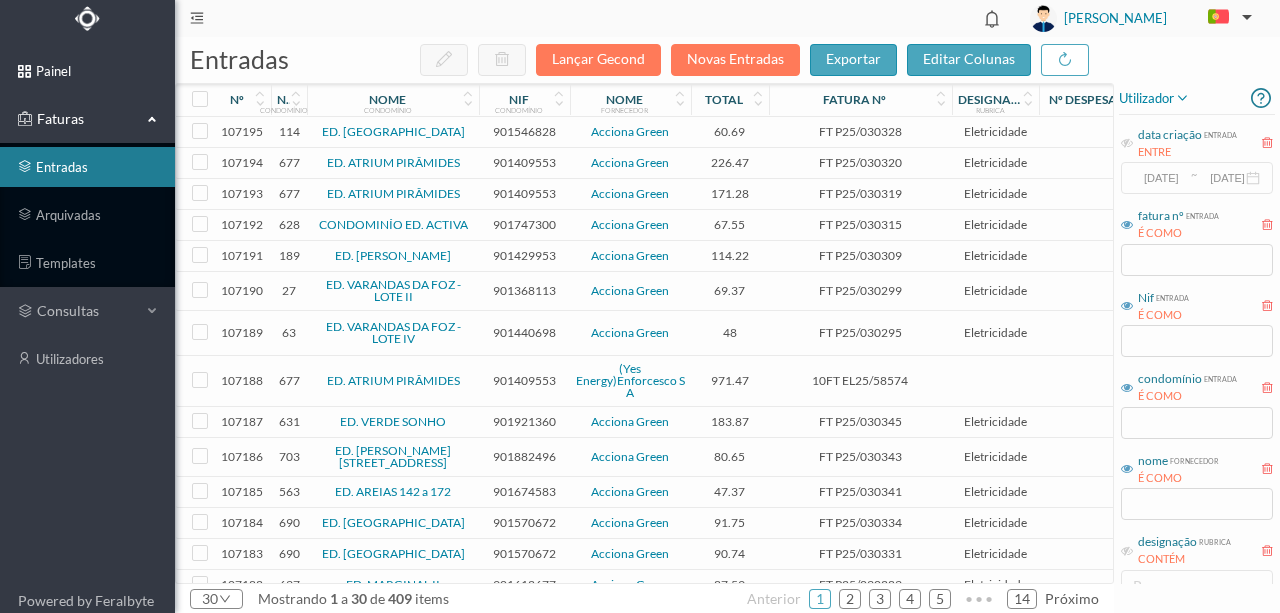 scroll, scrollTop: 0, scrollLeft: 0, axis: both 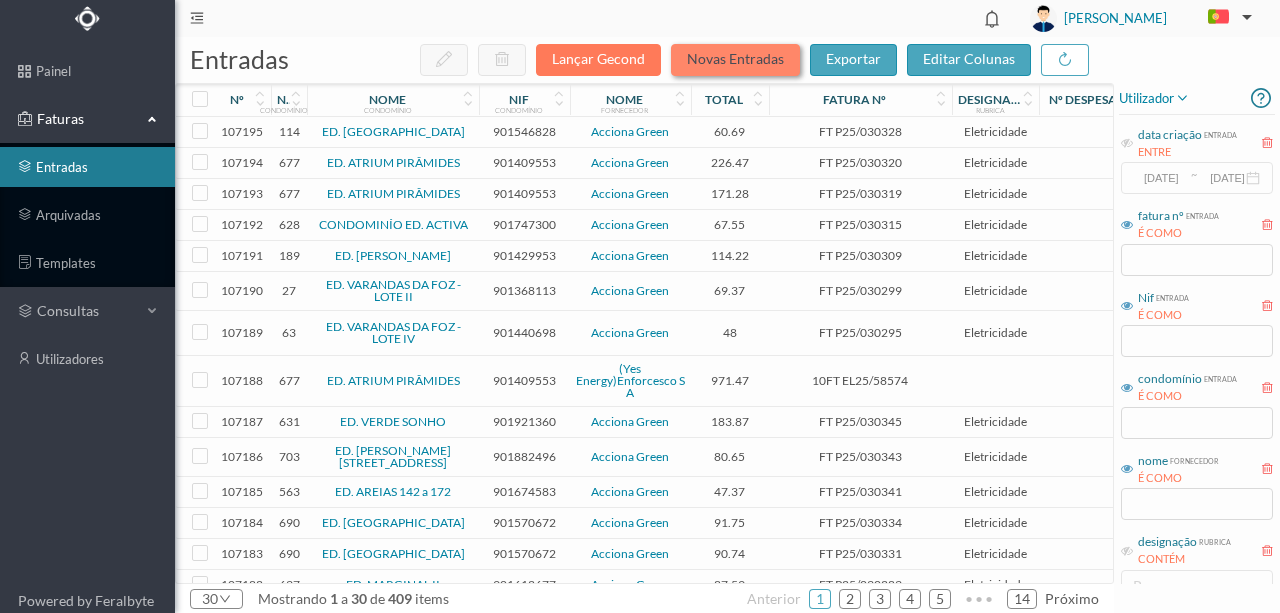 click on "Novas Entradas" at bounding box center [735, 60] 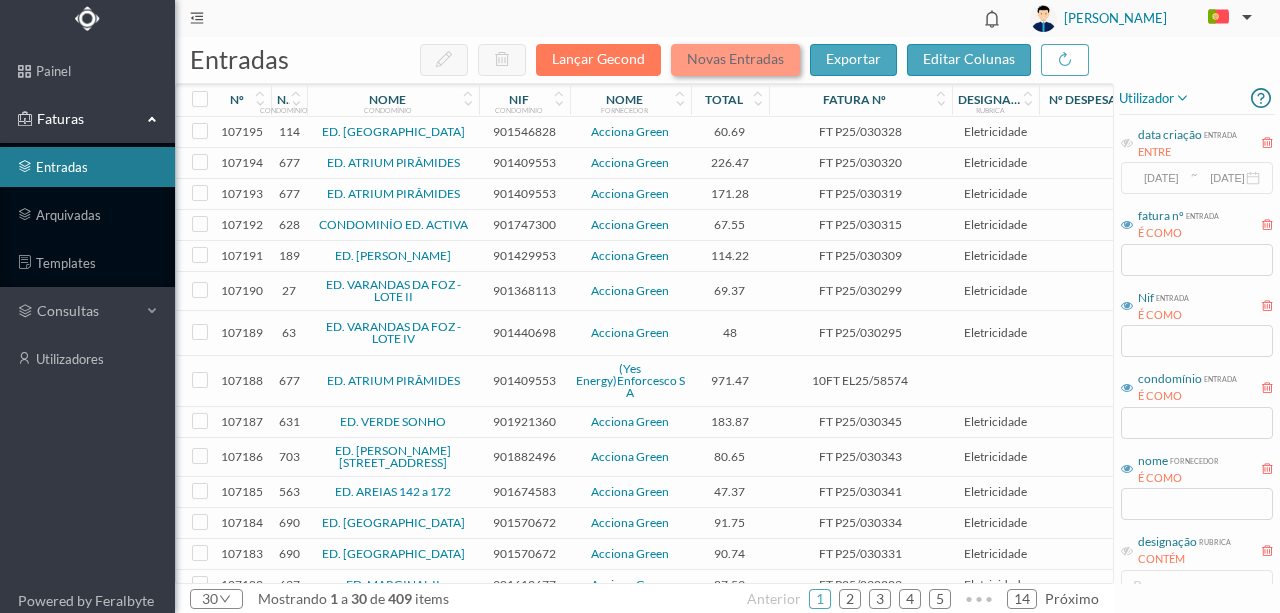 click on "Novas Entradas" at bounding box center [735, 60] 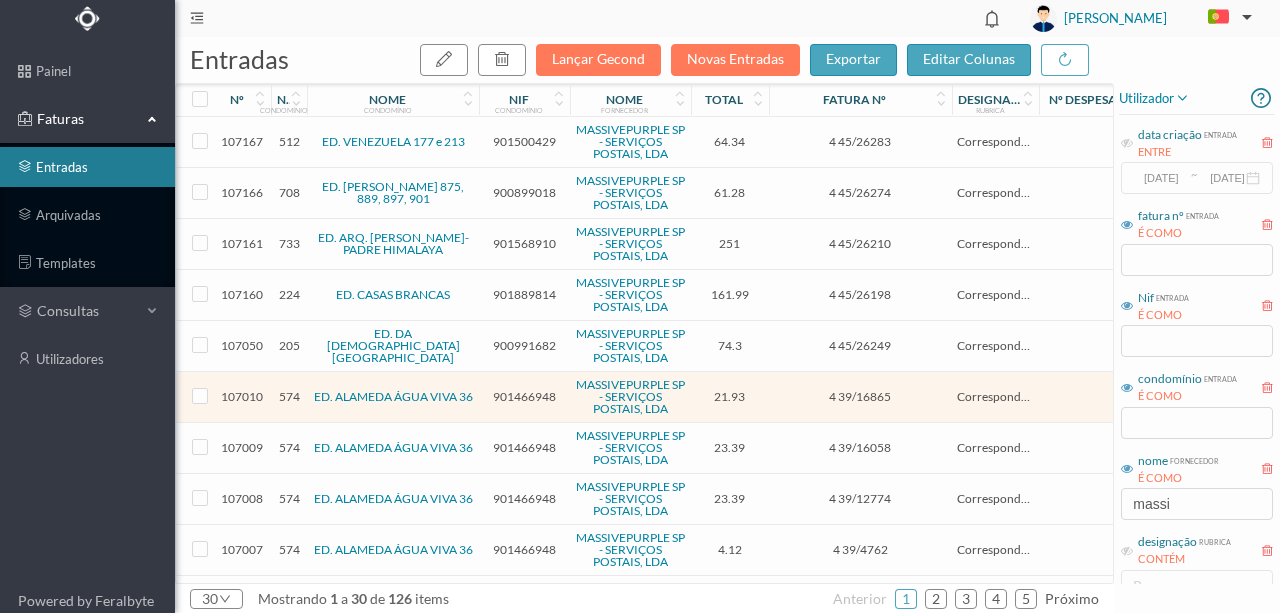 scroll, scrollTop: 0, scrollLeft: 0, axis: both 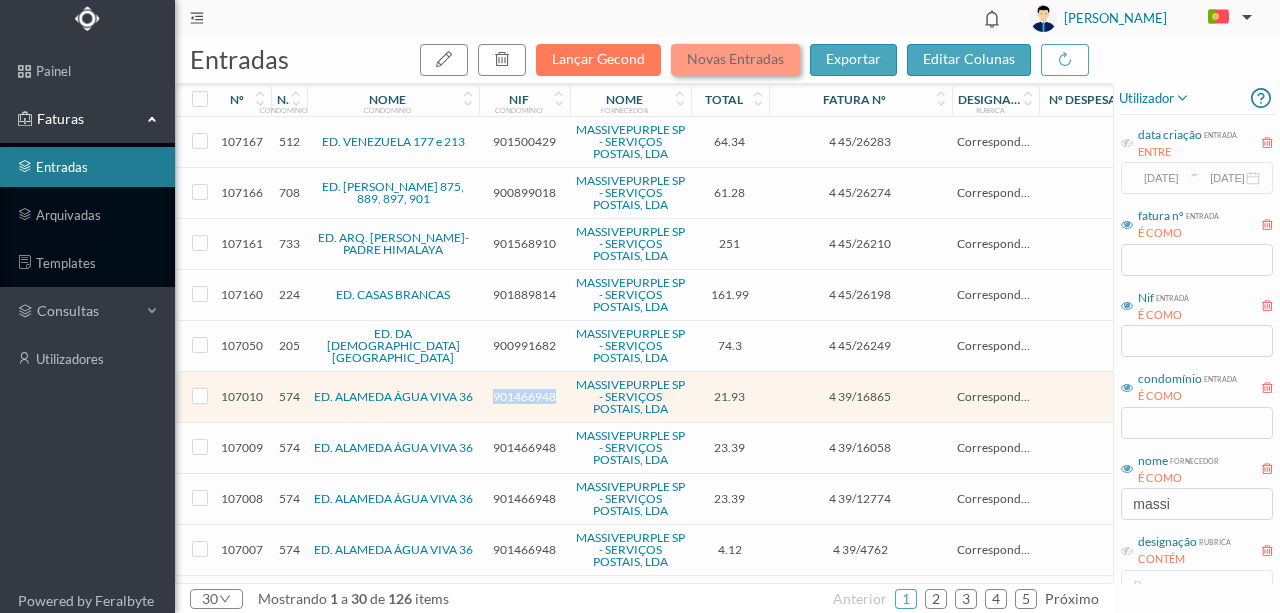 click on "Novas Entradas" at bounding box center (735, 60) 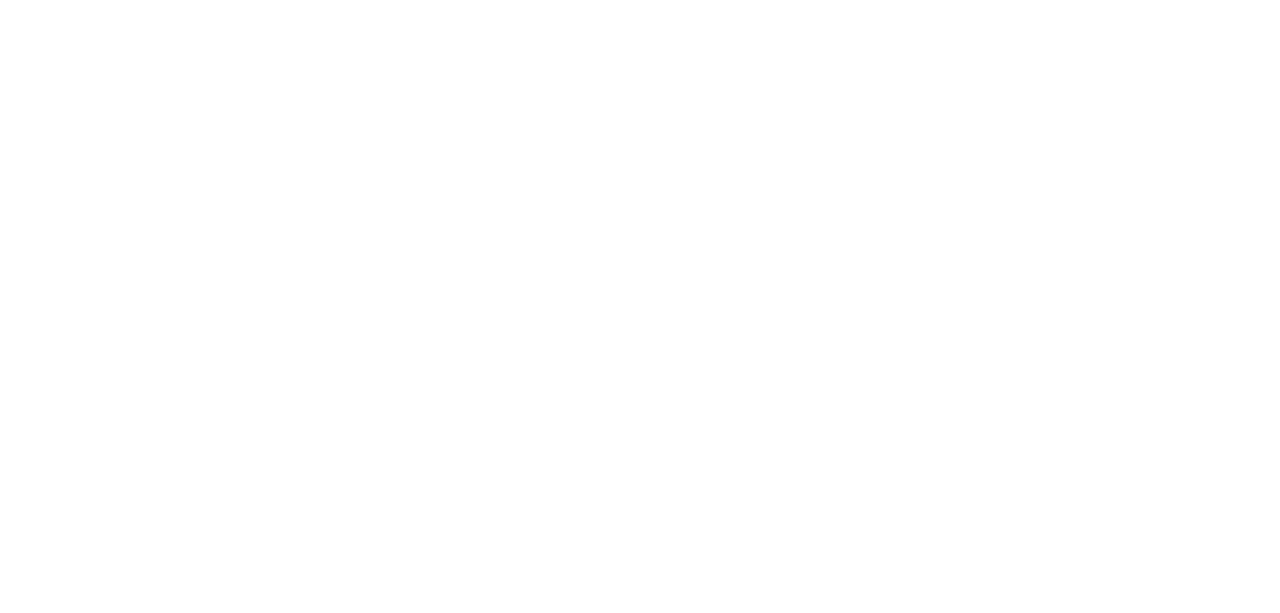 scroll, scrollTop: 0, scrollLeft: 0, axis: both 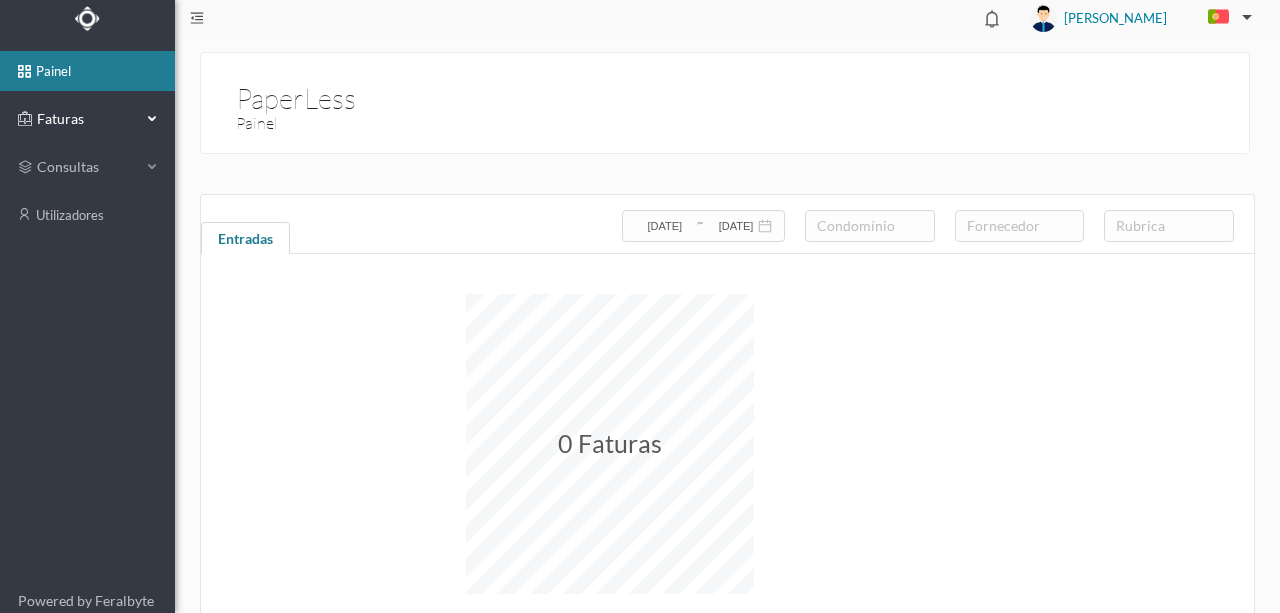 click on "Faturas" at bounding box center [87, 119] 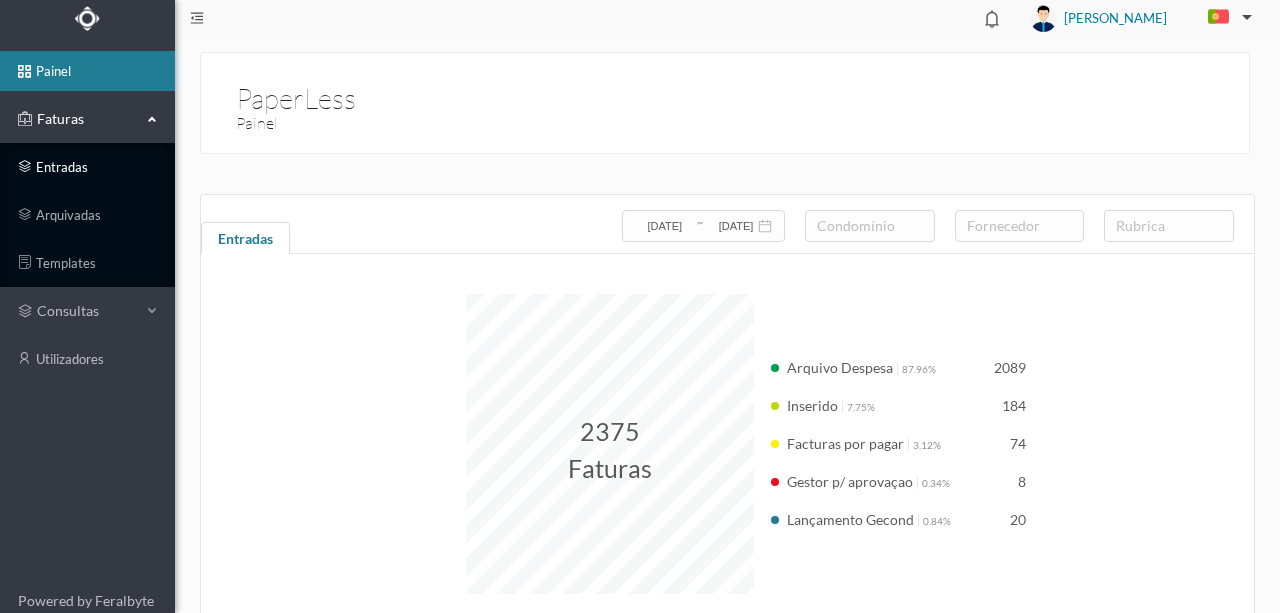 click on "entradas" at bounding box center [87, 167] 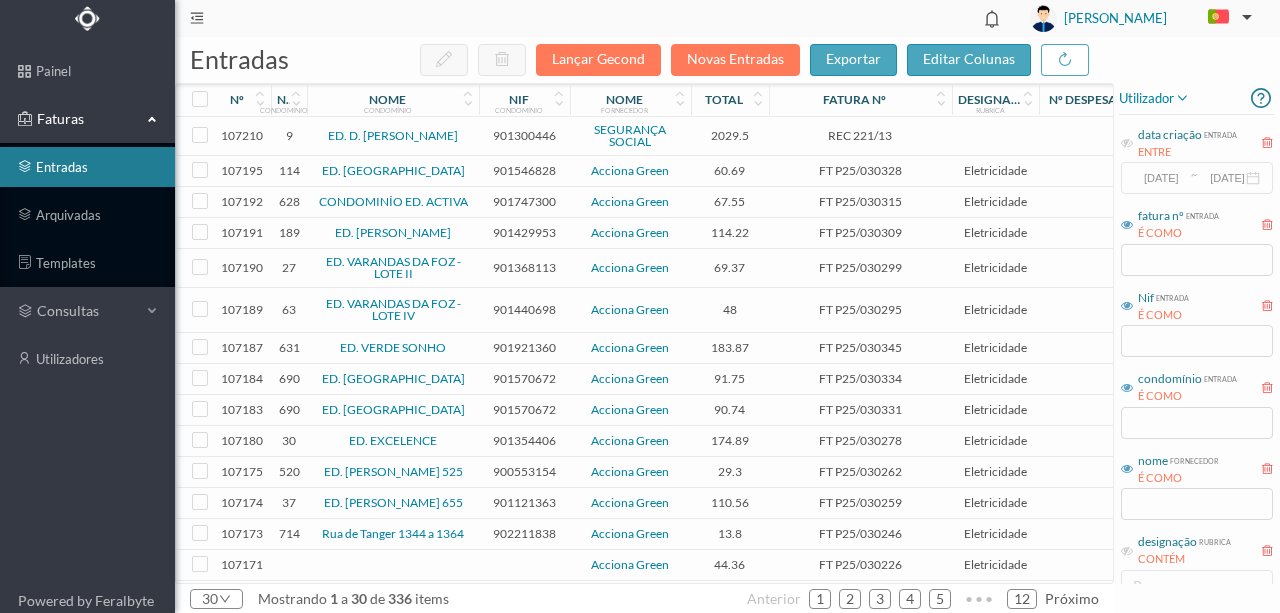 click on "901300446" at bounding box center (524, 135) 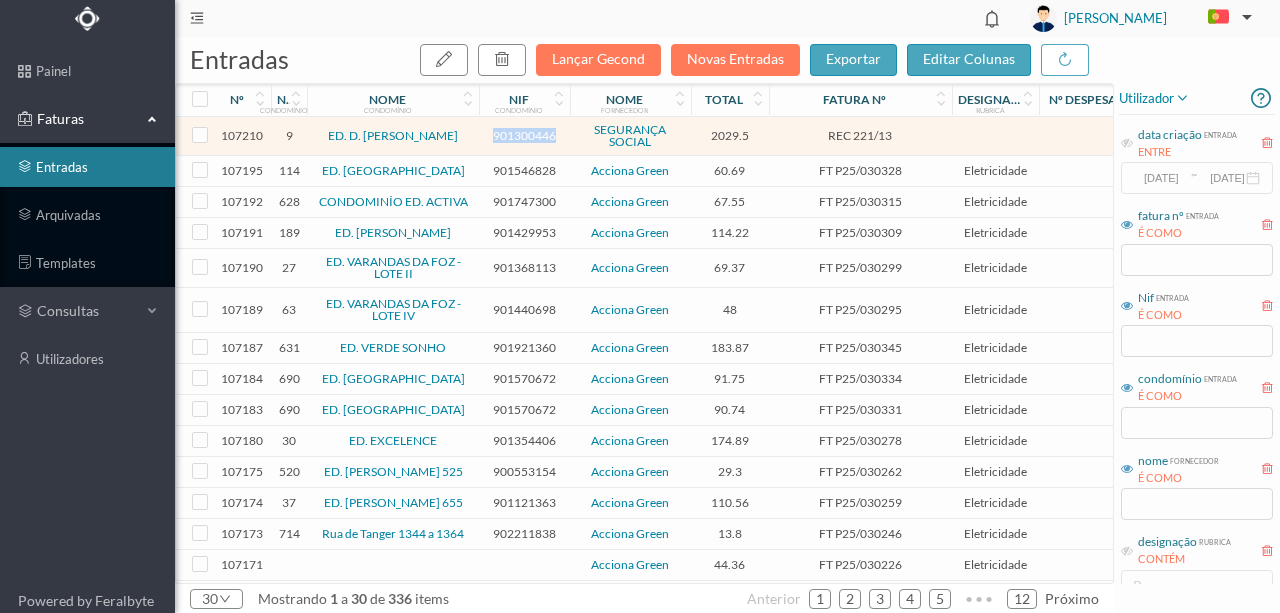 click on "901300446" at bounding box center (524, 135) 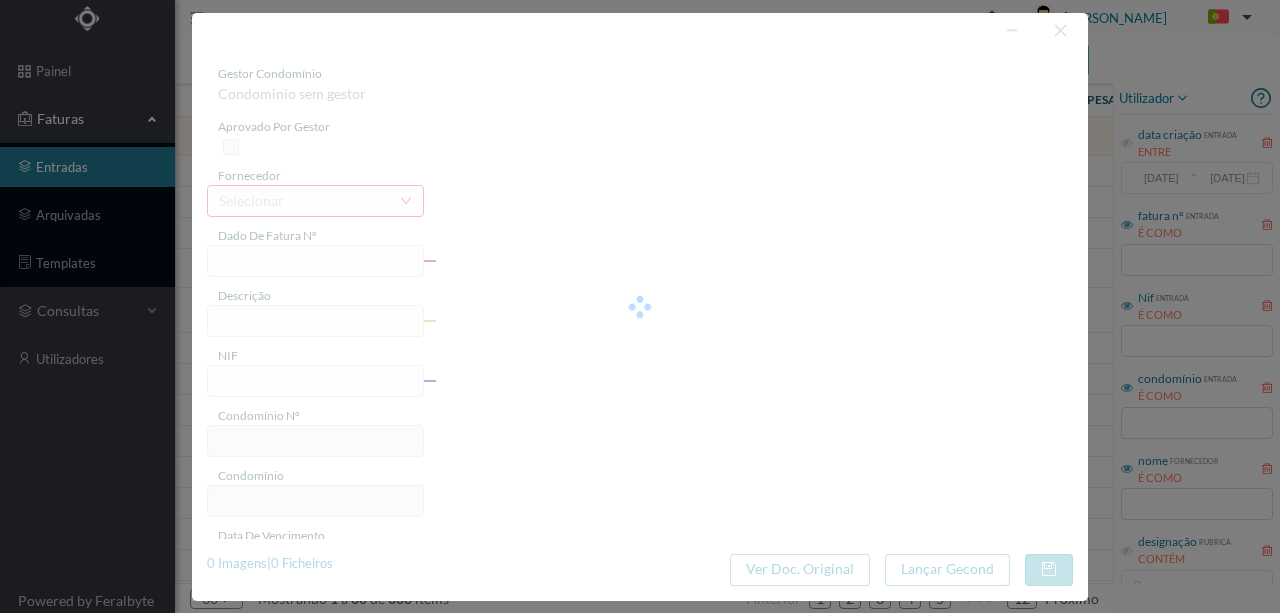 type on "REC 221/13" 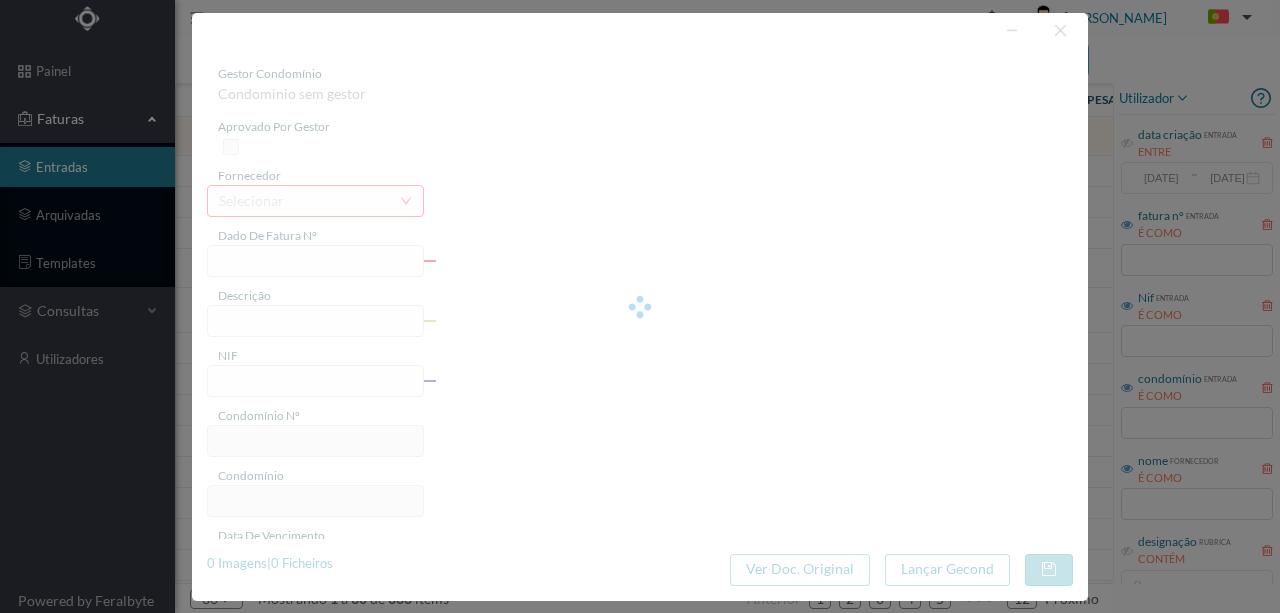 type on "901300446" 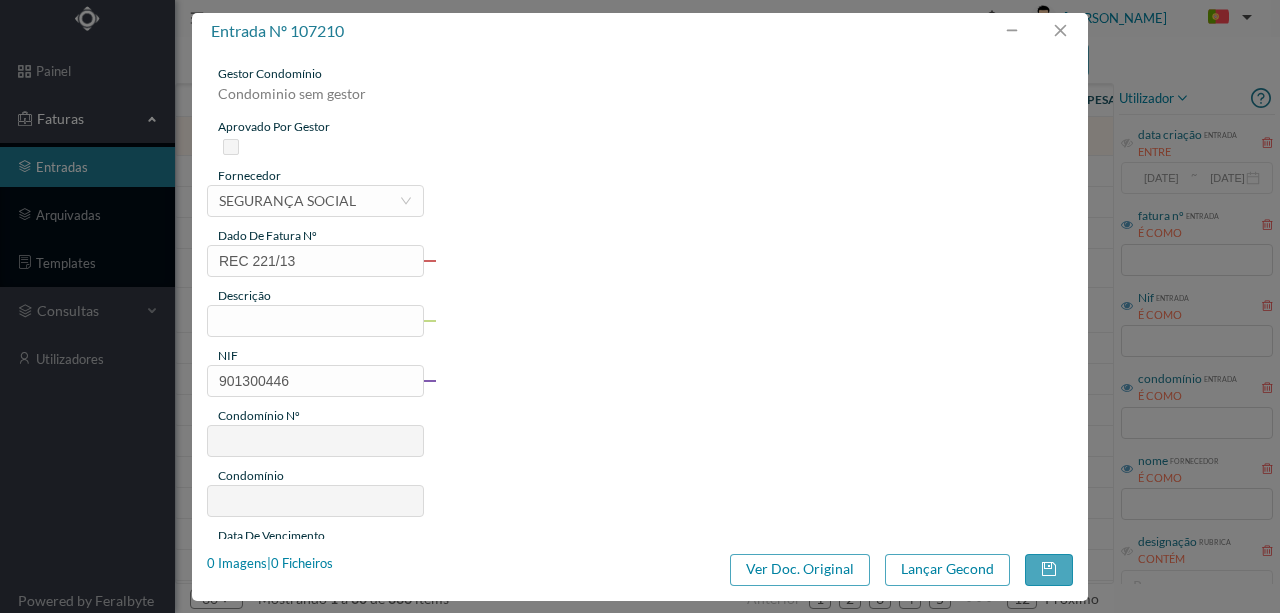 type on "9" 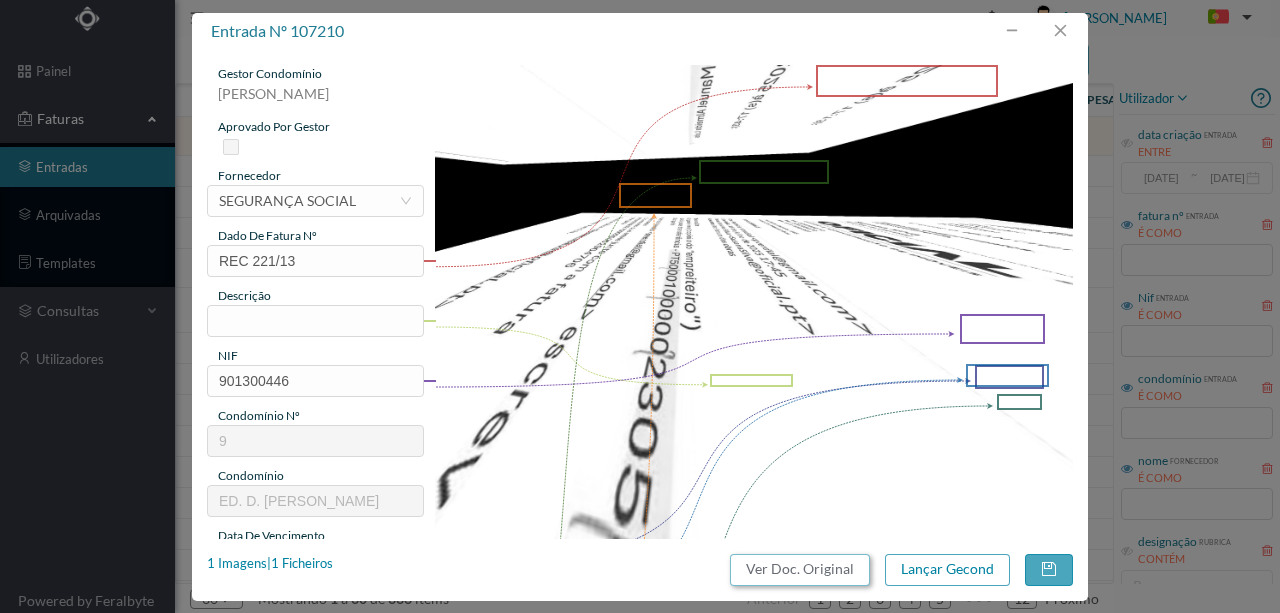 click on "Ver Doc. Original" at bounding box center [800, 570] 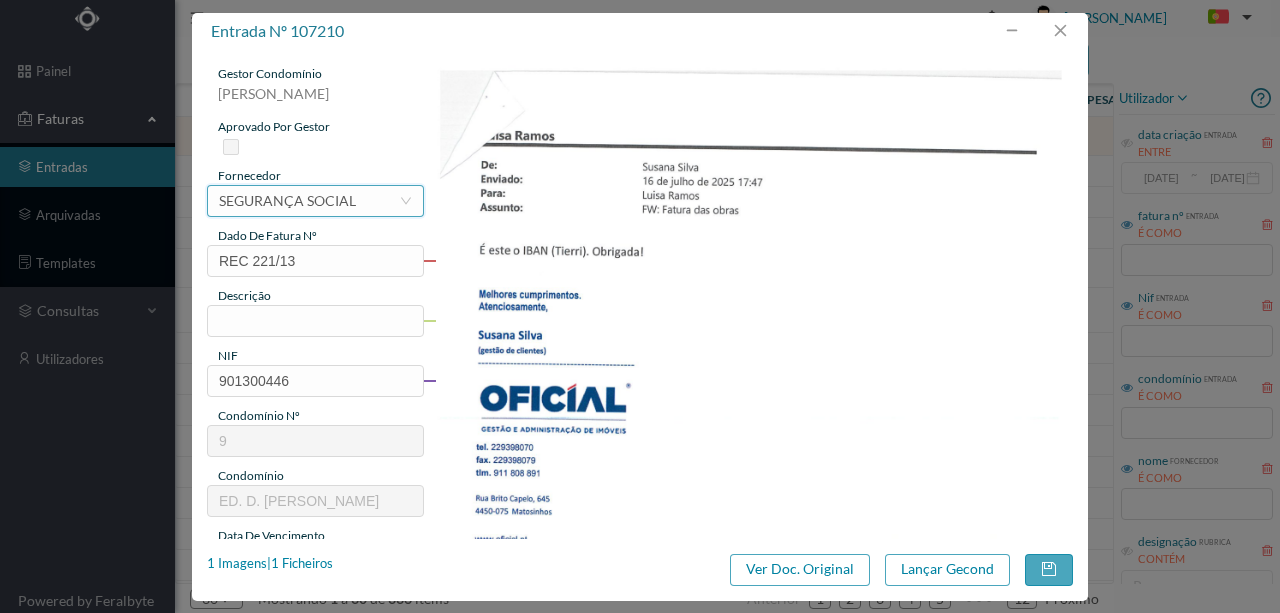 click on "SEGURANÇA SOCIAL" at bounding box center [287, 201] 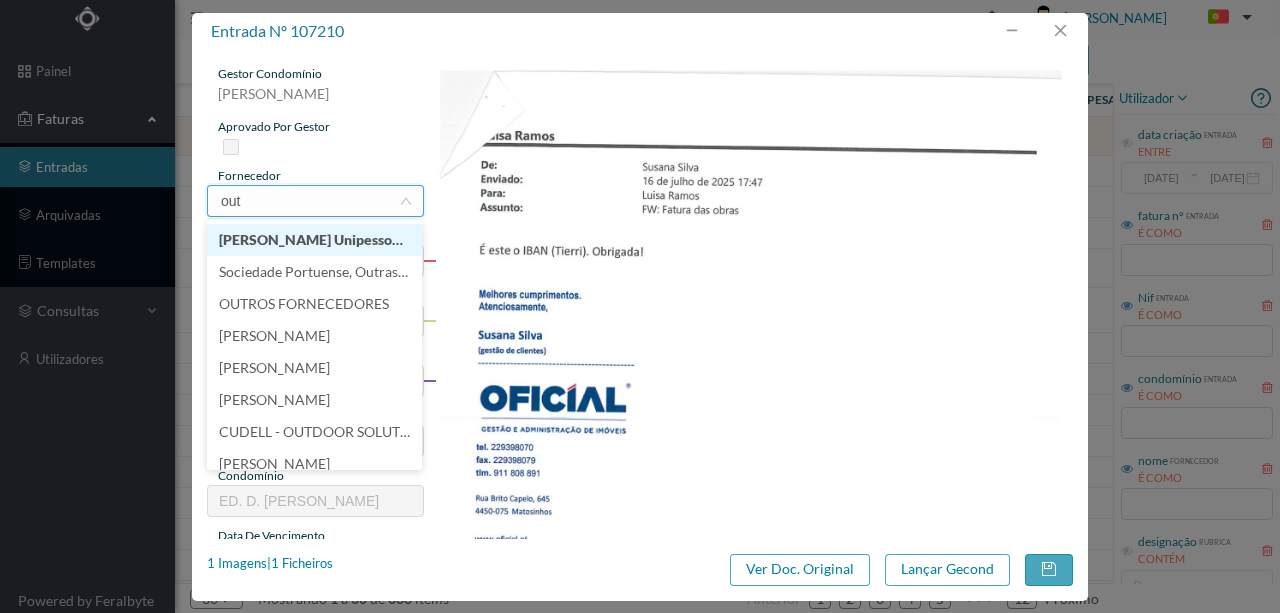 scroll, scrollTop: 4, scrollLeft: 0, axis: vertical 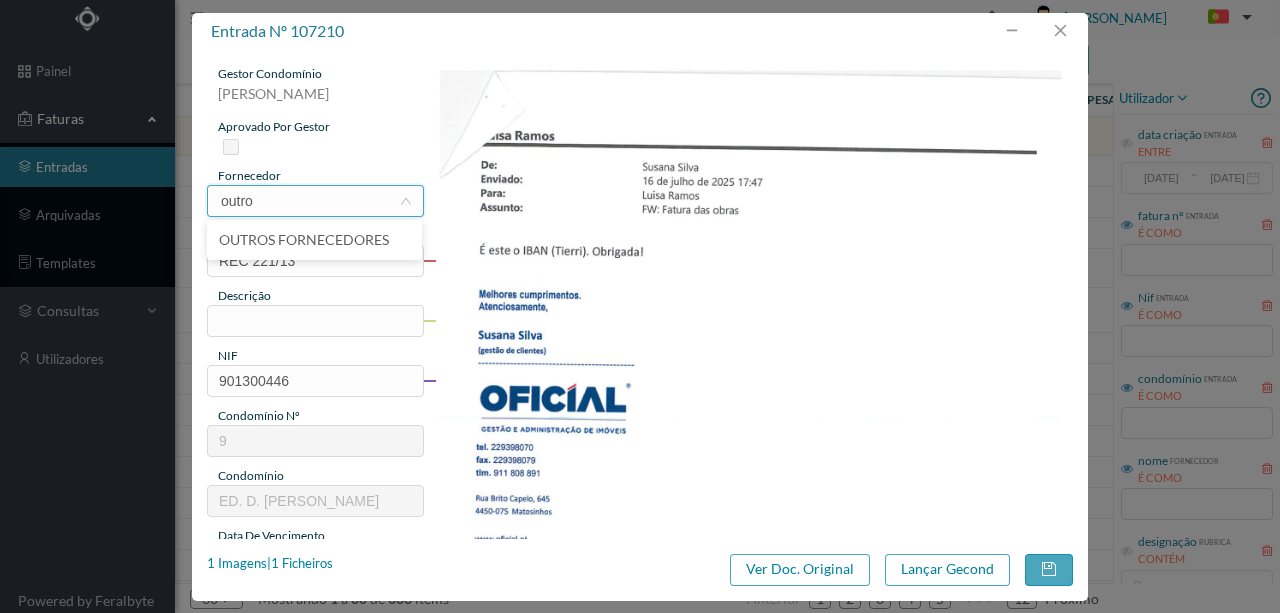 type on "outros" 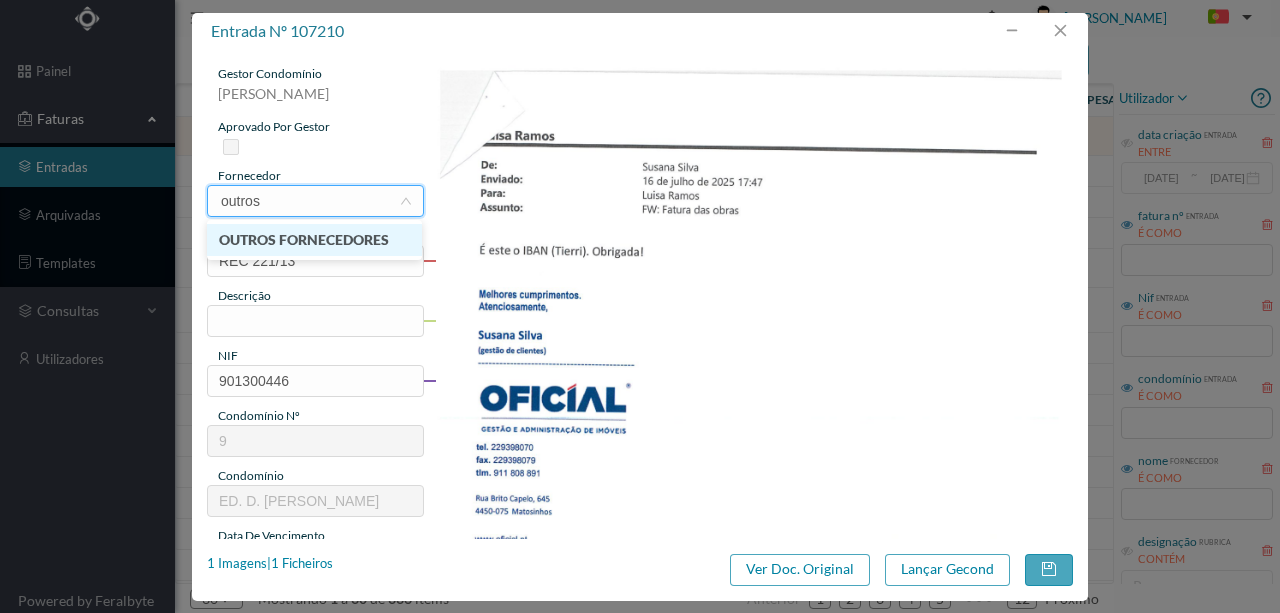 click on "OUTROS FORNECEDORES" at bounding box center (314, 240) 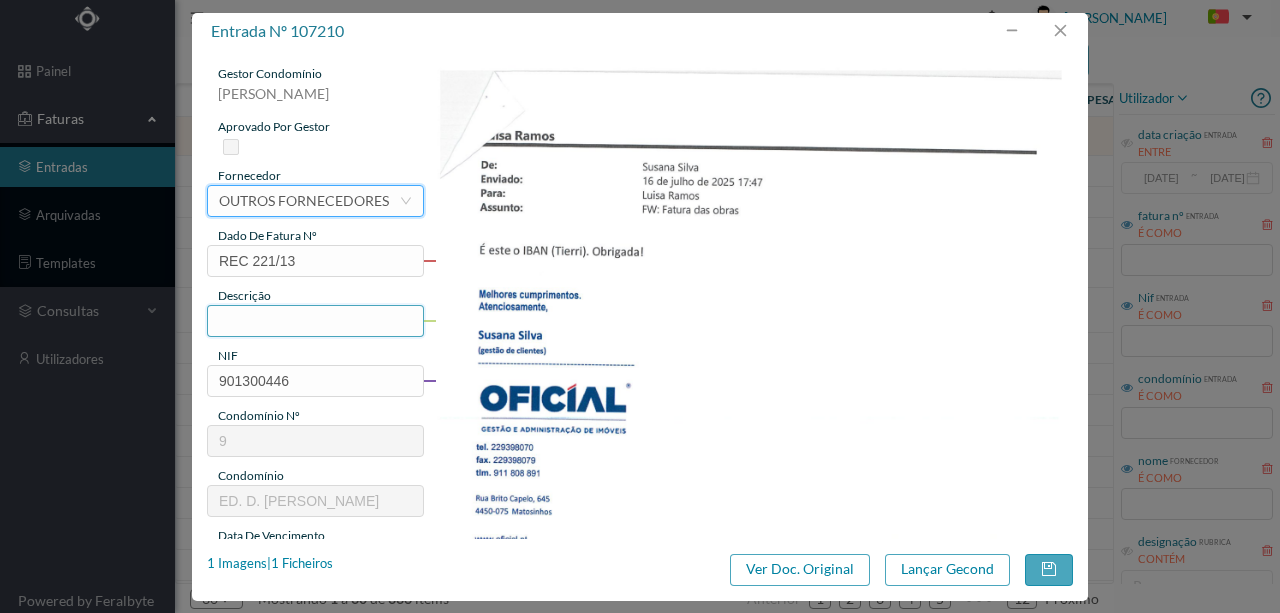 click at bounding box center (315, 321) 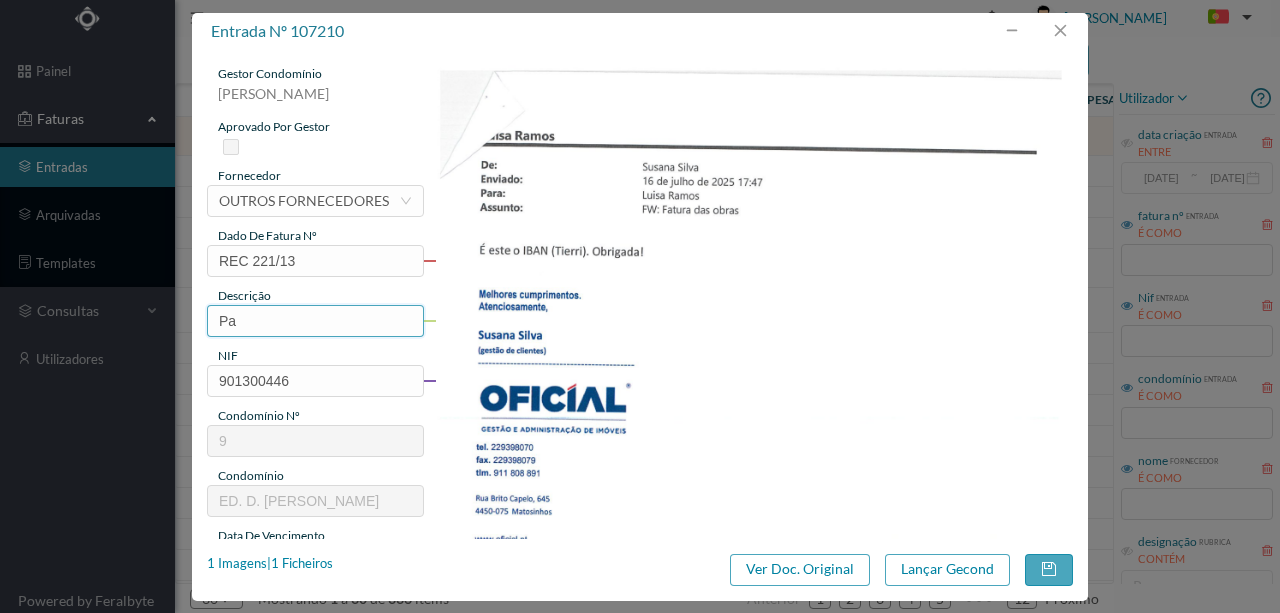 type on "P" 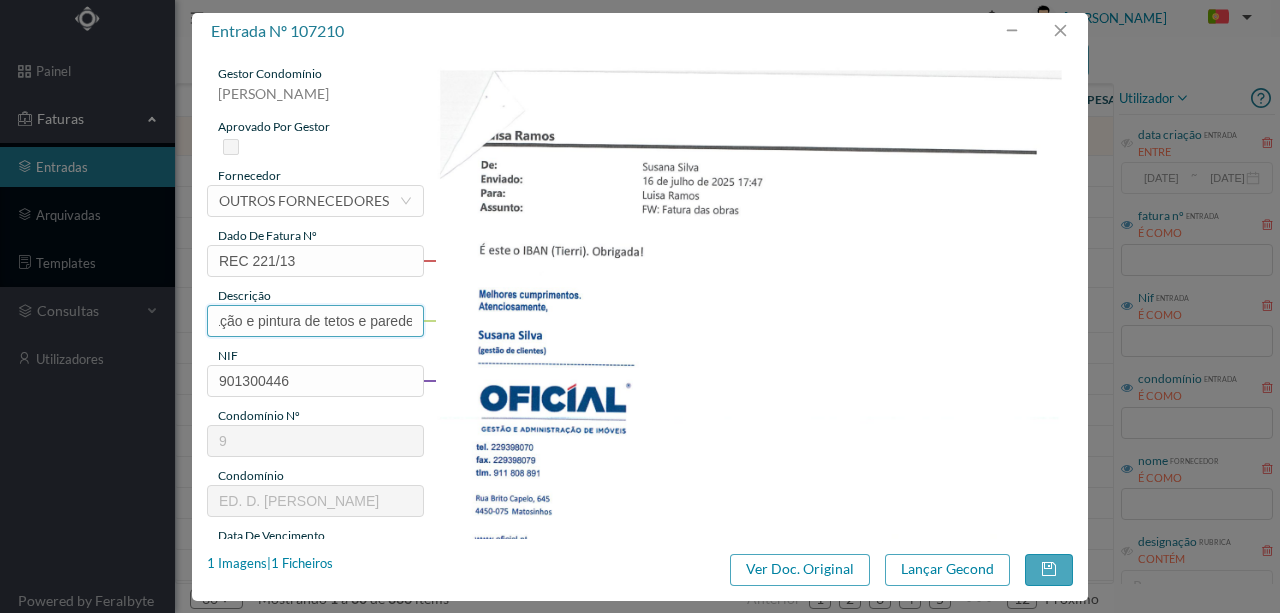 scroll, scrollTop: 0, scrollLeft: 0, axis: both 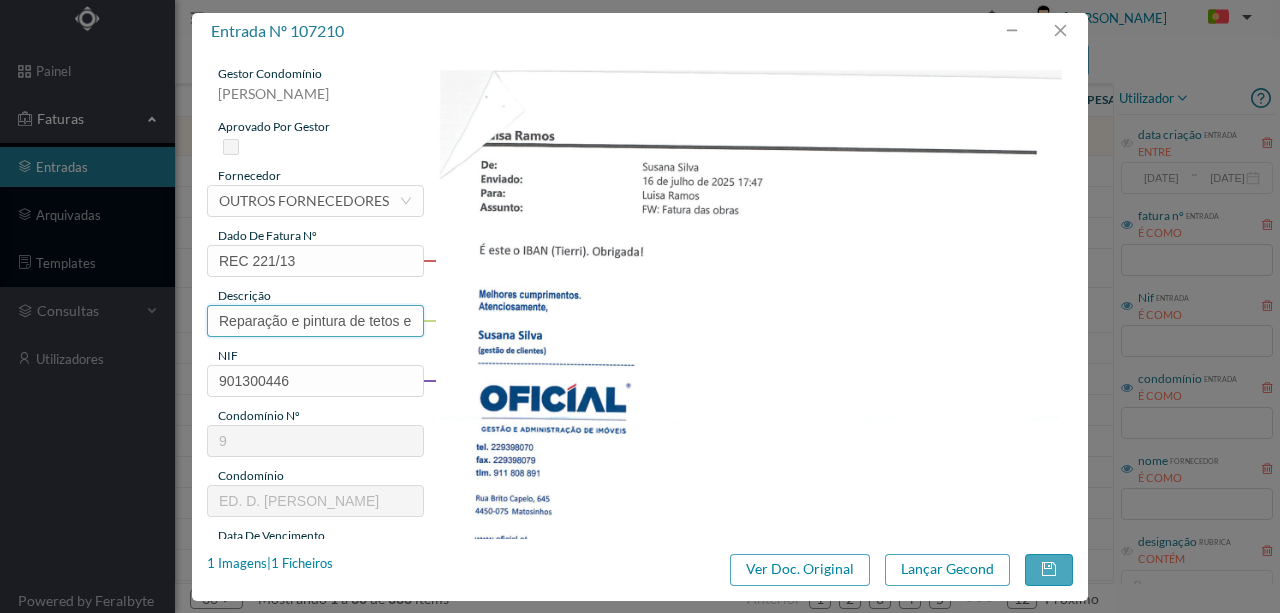 type on "Reparação e pintura de tetos e paredes do hall e quarto Fração AA" 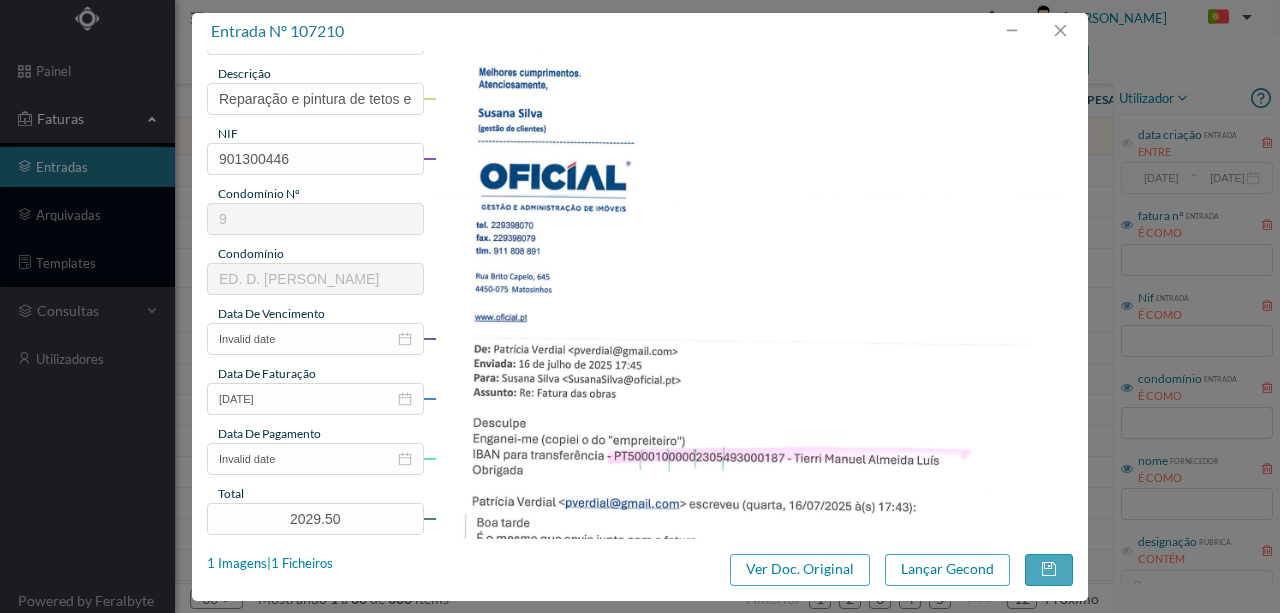 scroll, scrollTop: 266, scrollLeft: 0, axis: vertical 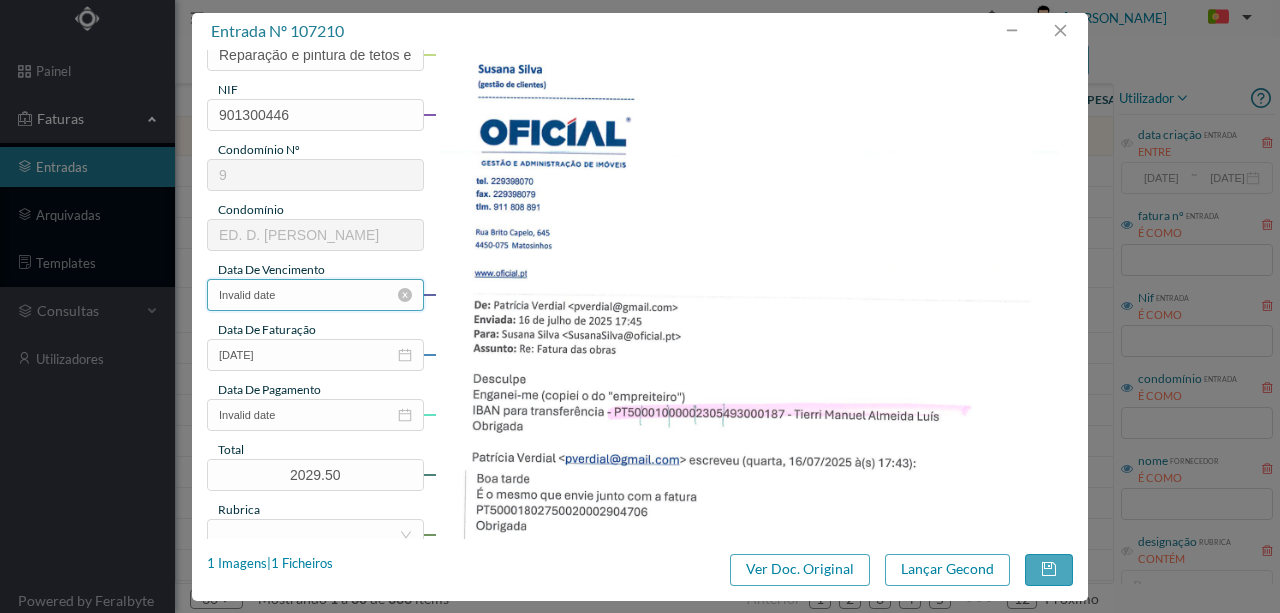 click on "Invalid date" at bounding box center [315, 295] 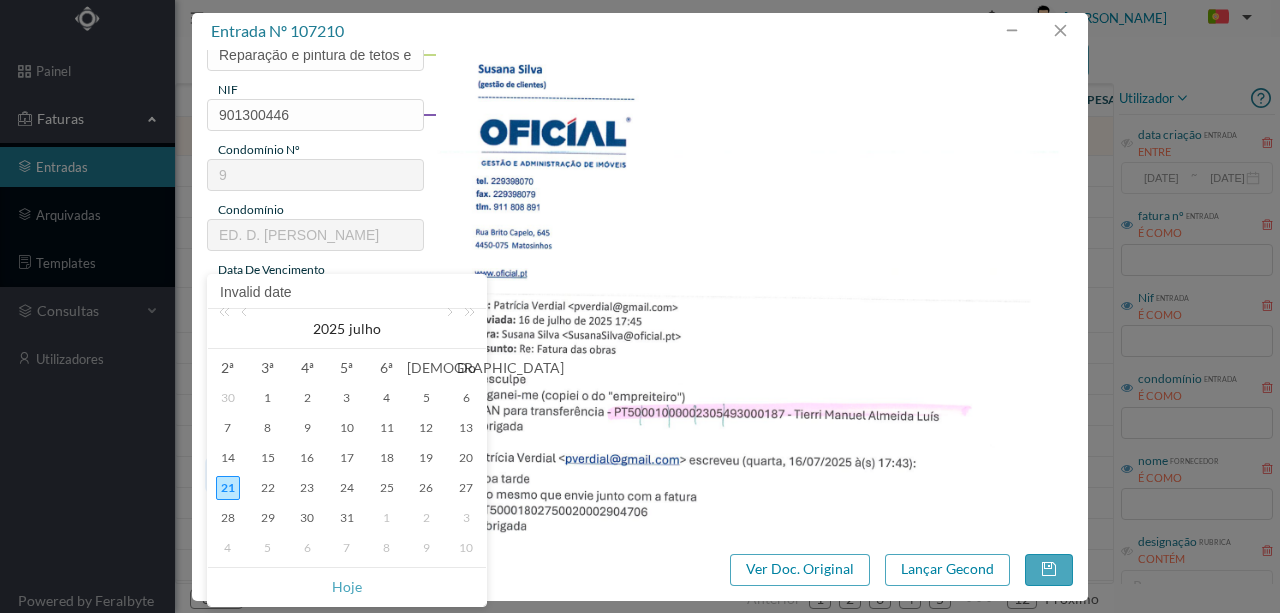 drag, startPoint x: 352, startPoint y: 585, endPoint x: 310, endPoint y: 466, distance: 126.1943 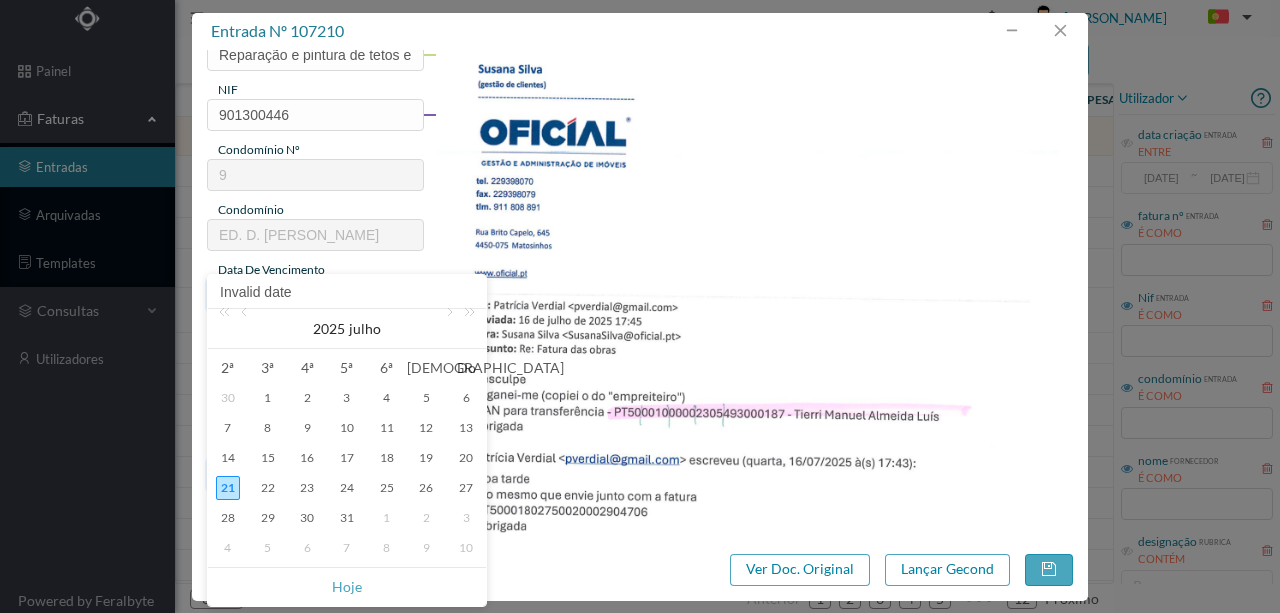type on "2025-07-21" 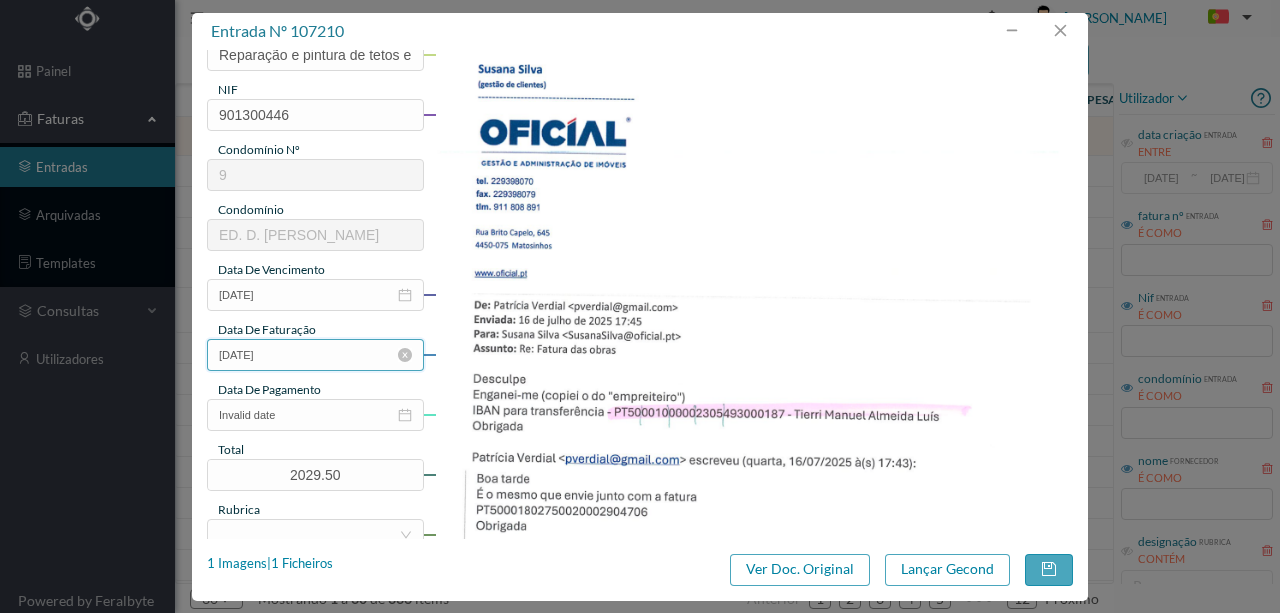click on "2024-10-03" at bounding box center [315, 355] 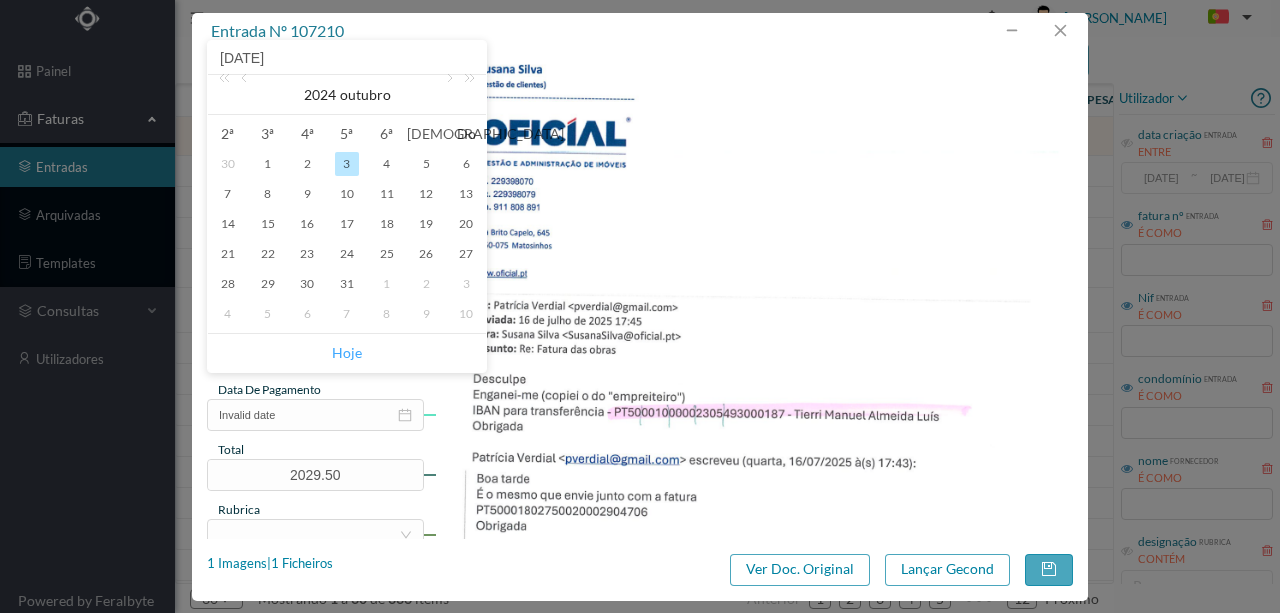 click on "Hoje" at bounding box center (347, 353) 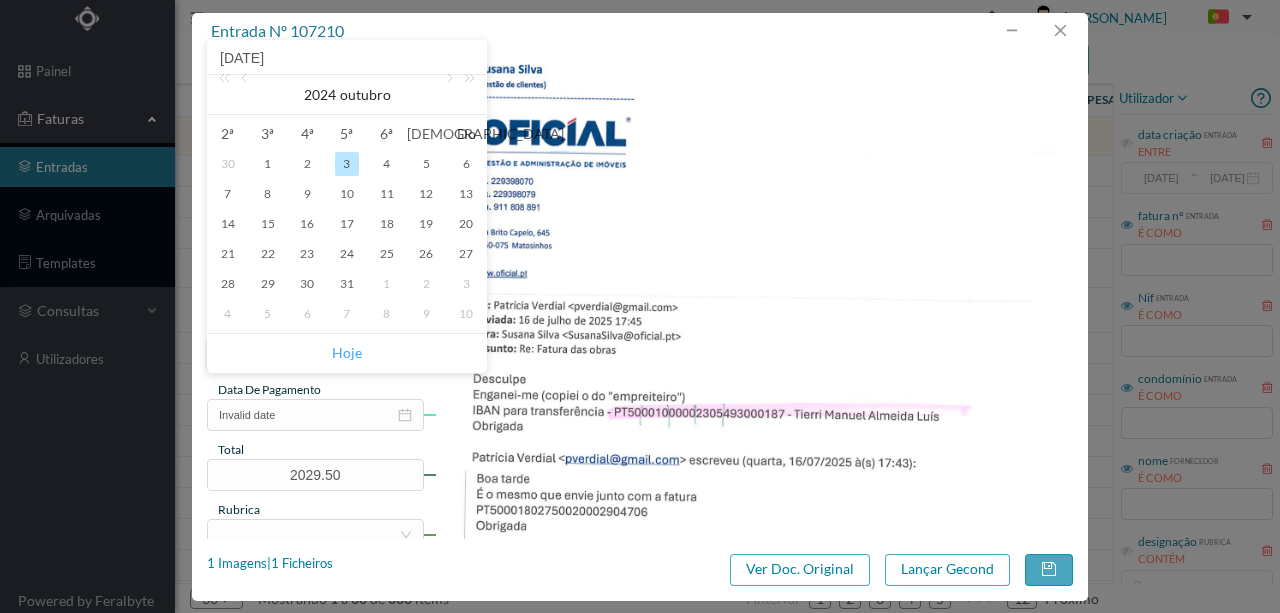 type on "2025-07-21" 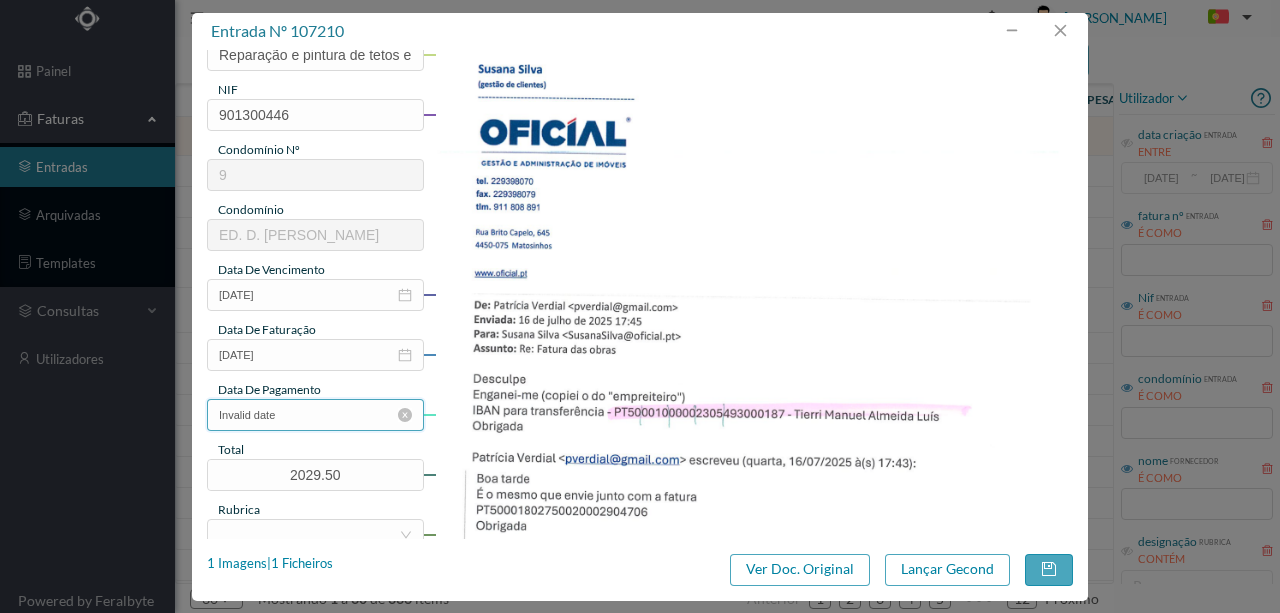 click on "Invalid date" at bounding box center (315, 415) 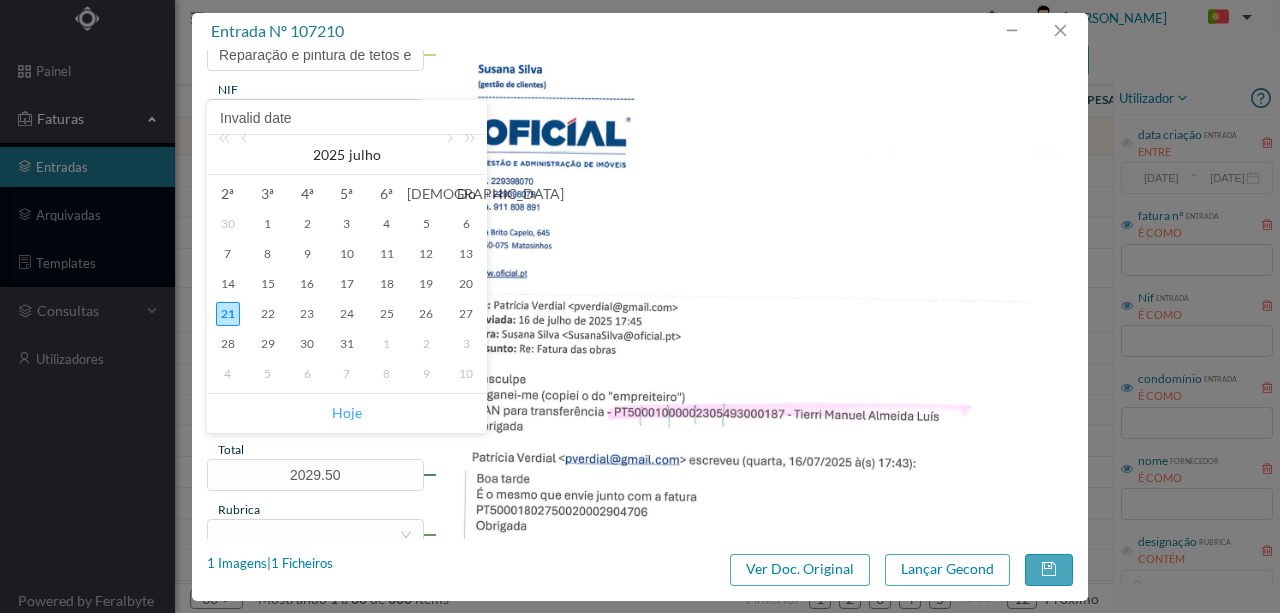 click on "Hoje" at bounding box center (347, 413) 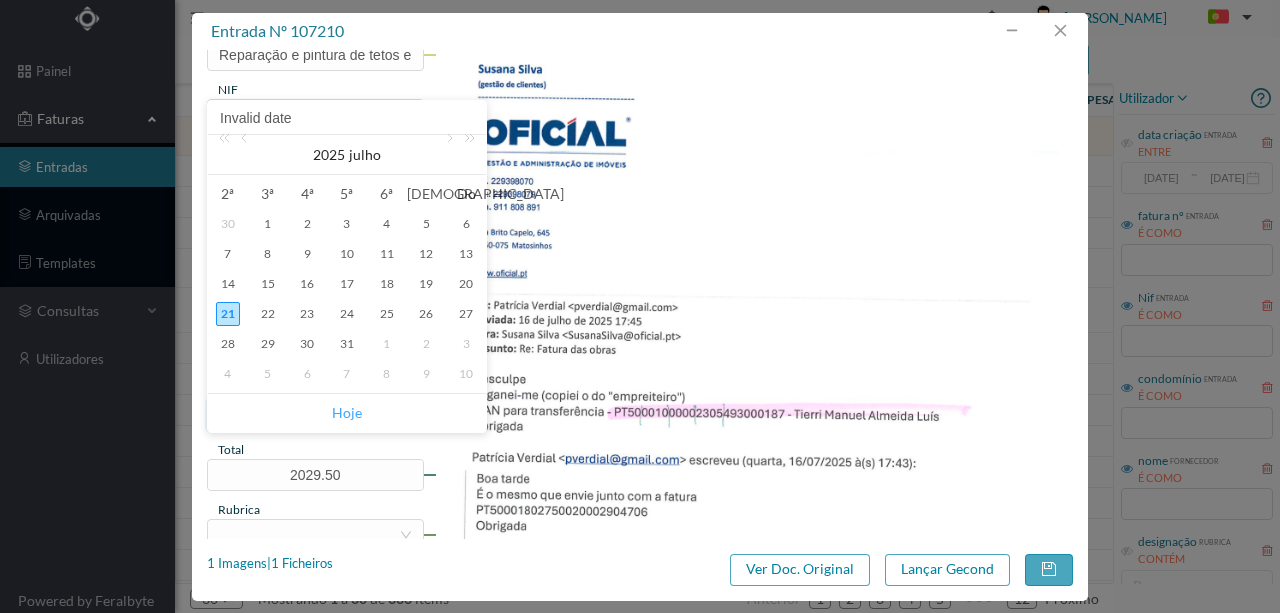 type on "[DATE]" 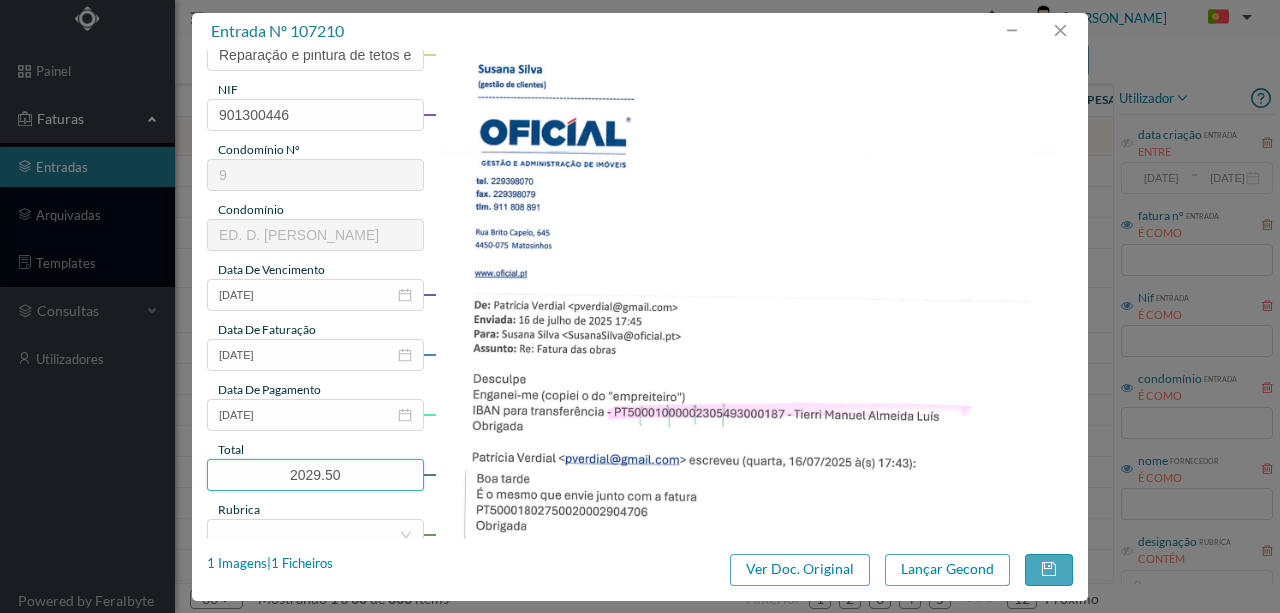 drag, startPoint x: 351, startPoint y: 479, endPoint x: 183, endPoint y: 470, distance: 168.2409 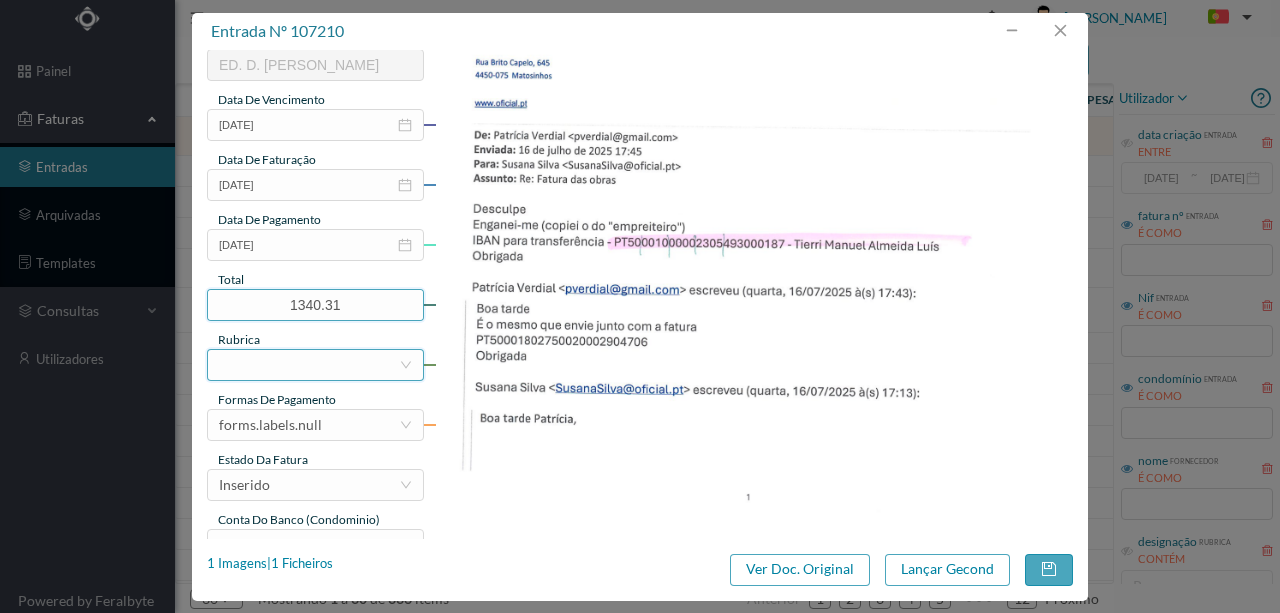 scroll, scrollTop: 466, scrollLeft: 0, axis: vertical 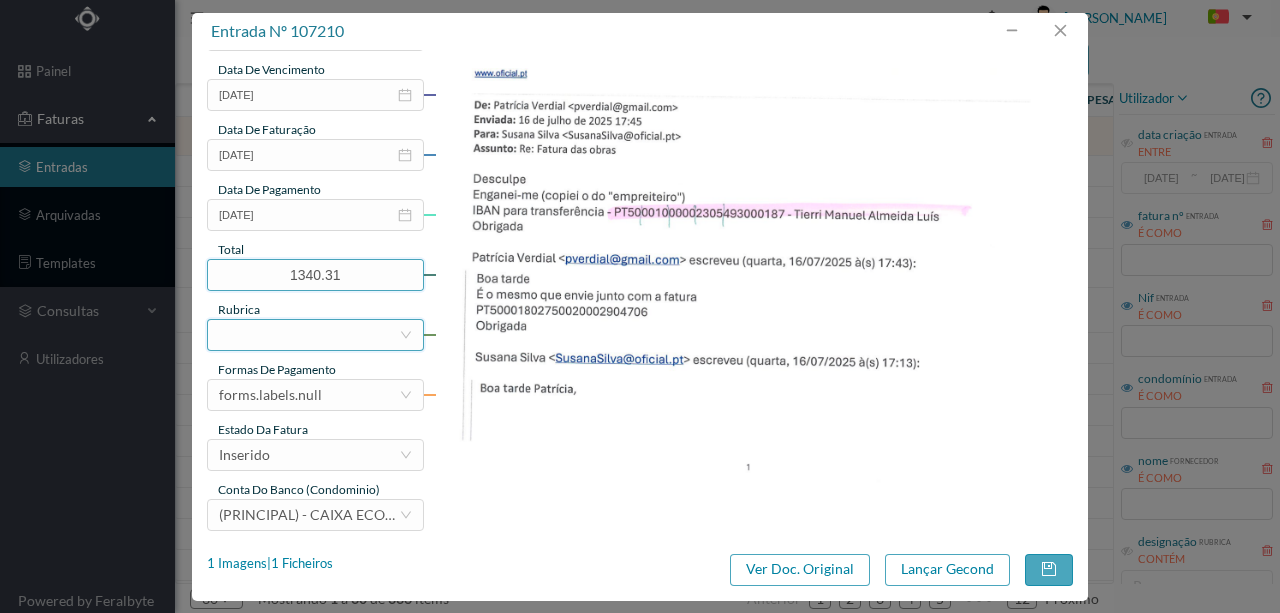 type on "1340.31" 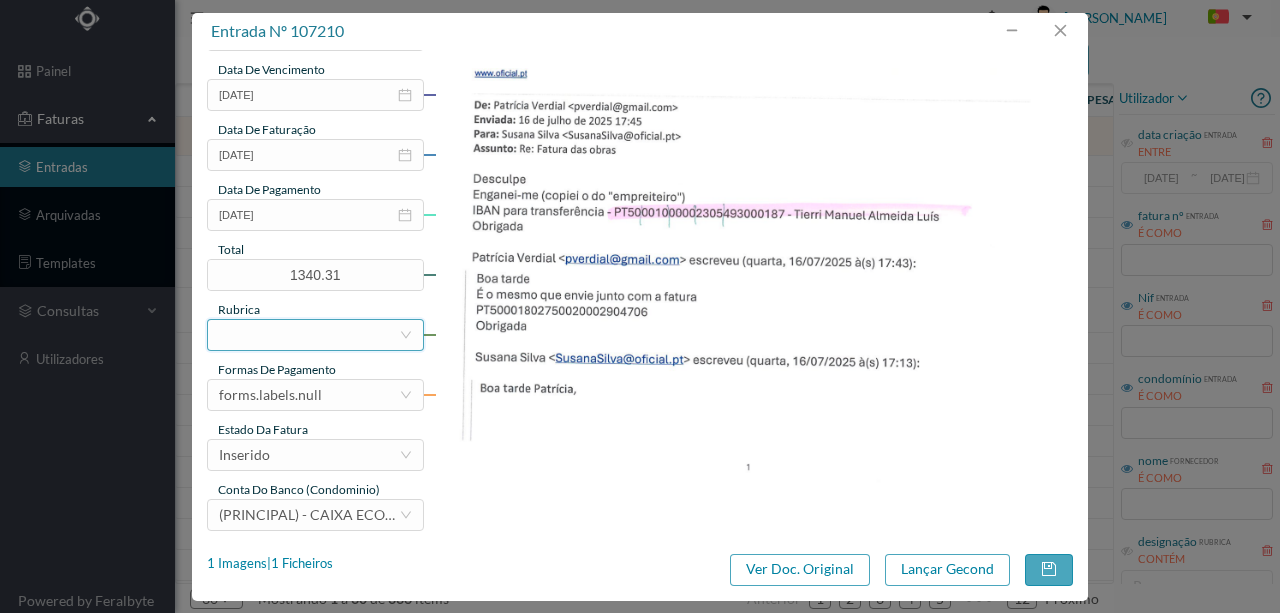 click at bounding box center (309, 335) 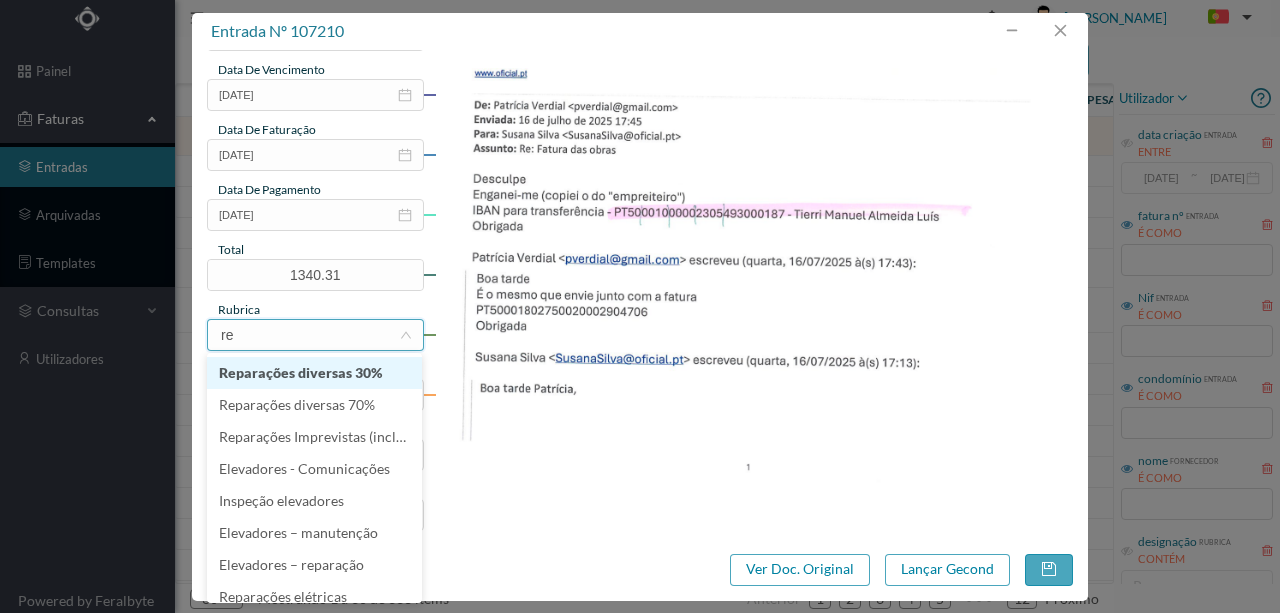 type on "rep" 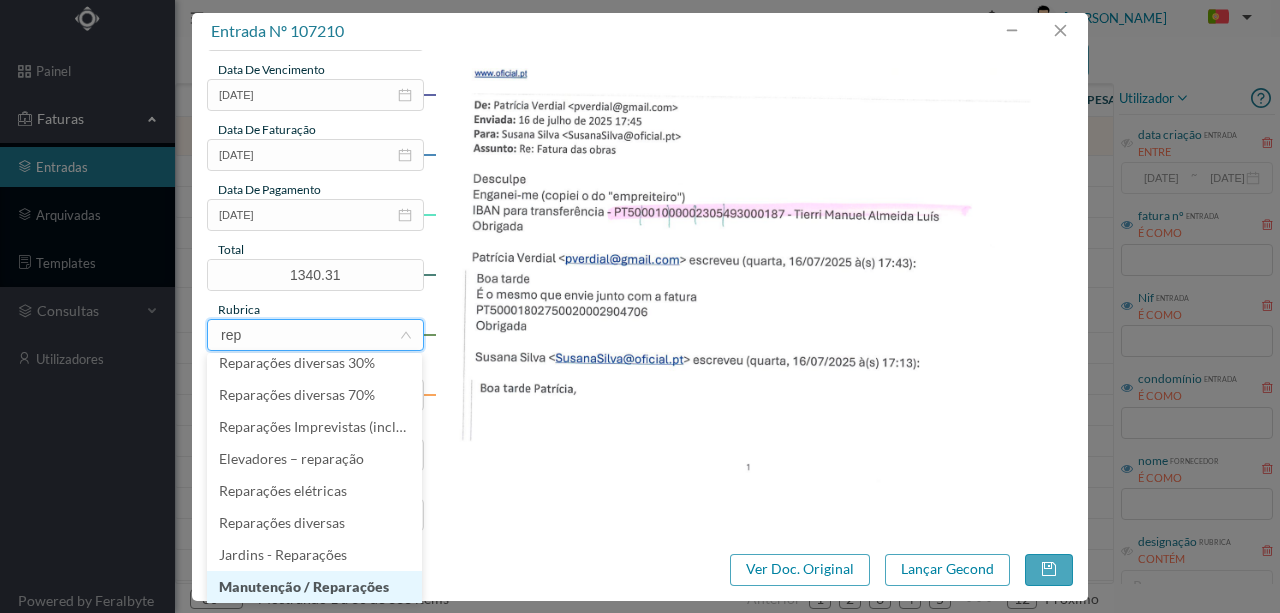 click on "Manutenção / Reparações" at bounding box center (314, 587) 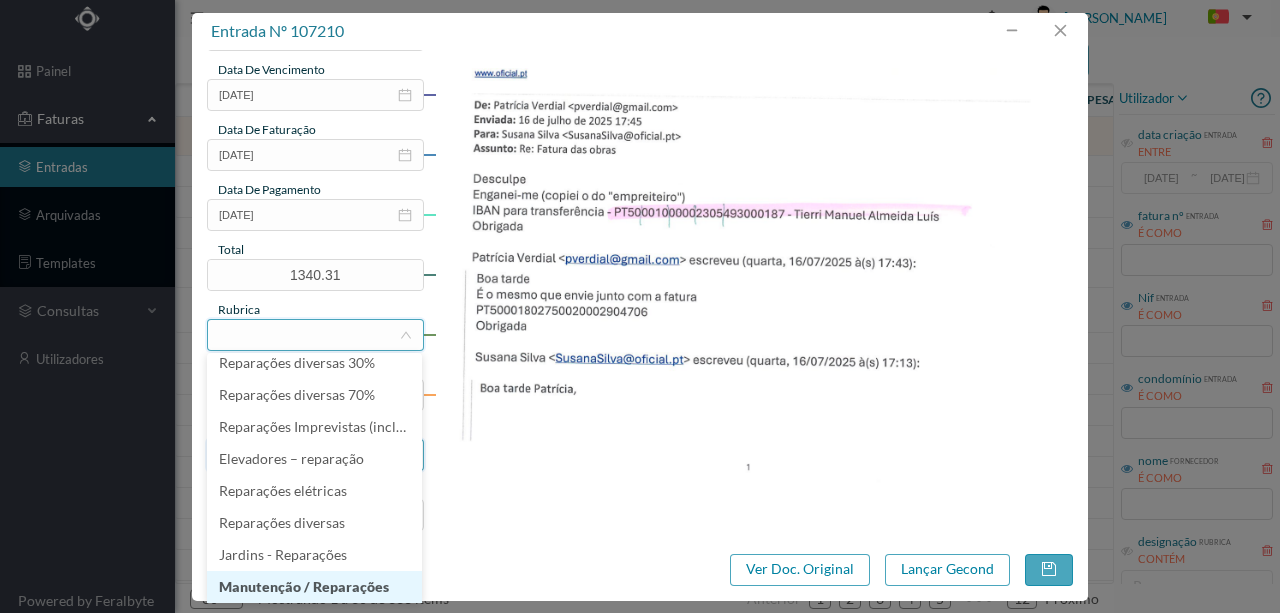 scroll, scrollTop: 4, scrollLeft: 0, axis: vertical 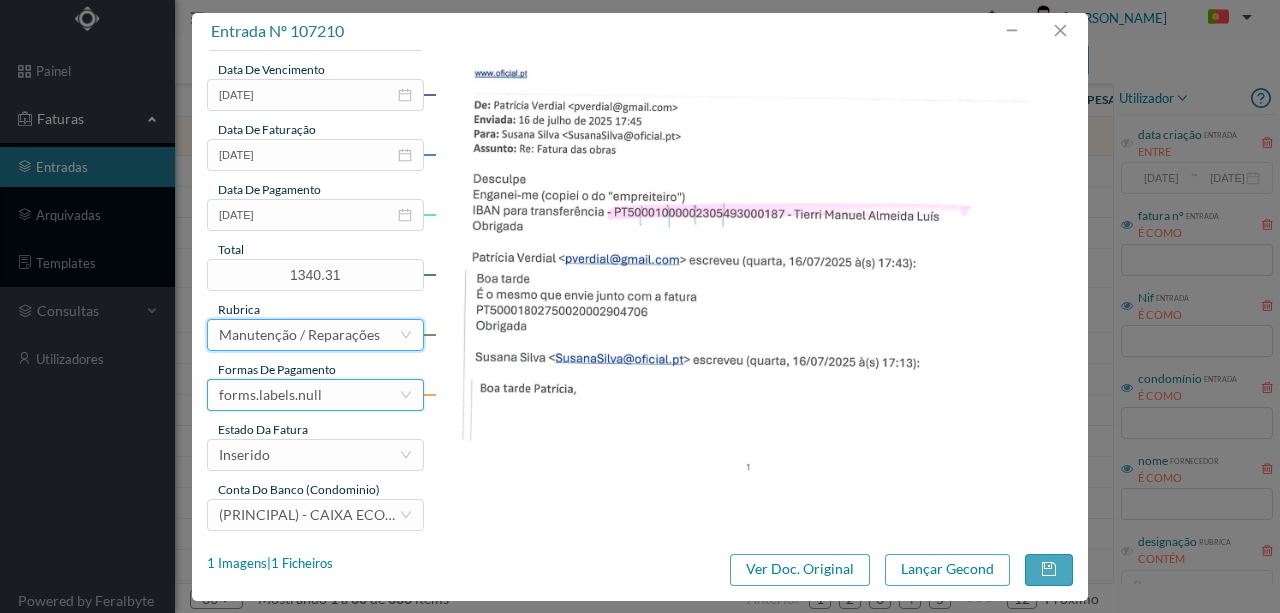 click on "forms.labels.null" at bounding box center [270, 395] 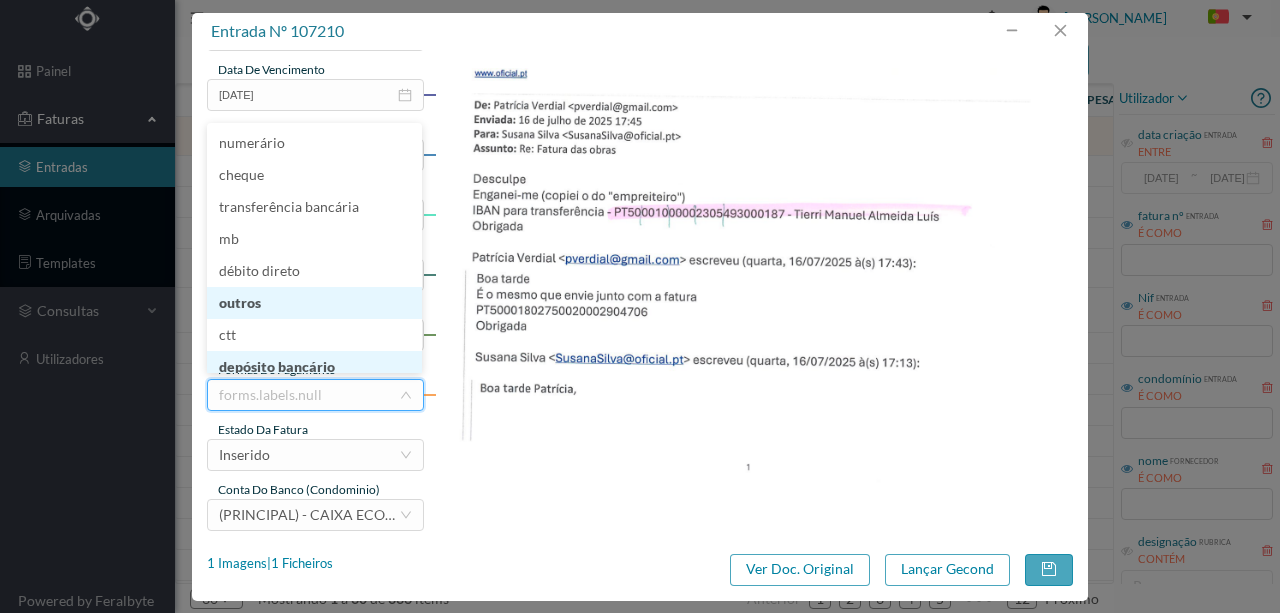 scroll, scrollTop: 10, scrollLeft: 0, axis: vertical 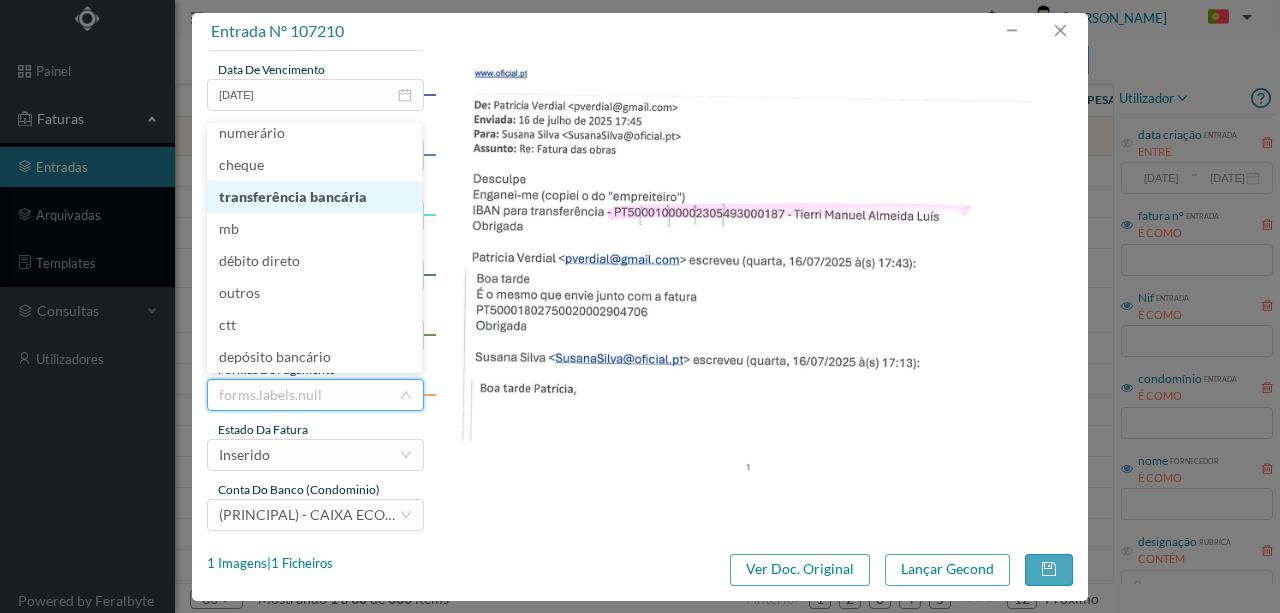 click on "transferência bancária" at bounding box center [314, 197] 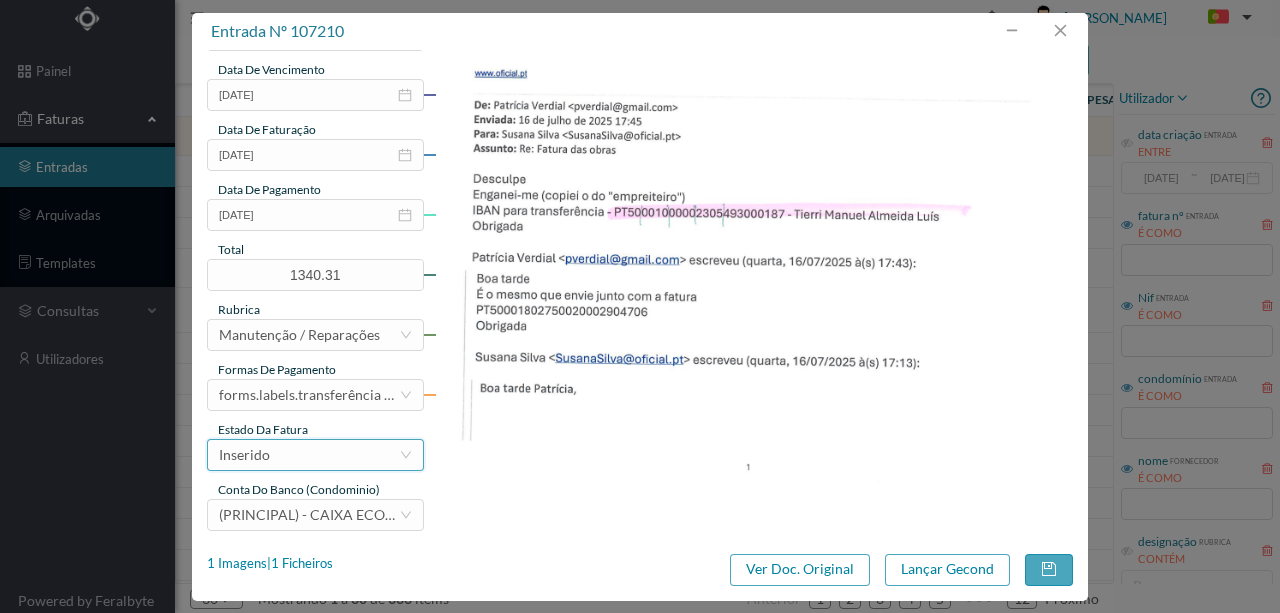 click on "Inserido" at bounding box center [309, 455] 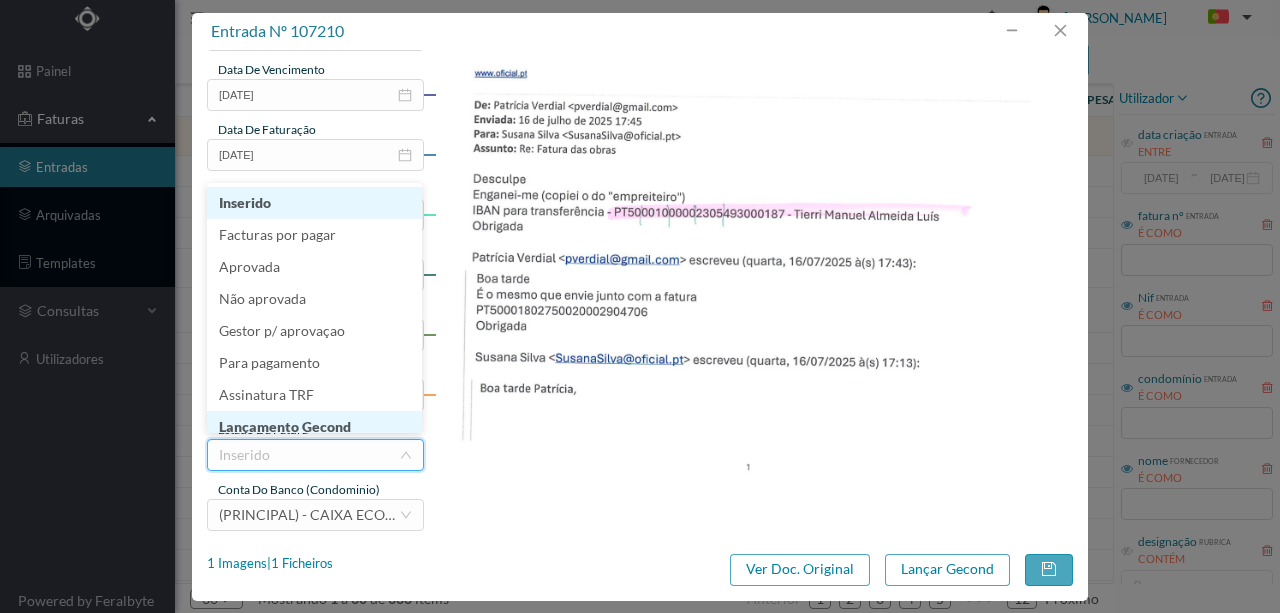 scroll, scrollTop: 10, scrollLeft: 0, axis: vertical 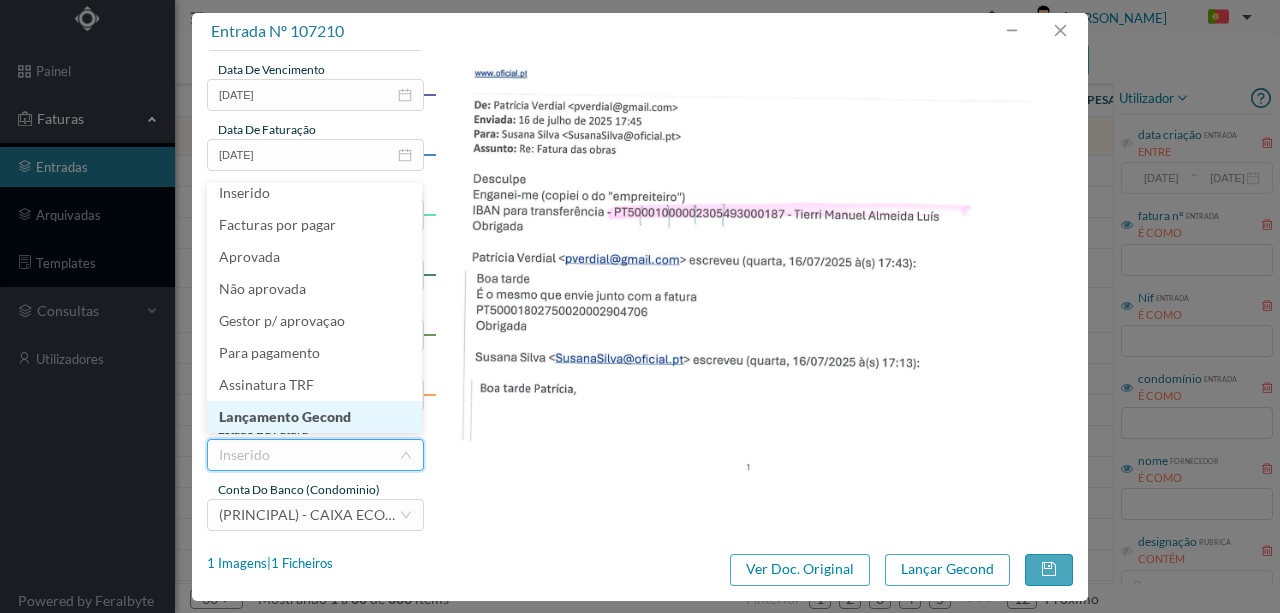 click on "Lançamento Gecond" at bounding box center (314, 417) 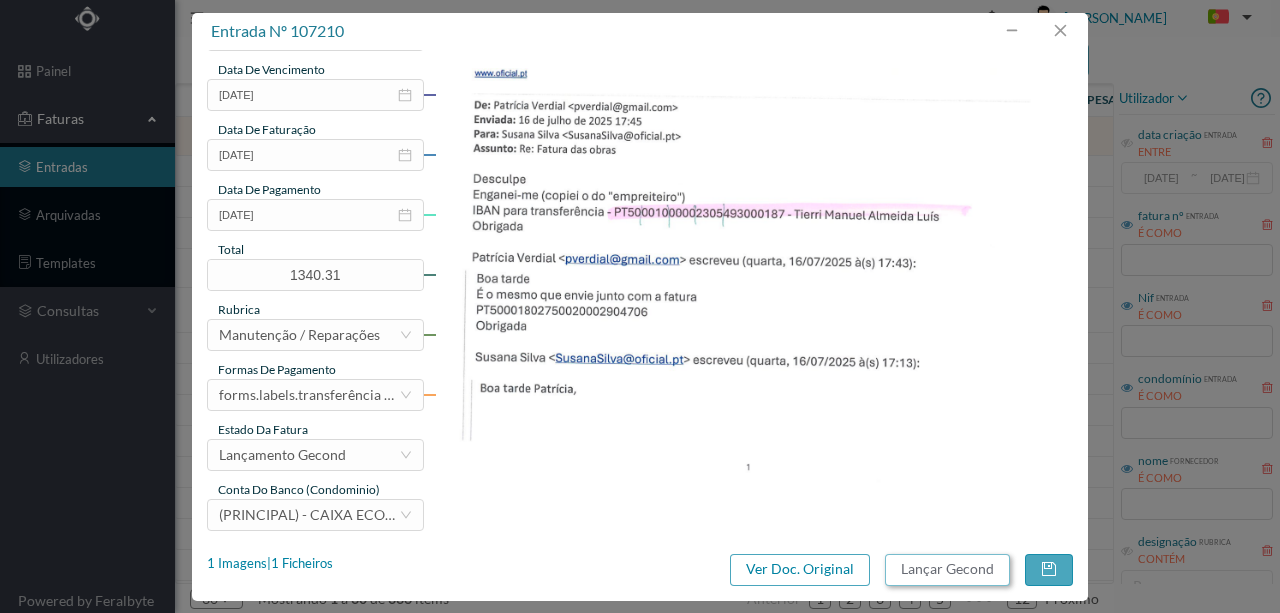 click on "Lançar Gecond" at bounding box center [947, 570] 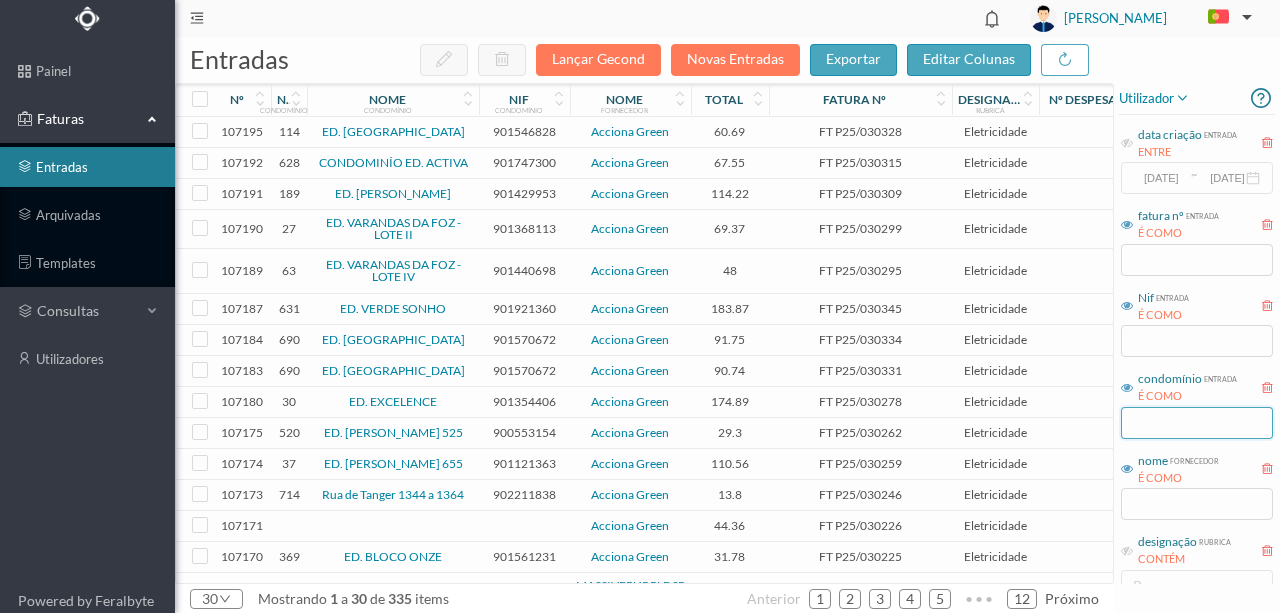 click at bounding box center [1197, 423] 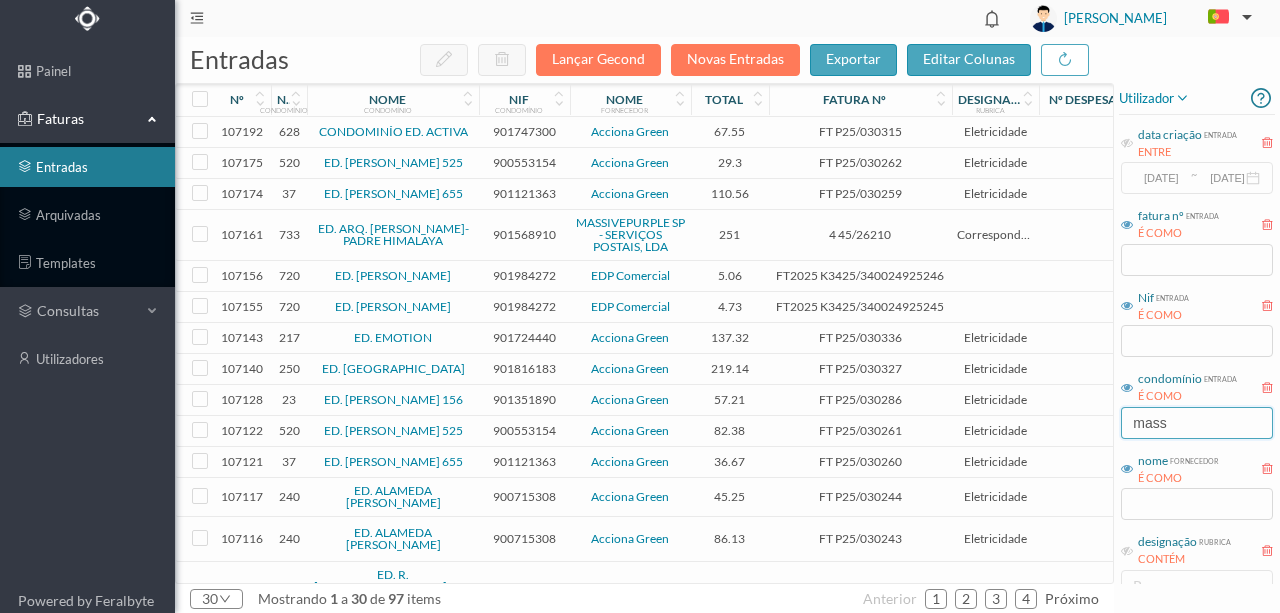 type on "massi" 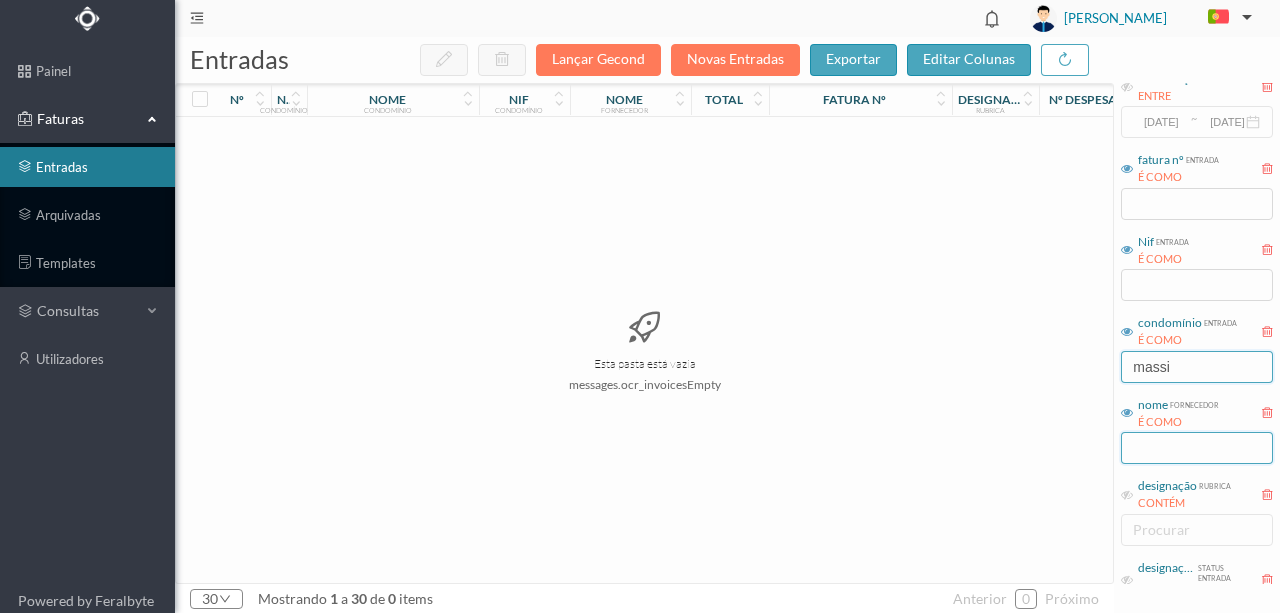 scroll, scrollTop: 133, scrollLeft: 0, axis: vertical 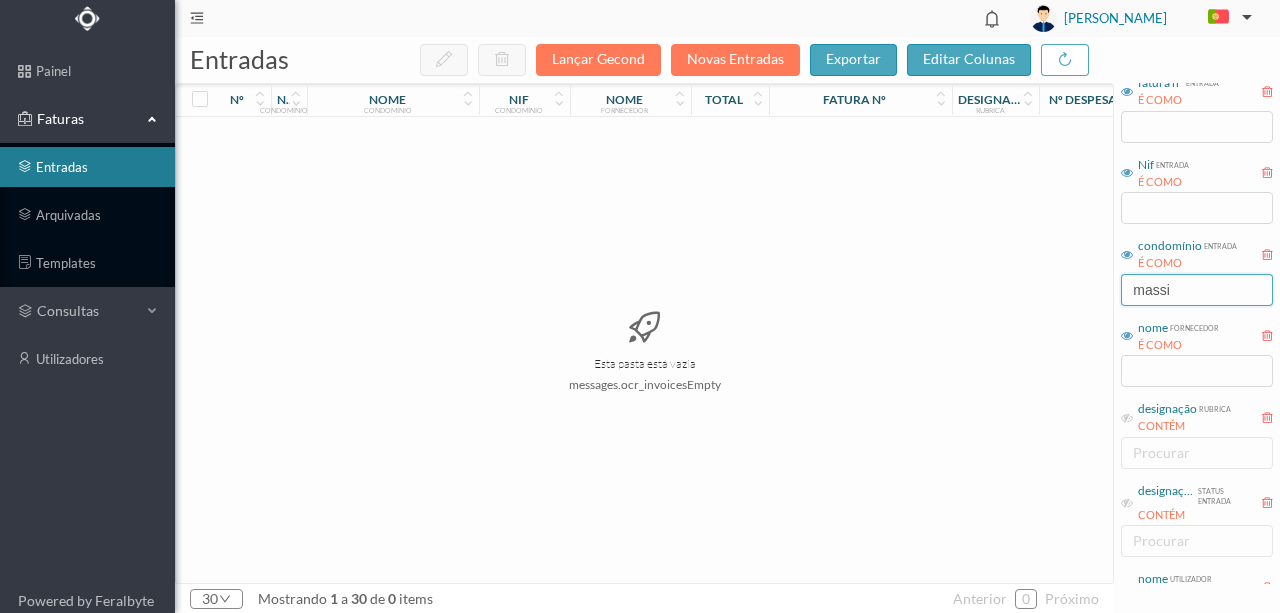 drag, startPoint x: 1200, startPoint y: 293, endPoint x: 900, endPoint y: 328, distance: 302.03476 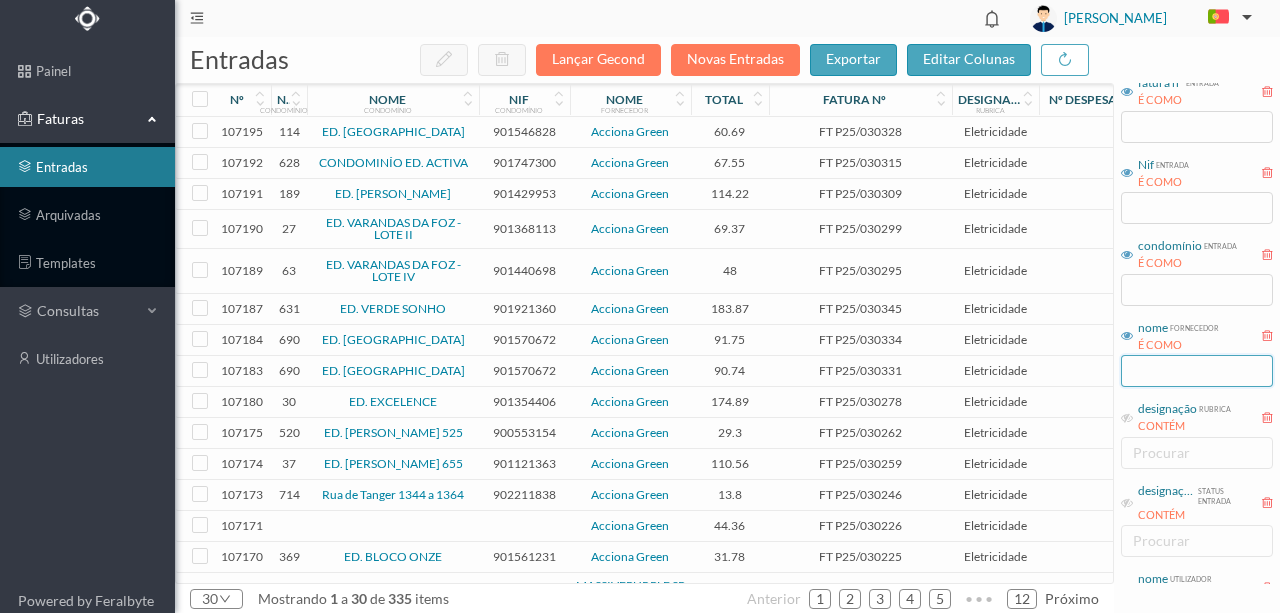 click at bounding box center [1197, 371] 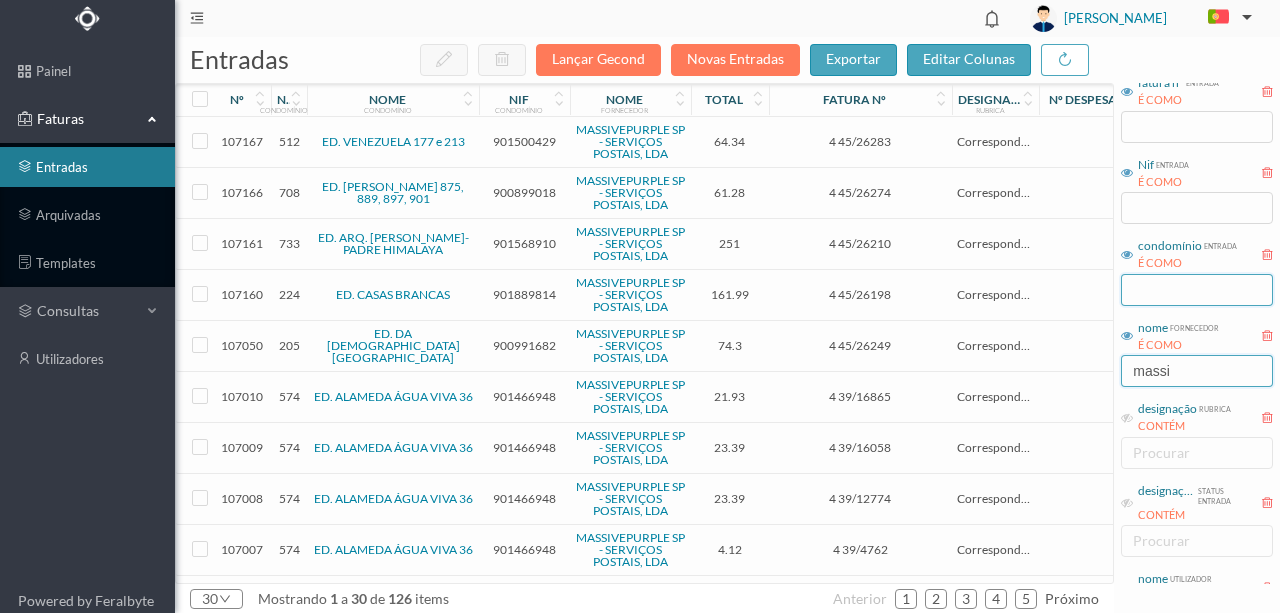 type on "massi" 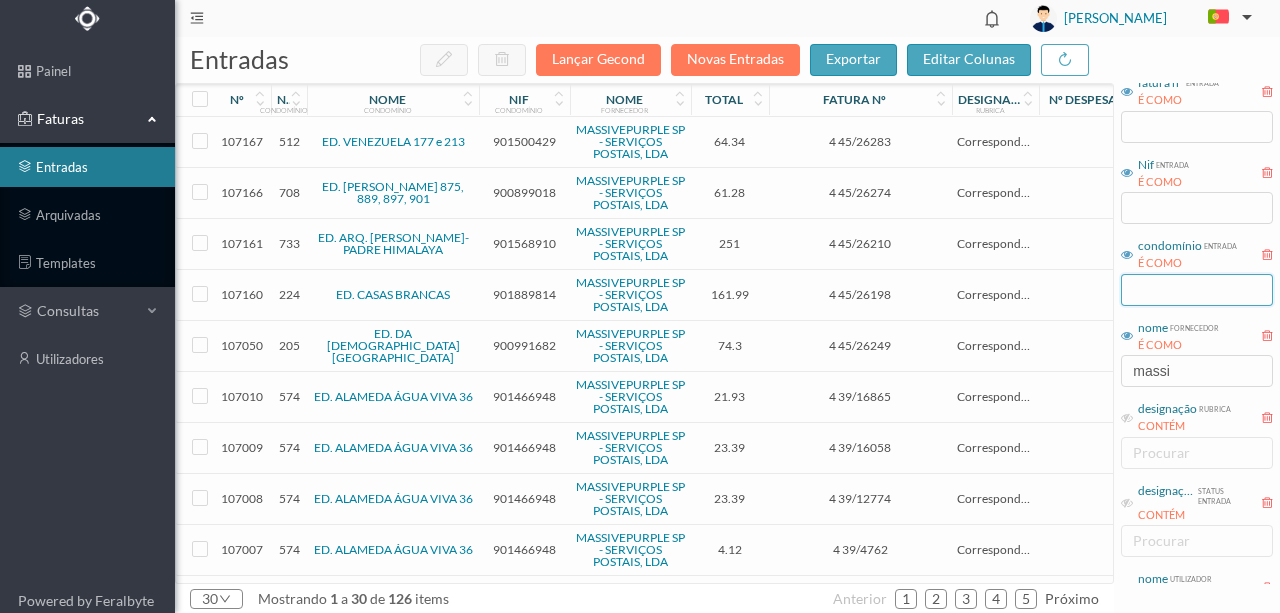 click at bounding box center (1197, 290) 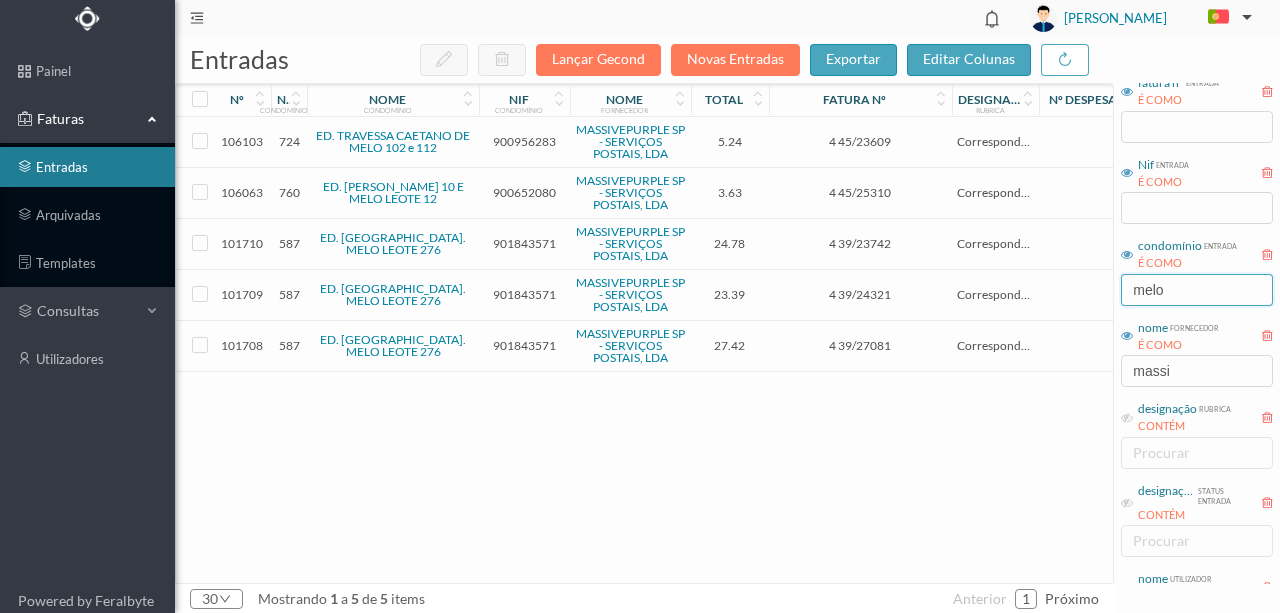 type on "melo" 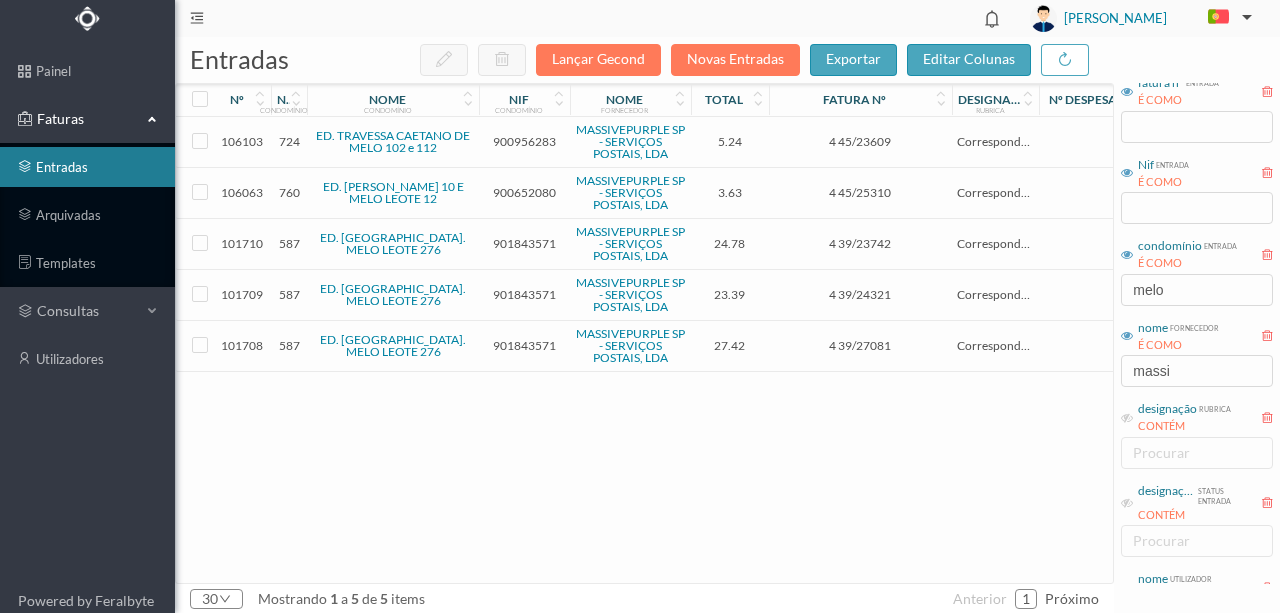 click on "901843571" at bounding box center (524, 345) 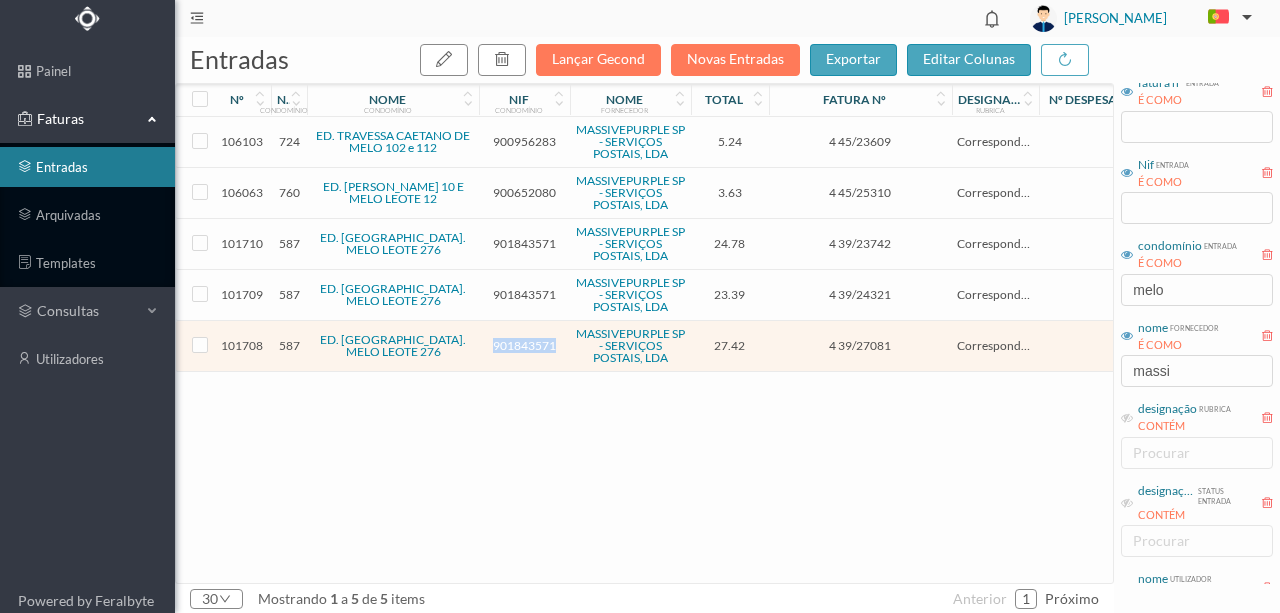click on "901843571" at bounding box center (524, 345) 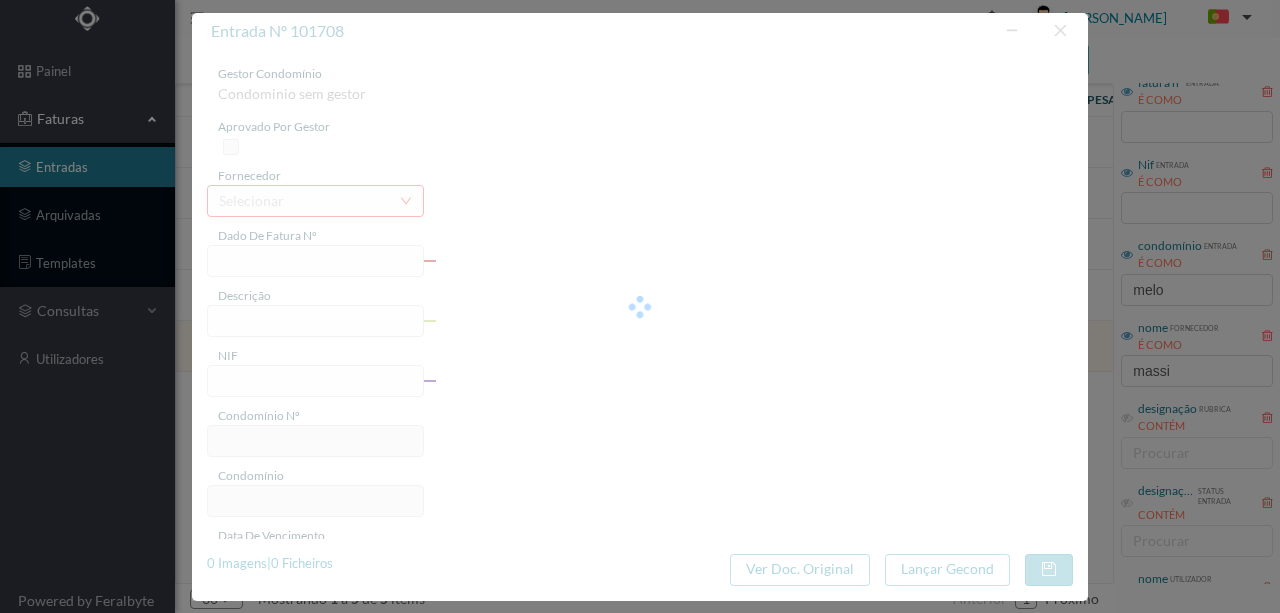 type on "4 39/27081" 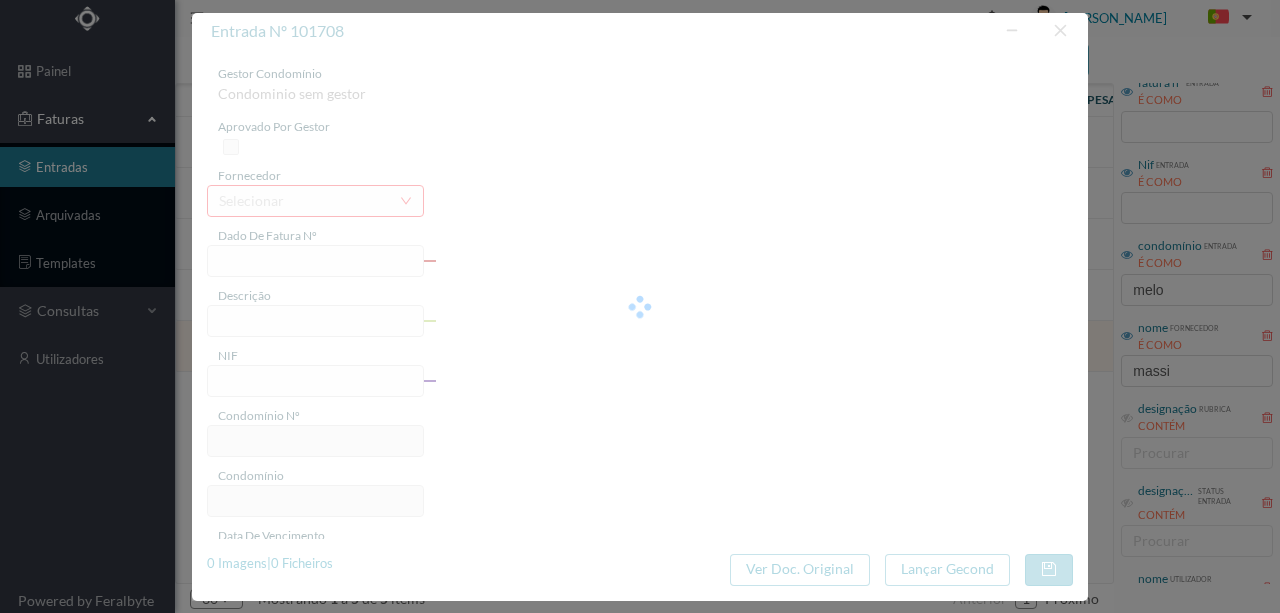 type on "Serviço Envio Correio" 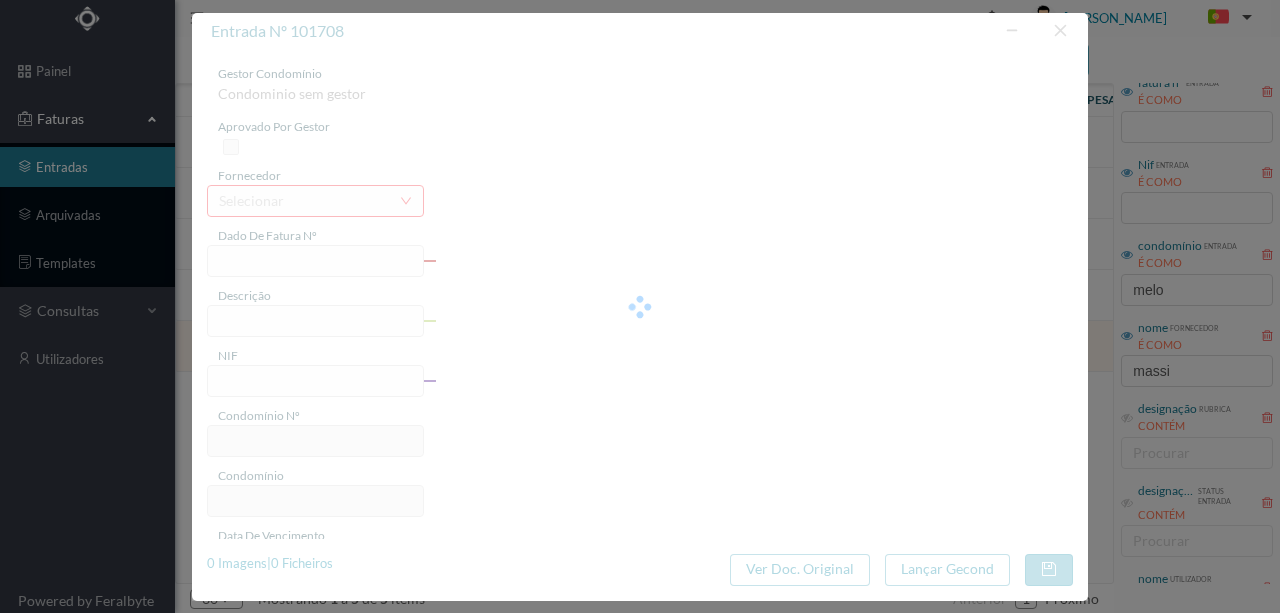 type on "2024-09-30" 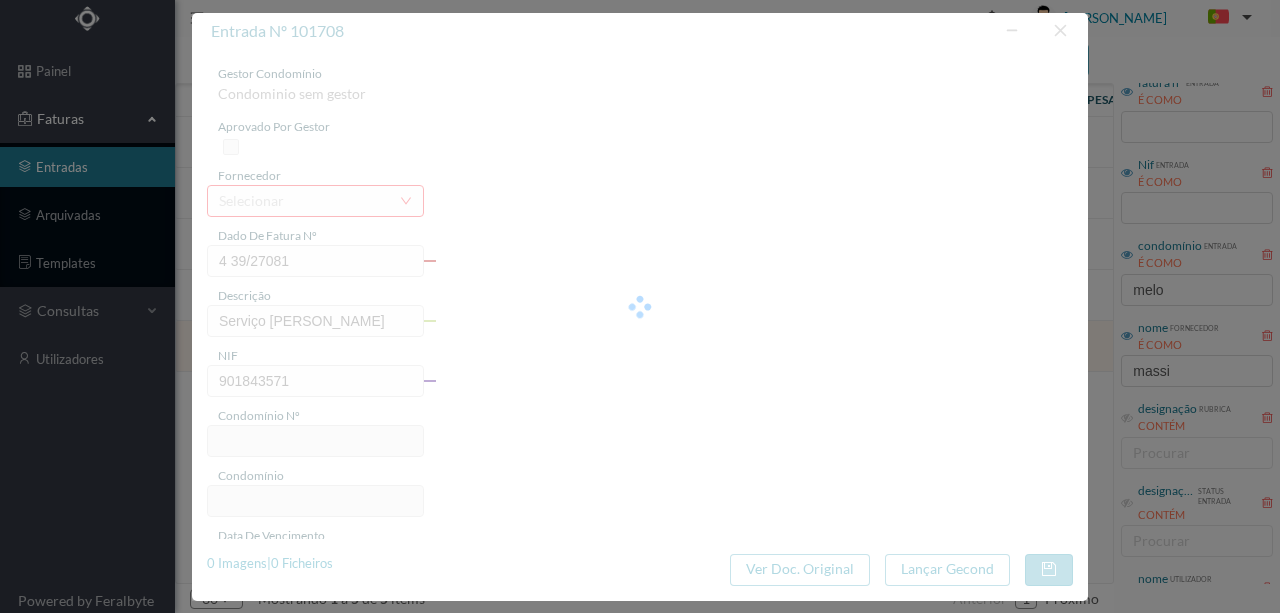 type on "587" 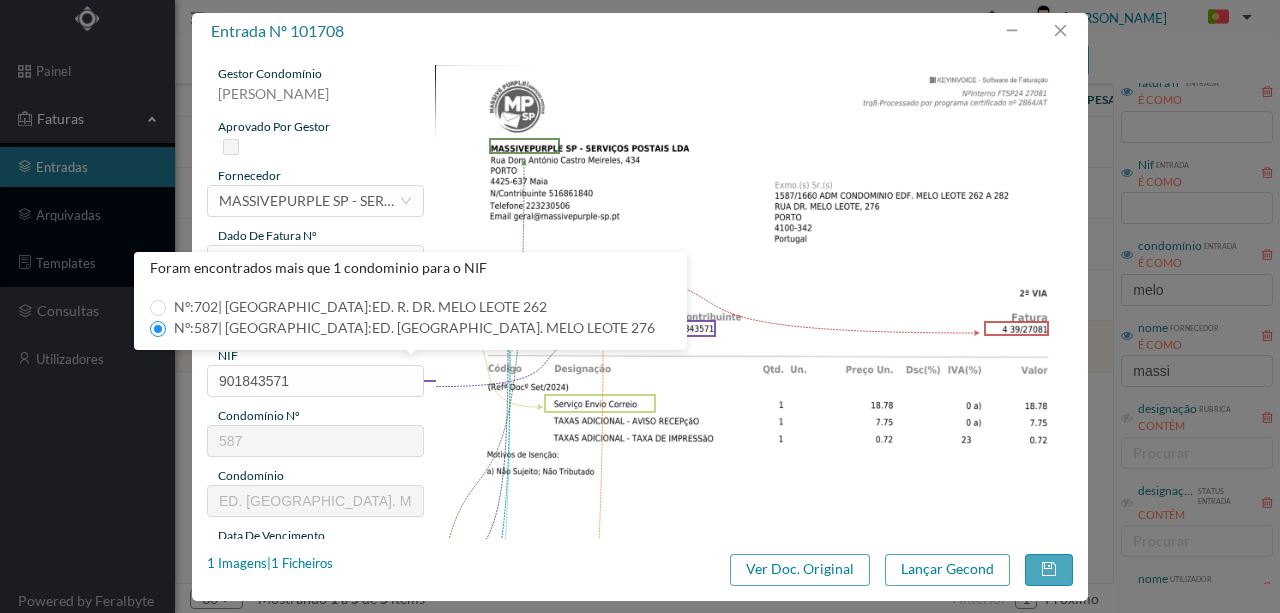 click at bounding box center [754, 516] 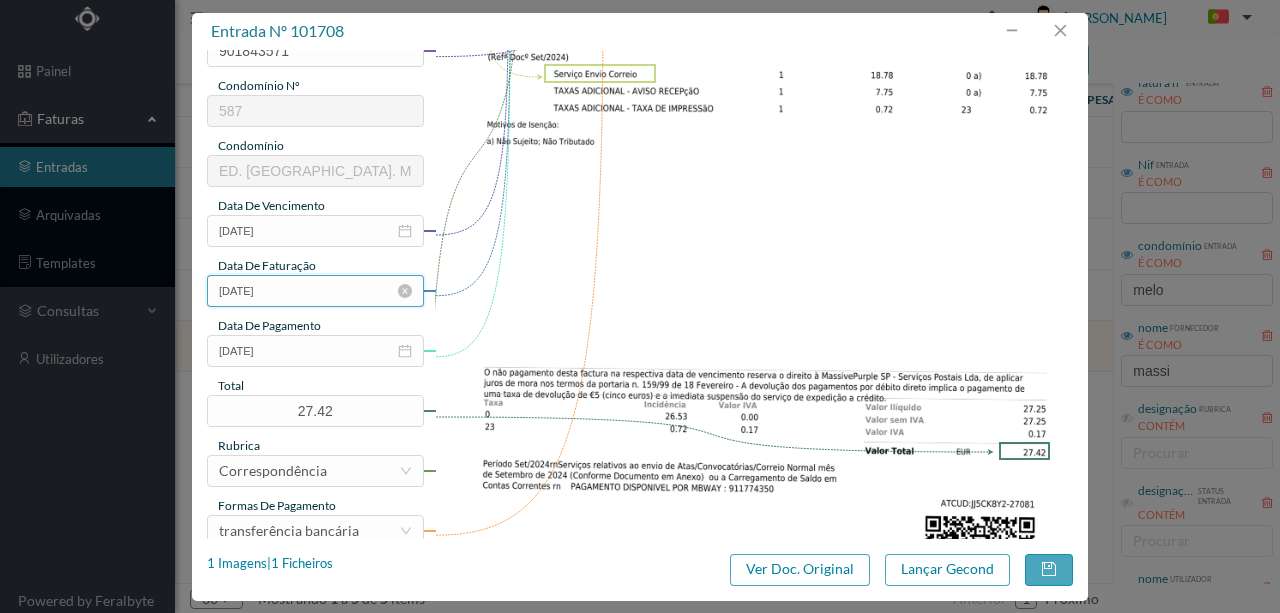 scroll, scrollTop: 333, scrollLeft: 0, axis: vertical 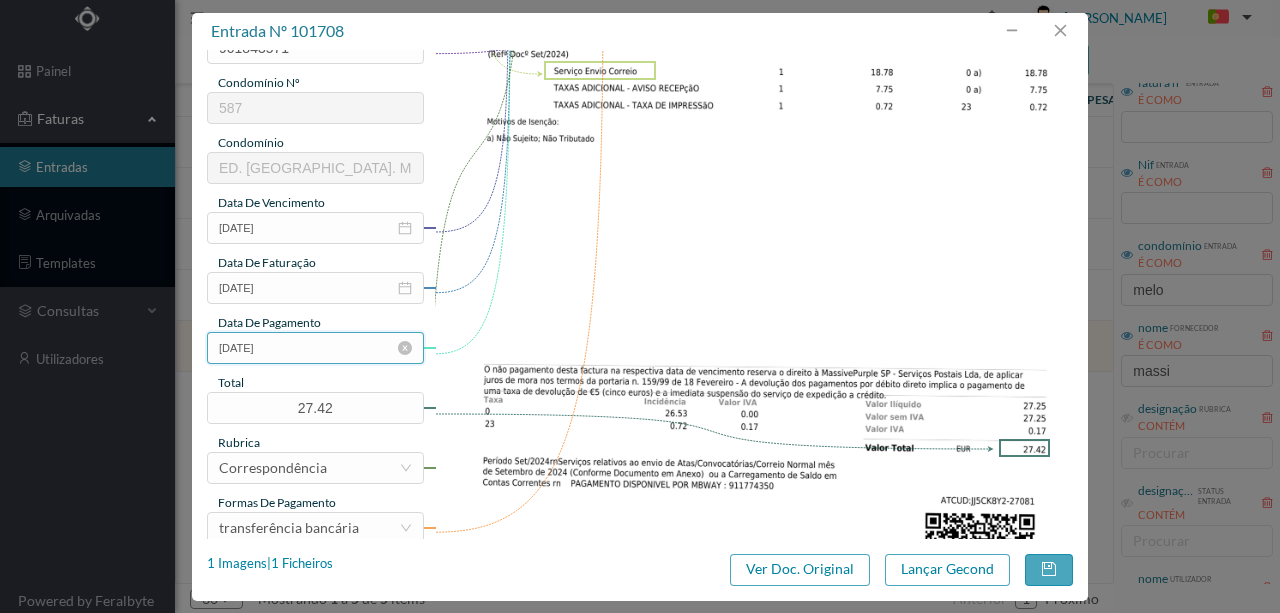 click on "2025-06-13" at bounding box center (315, 348) 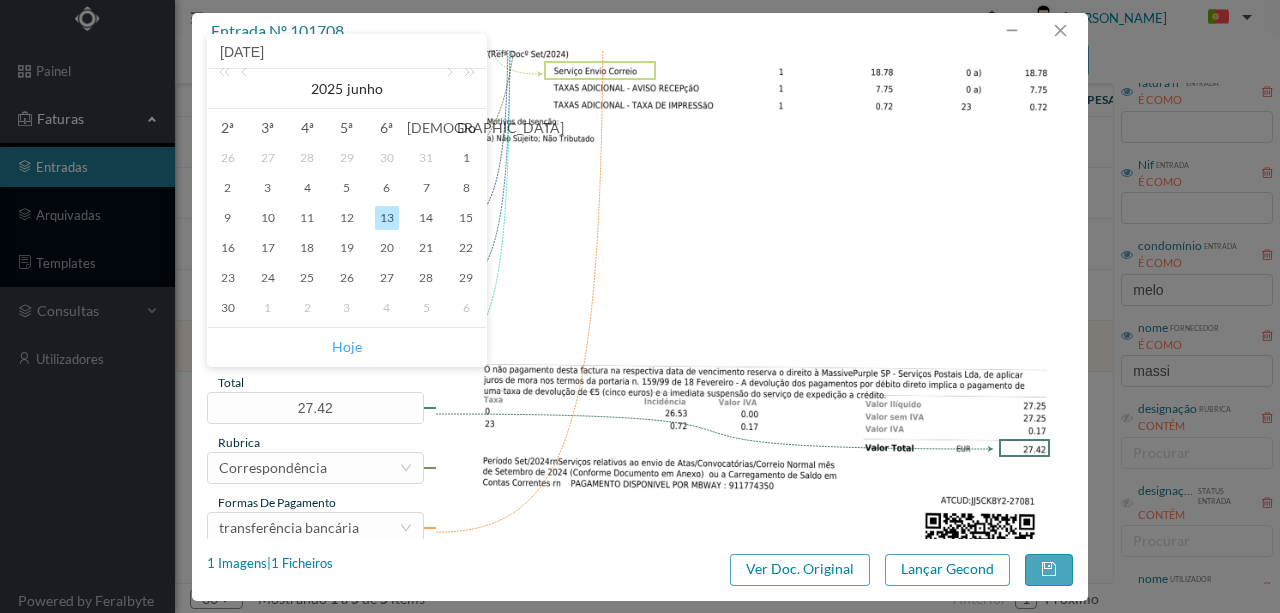 click on "Hoje" at bounding box center [347, 347] 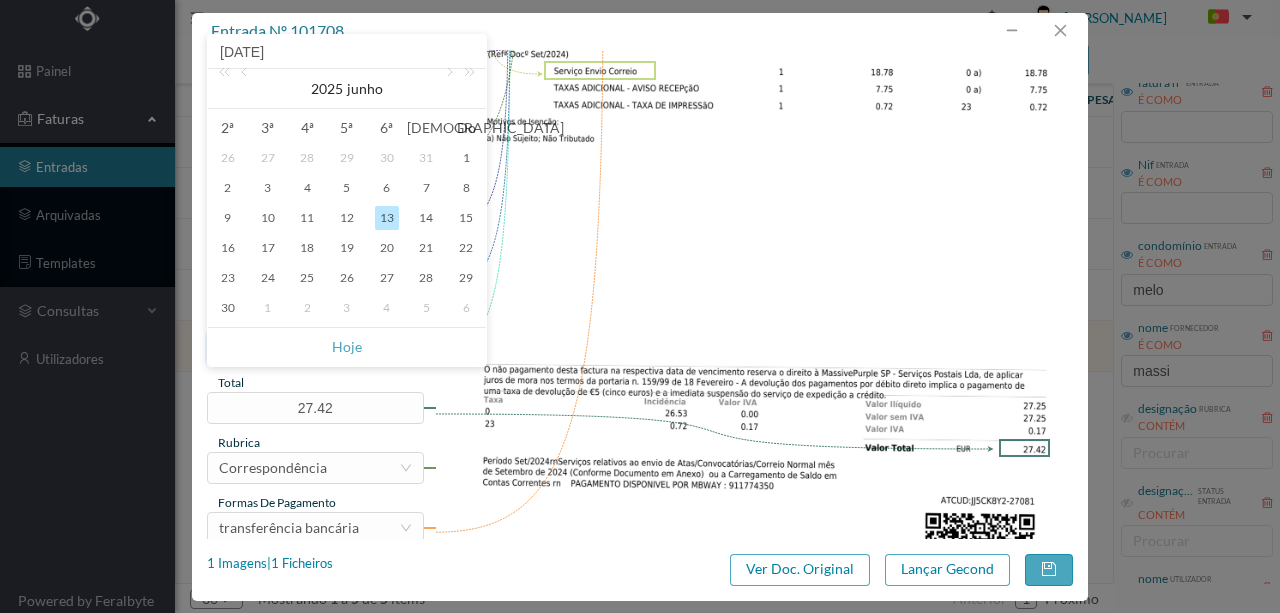 type on "[DATE]" 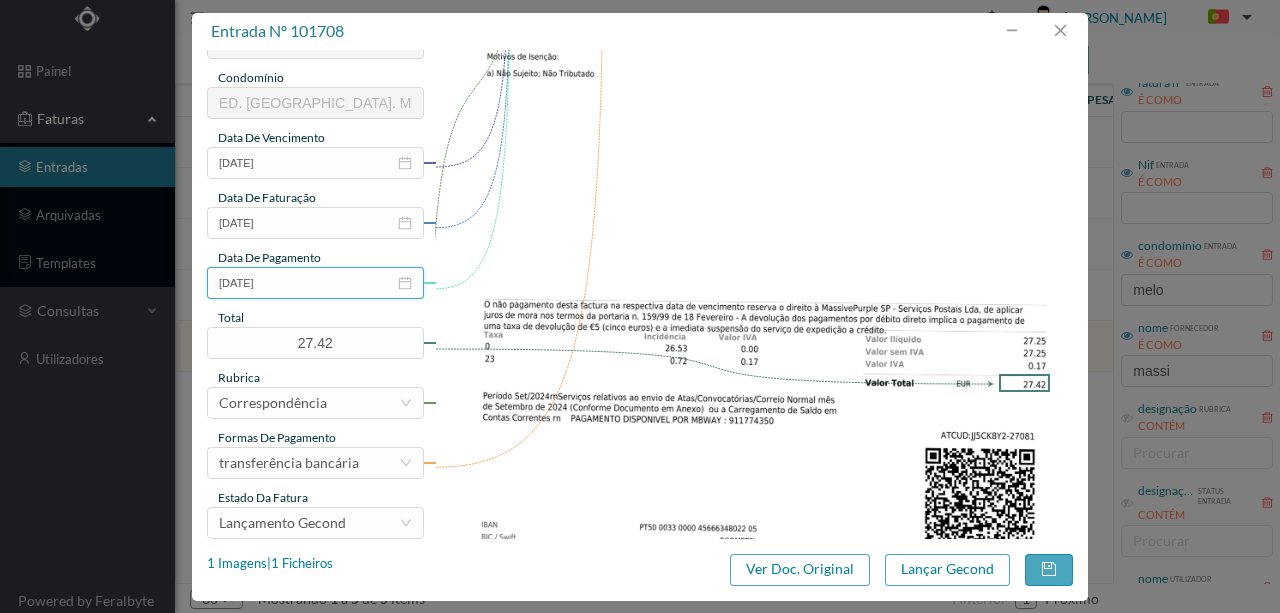 scroll, scrollTop: 473, scrollLeft: 0, axis: vertical 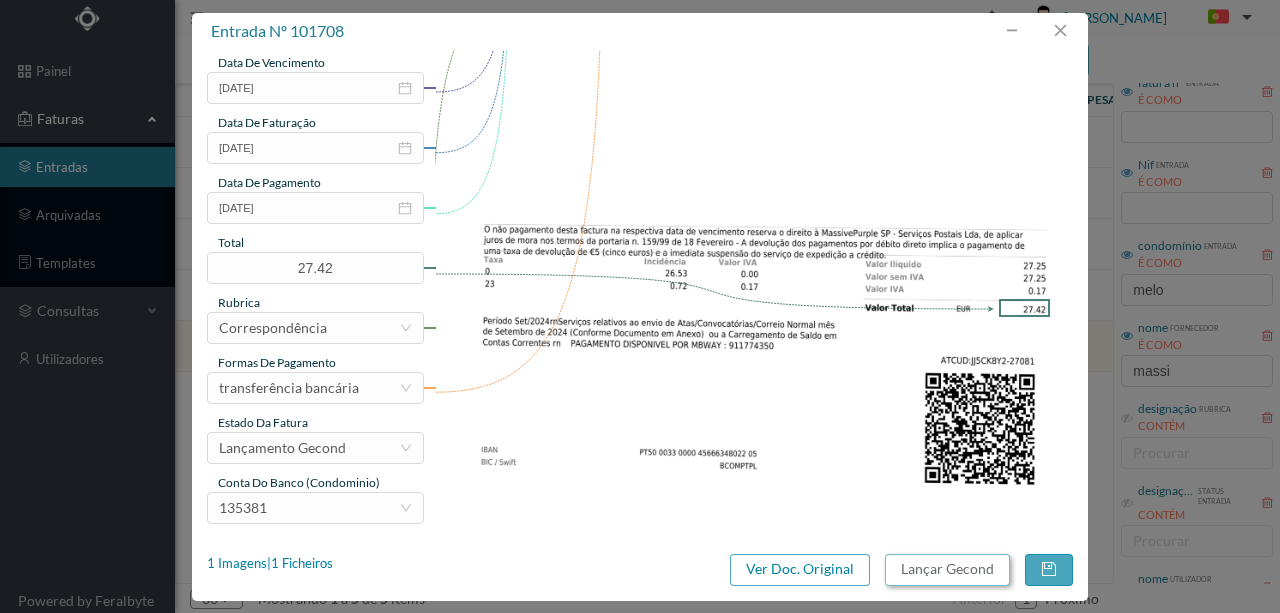 click on "Lançar Gecond" at bounding box center (947, 570) 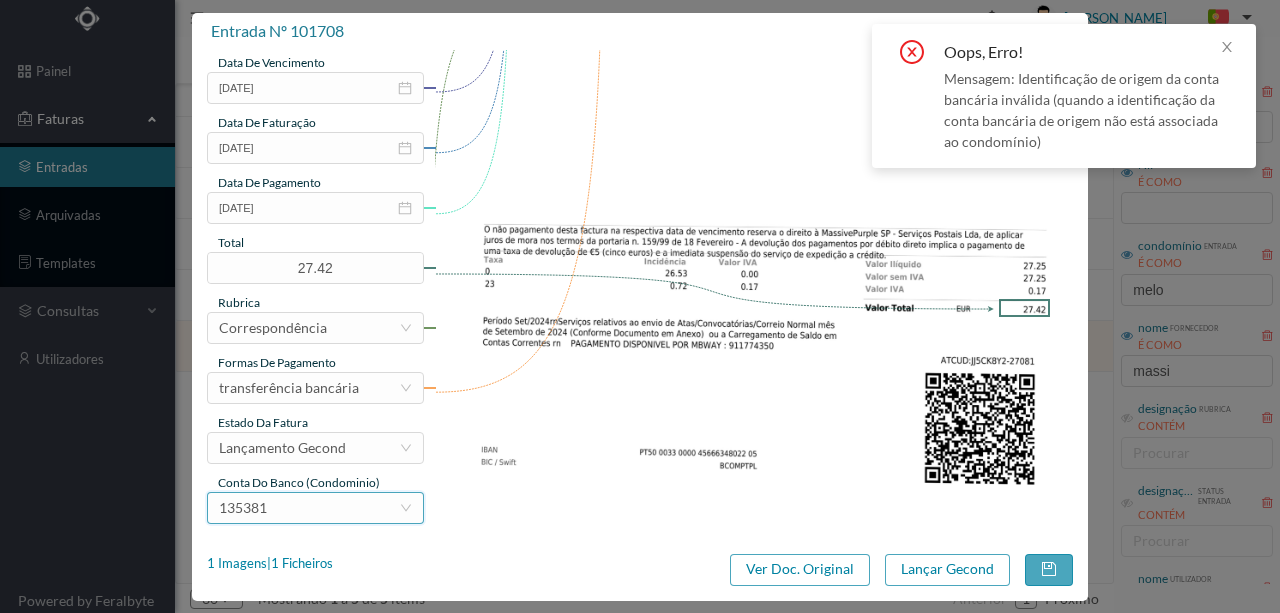 click on "135381" at bounding box center [309, 508] 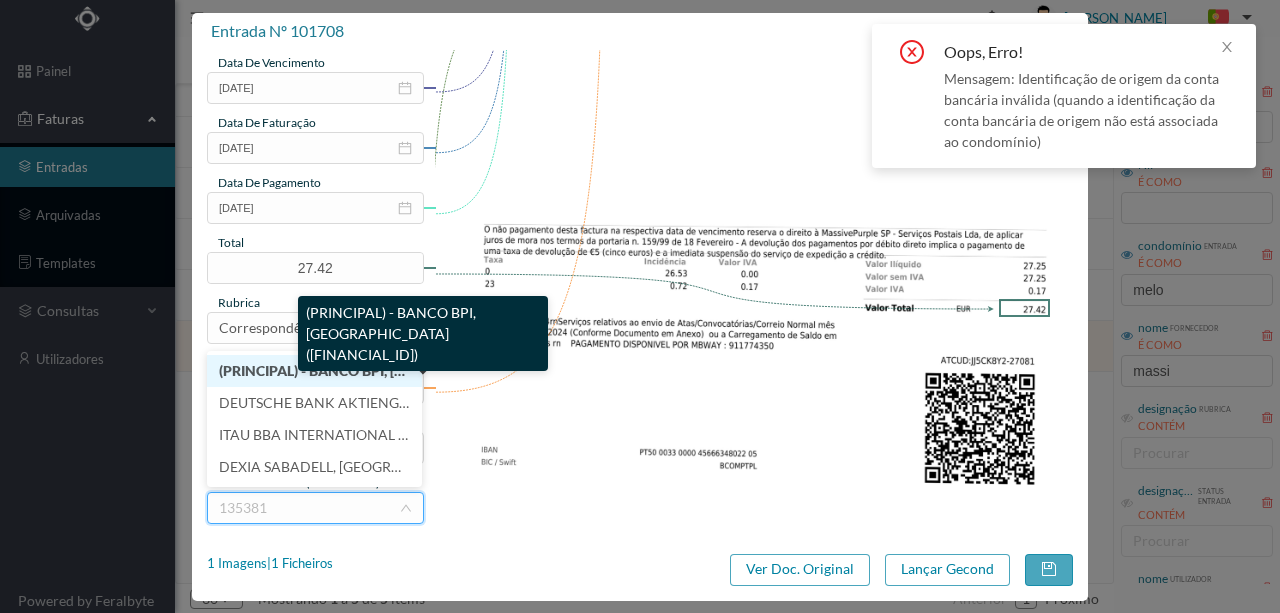 click on "(PRINCIPAL) - BANCO BPI, SA (PT50 001000004428134000166)" at bounding box center [431, 370] 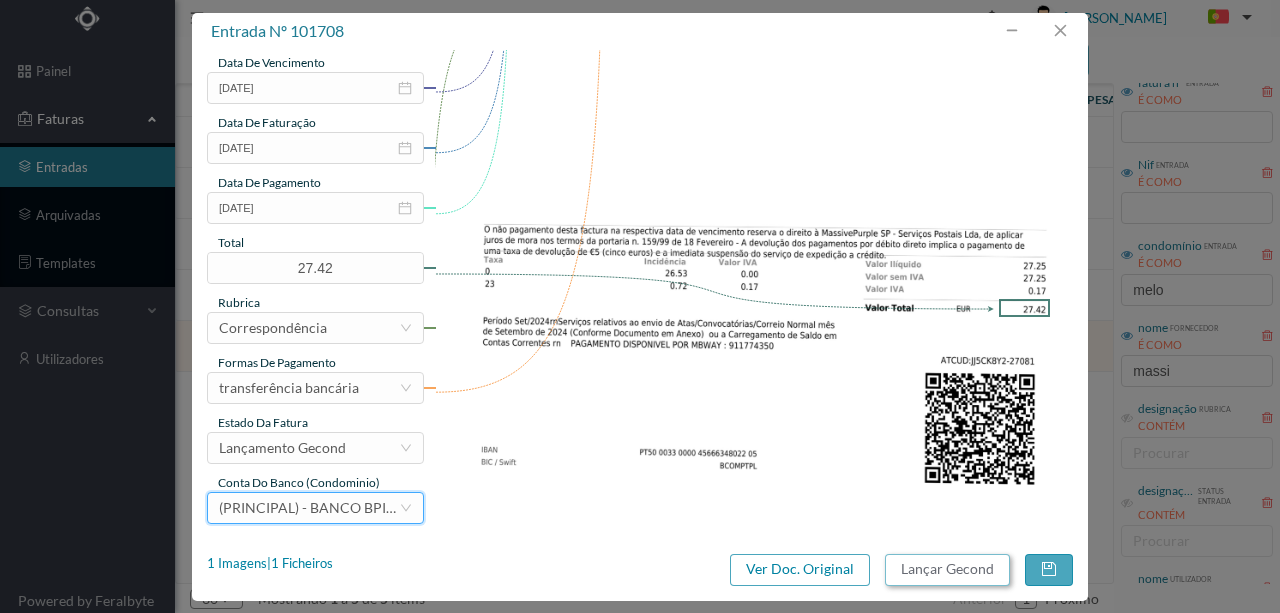 click on "Lançar Gecond" at bounding box center [947, 570] 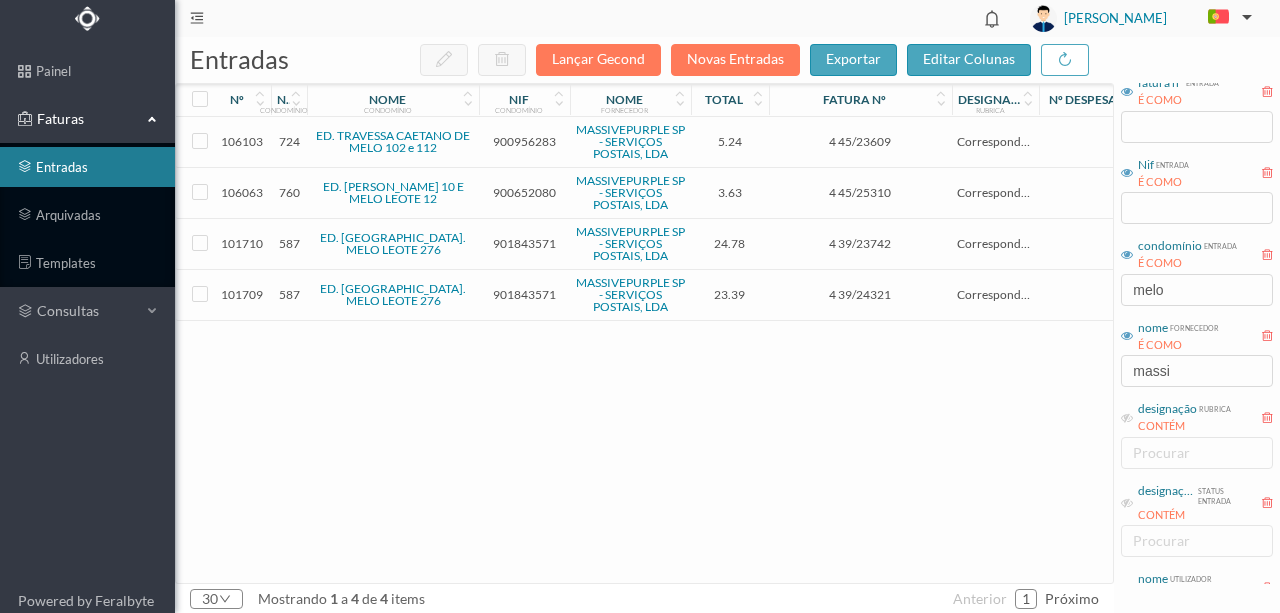 click on "901843571" at bounding box center [524, 294] 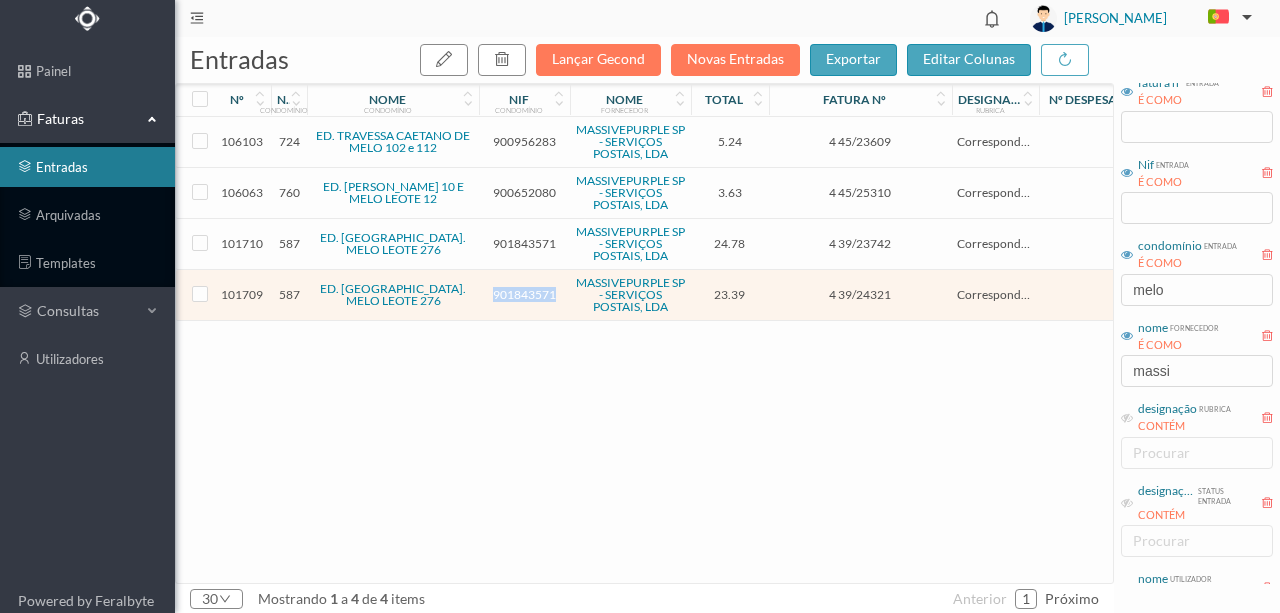 click on "901843571" at bounding box center (524, 294) 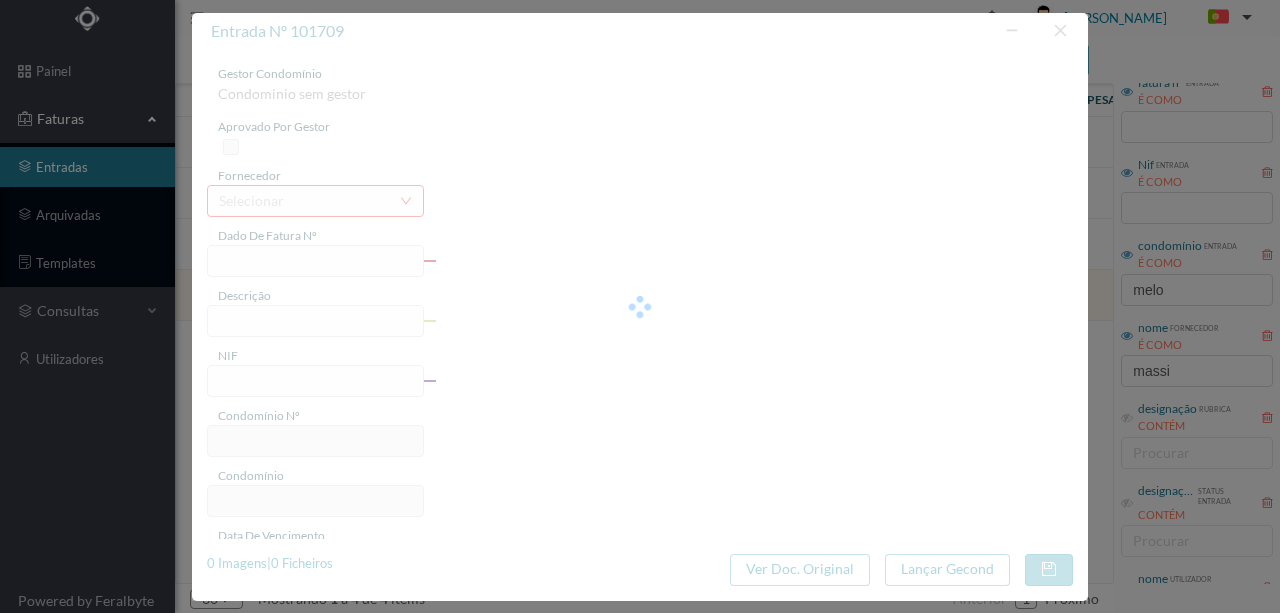 type on "4 39/24321" 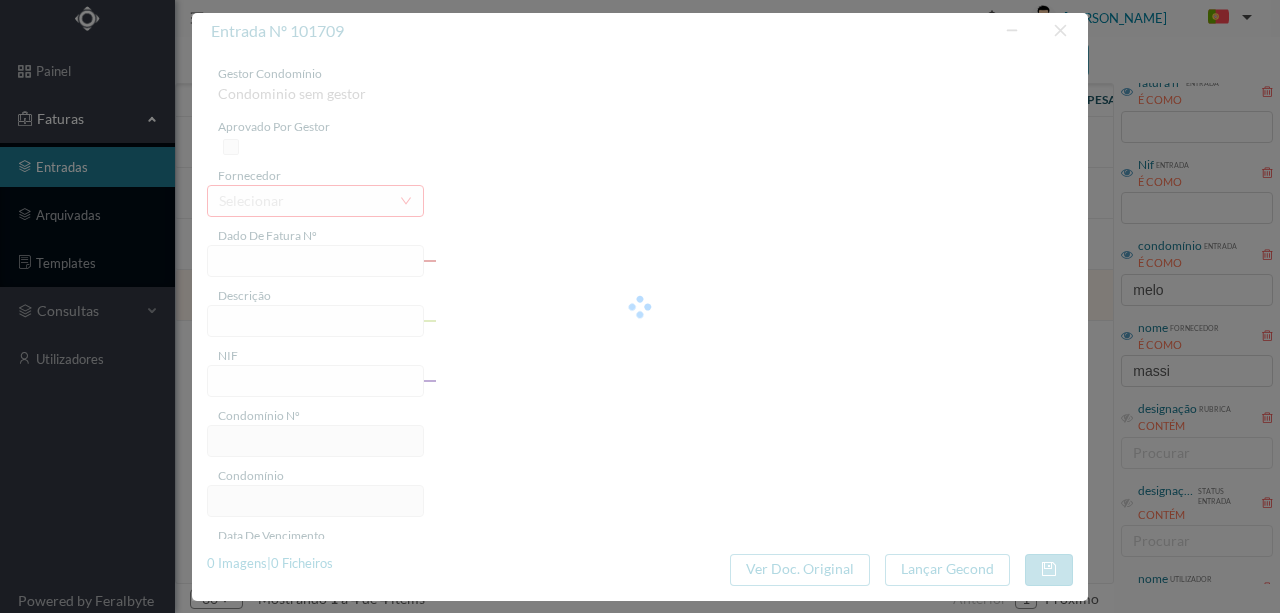 type on "Serviço Envio Correio" 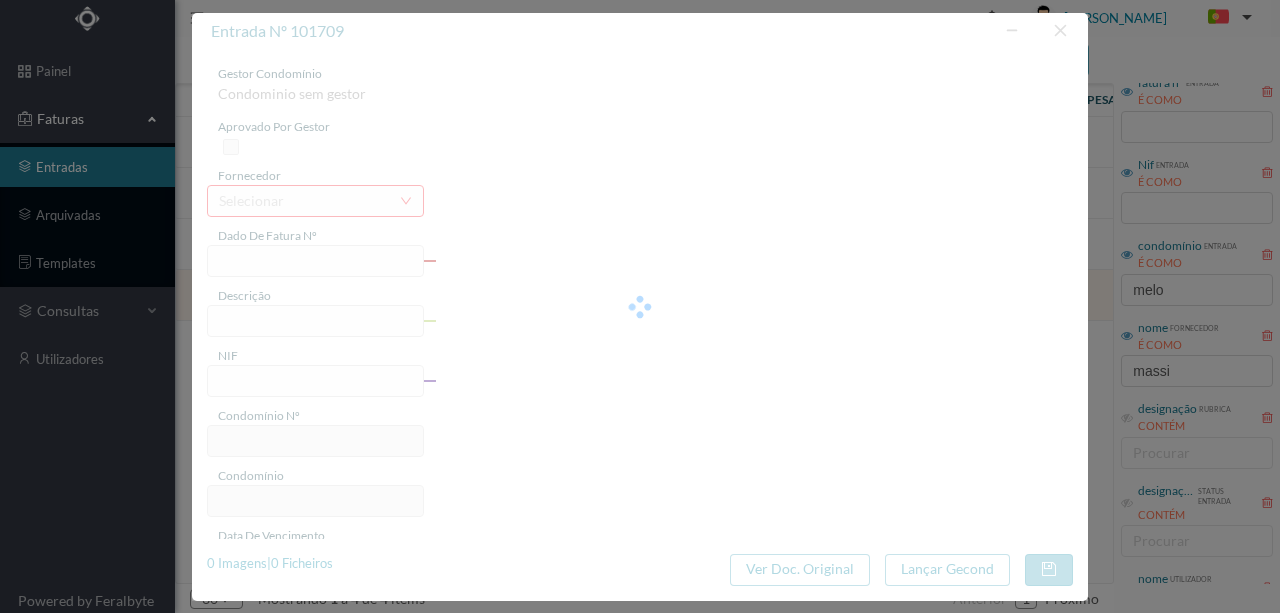 type on "2025-06-13" 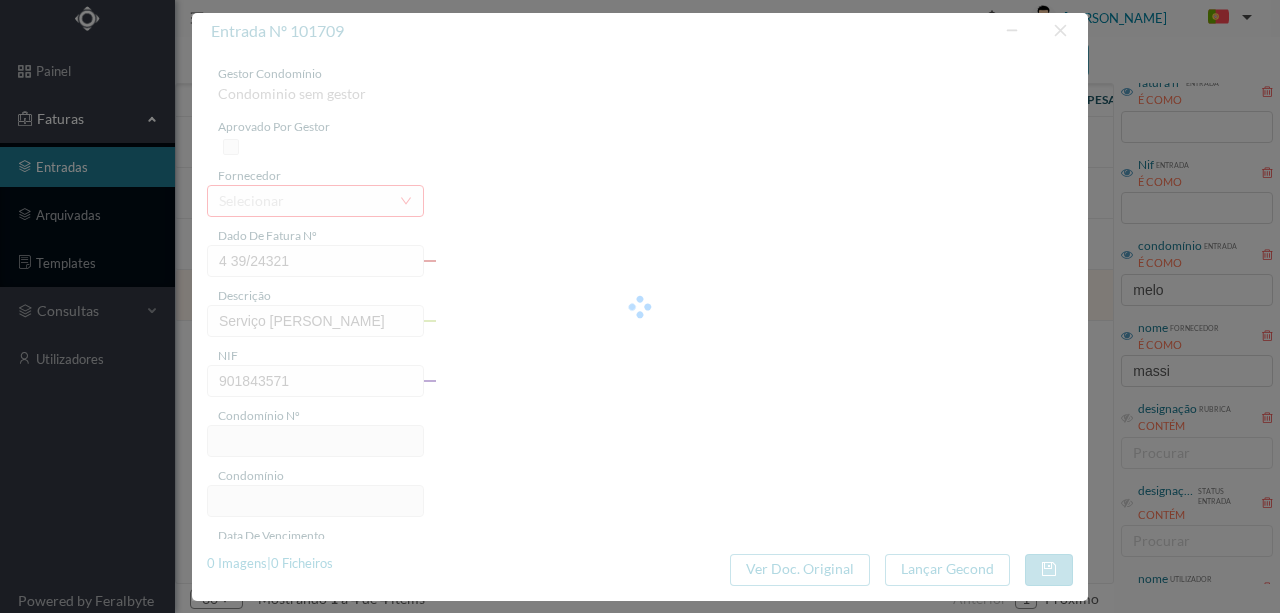 type on "587" 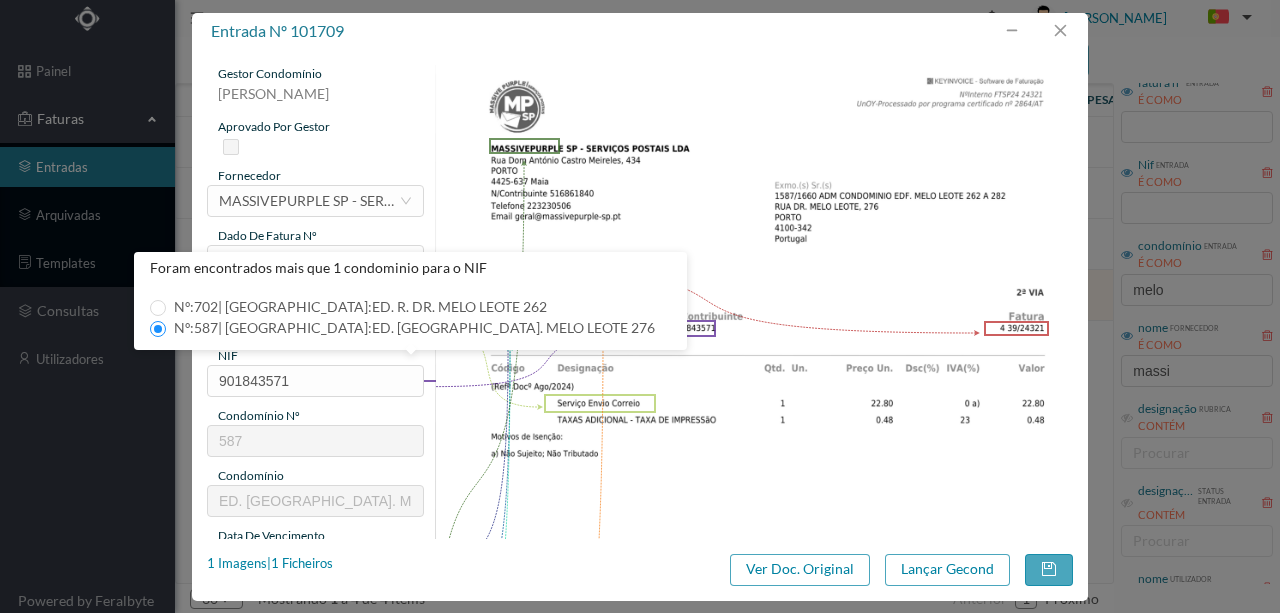 click at bounding box center [754, 516] 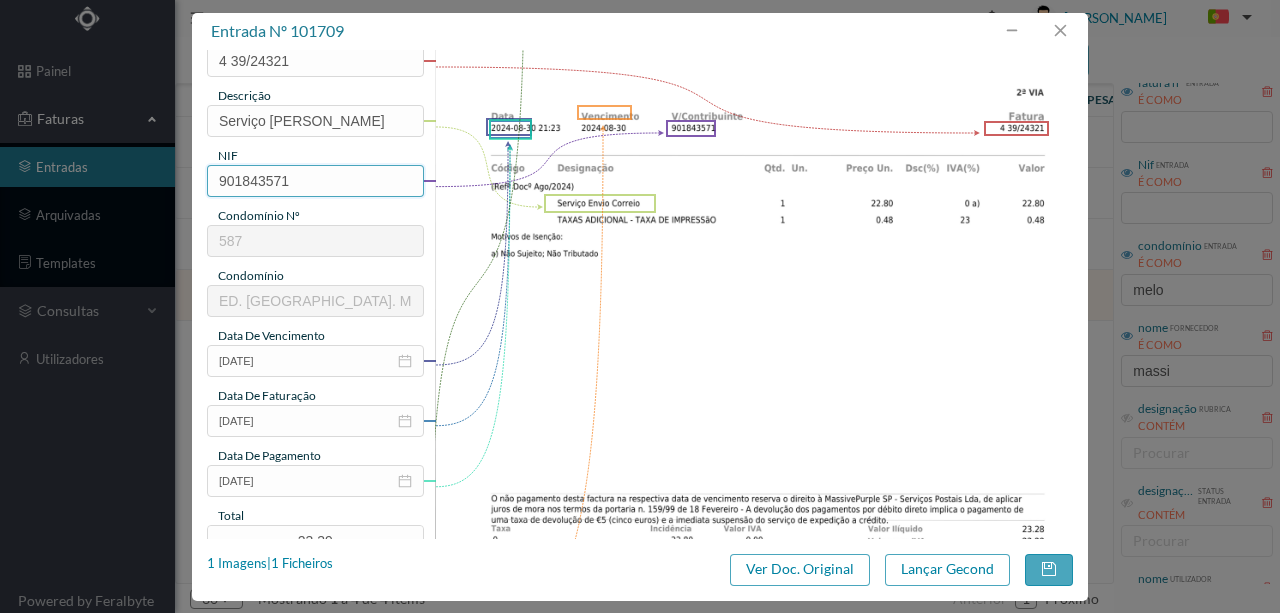 scroll, scrollTop: 333, scrollLeft: 0, axis: vertical 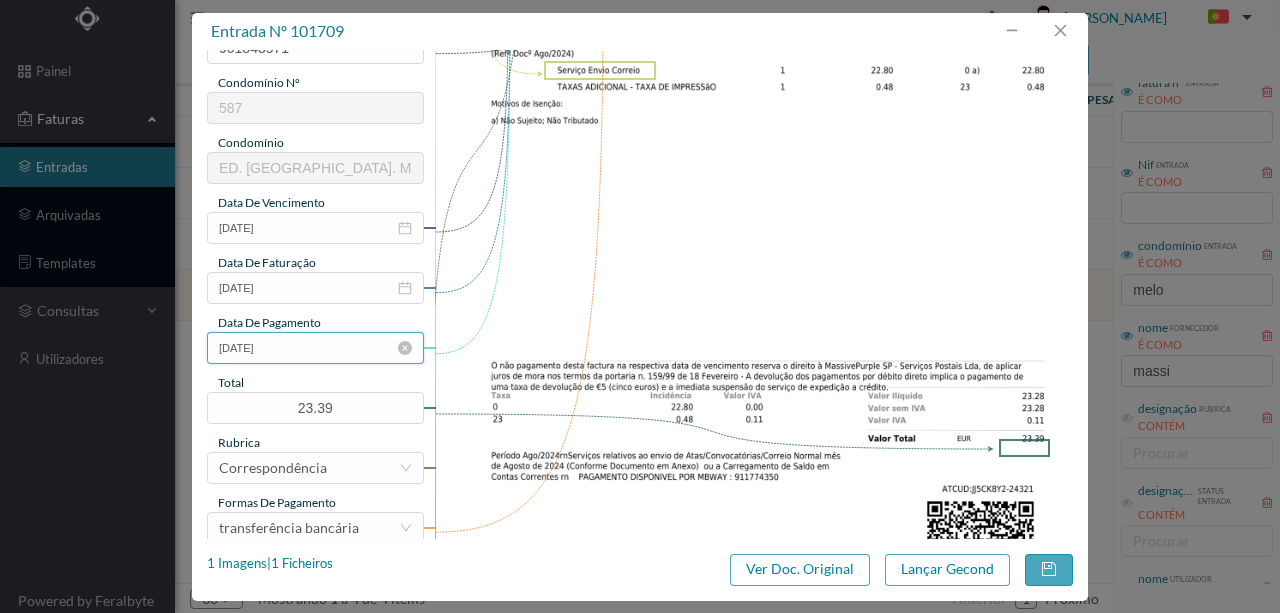 click on "2025-06-13" at bounding box center [315, 348] 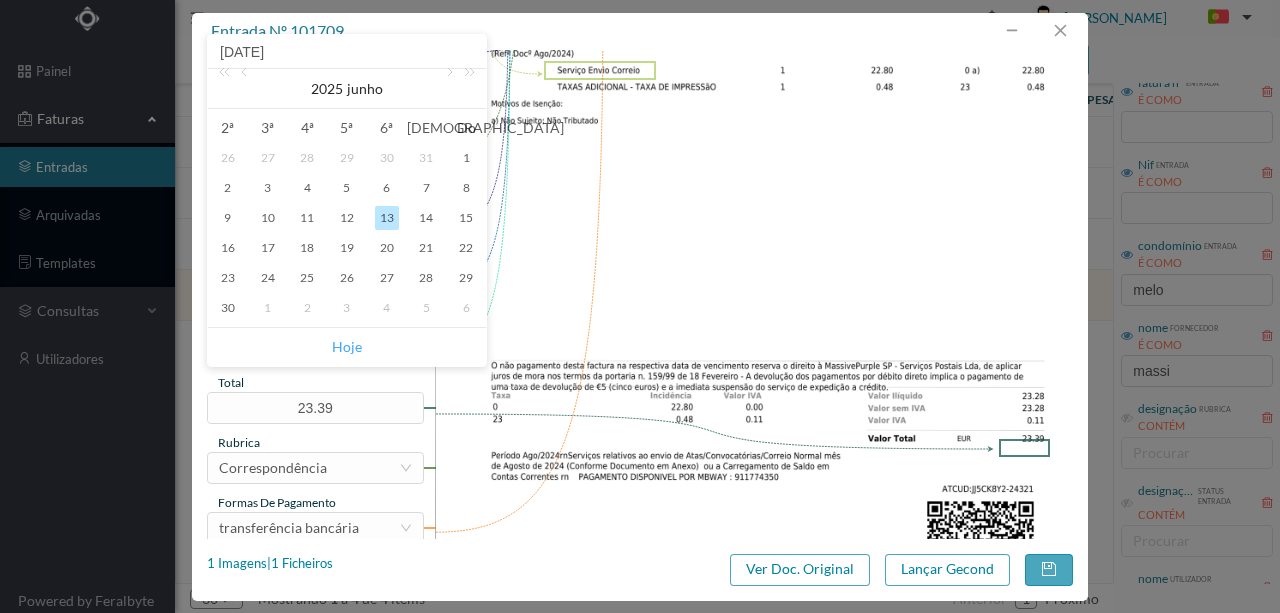 click on "Hoje" at bounding box center [347, 347] 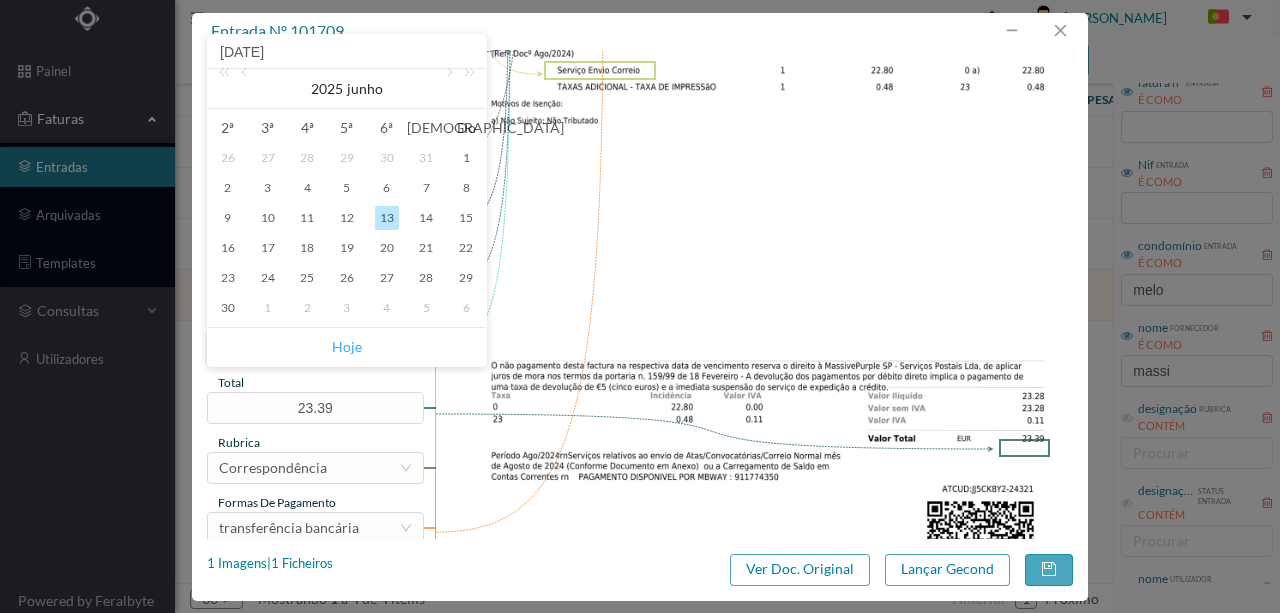 type on "[DATE]" 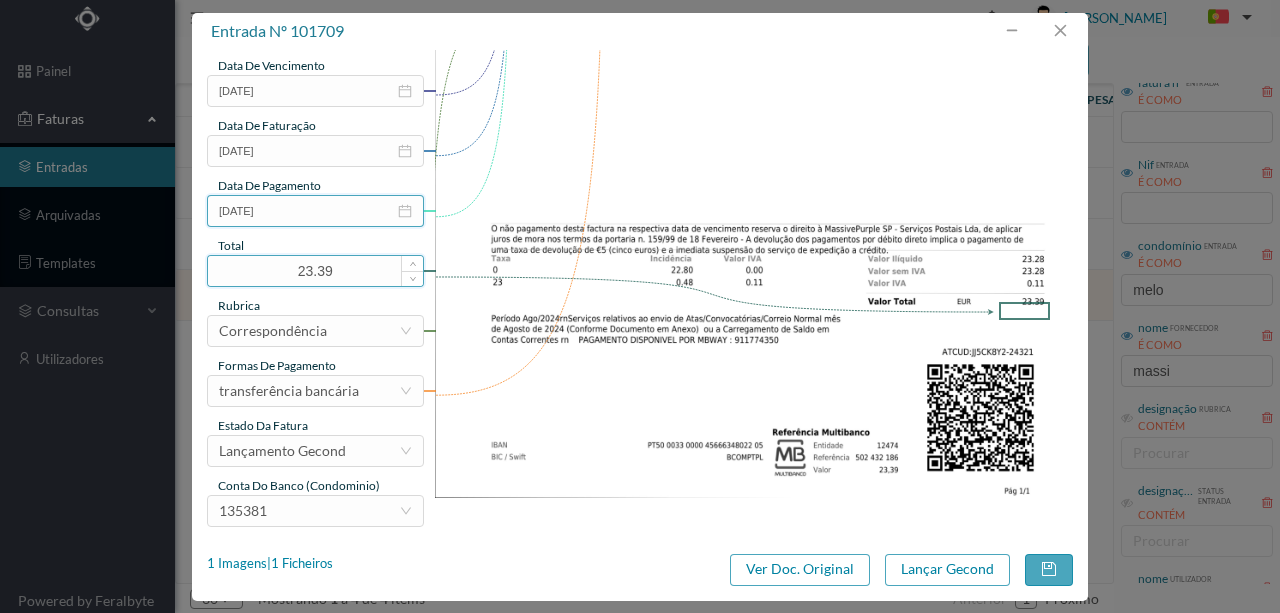 scroll, scrollTop: 473, scrollLeft: 0, axis: vertical 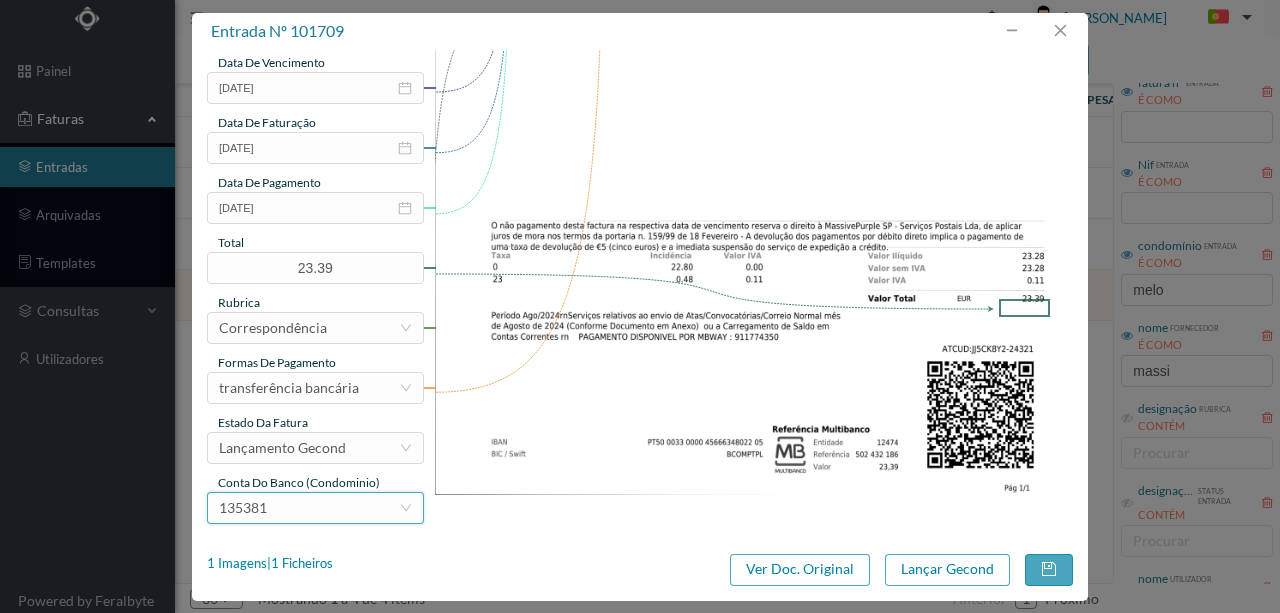 click on "135381" at bounding box center (309, 508) 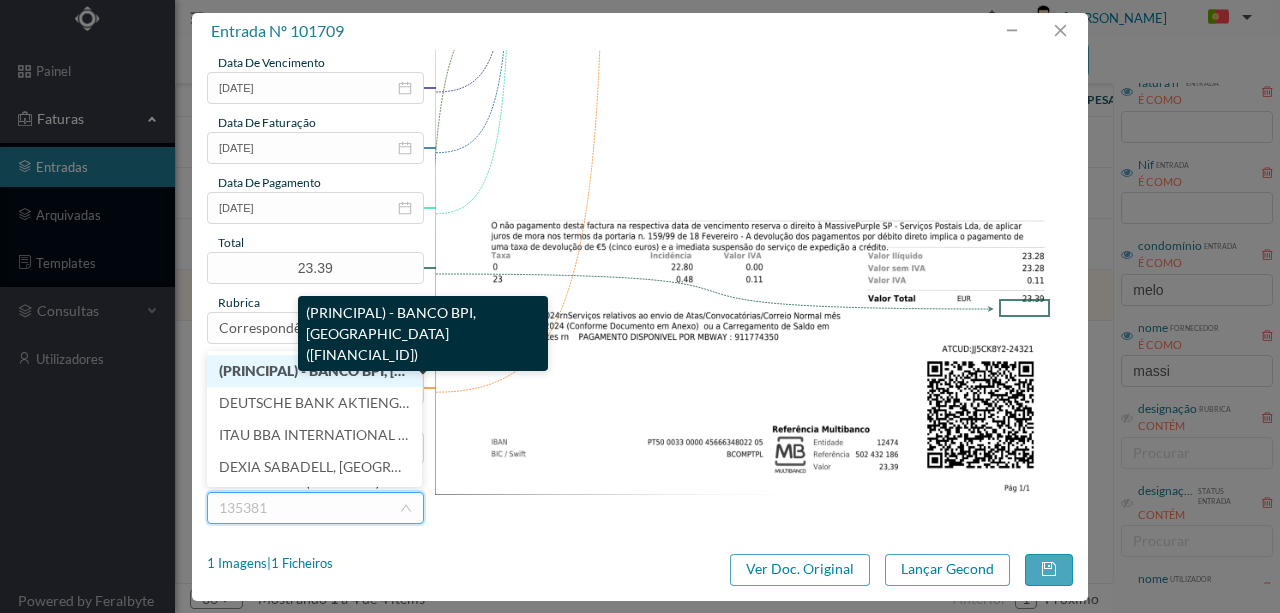 click on "(PRINCIPAL) - BANCO BPI, SA (PT50 001000004428134000166)" at bounding box center [431, 370] 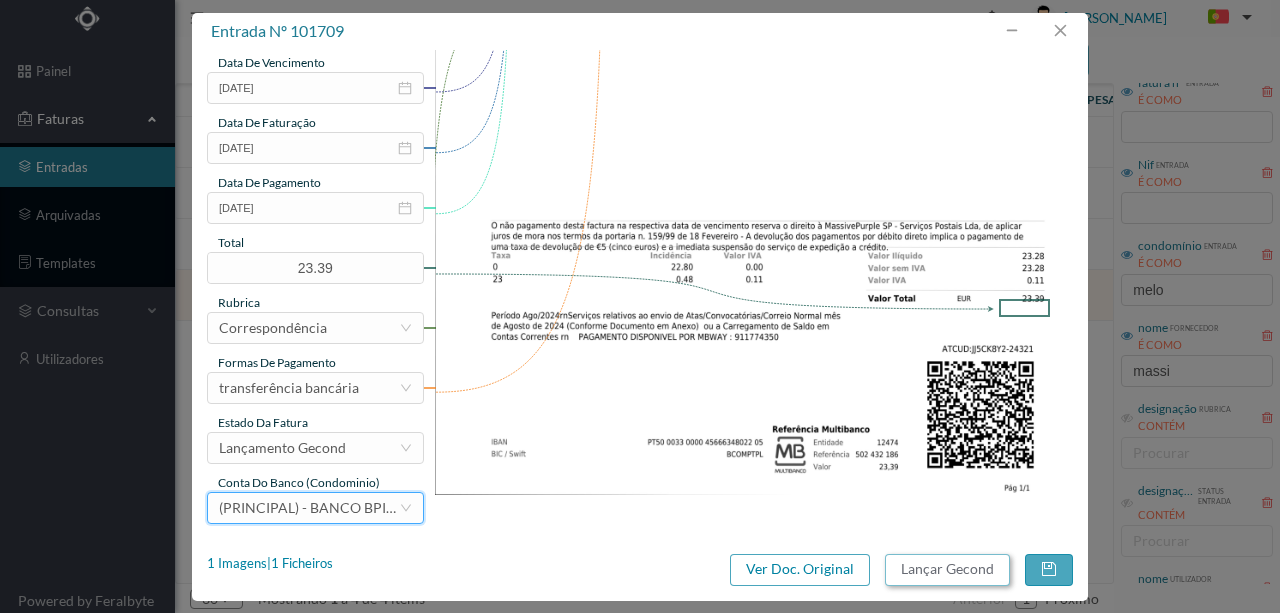 click on "Lançar Gecond" at bounding box center (947, 570) 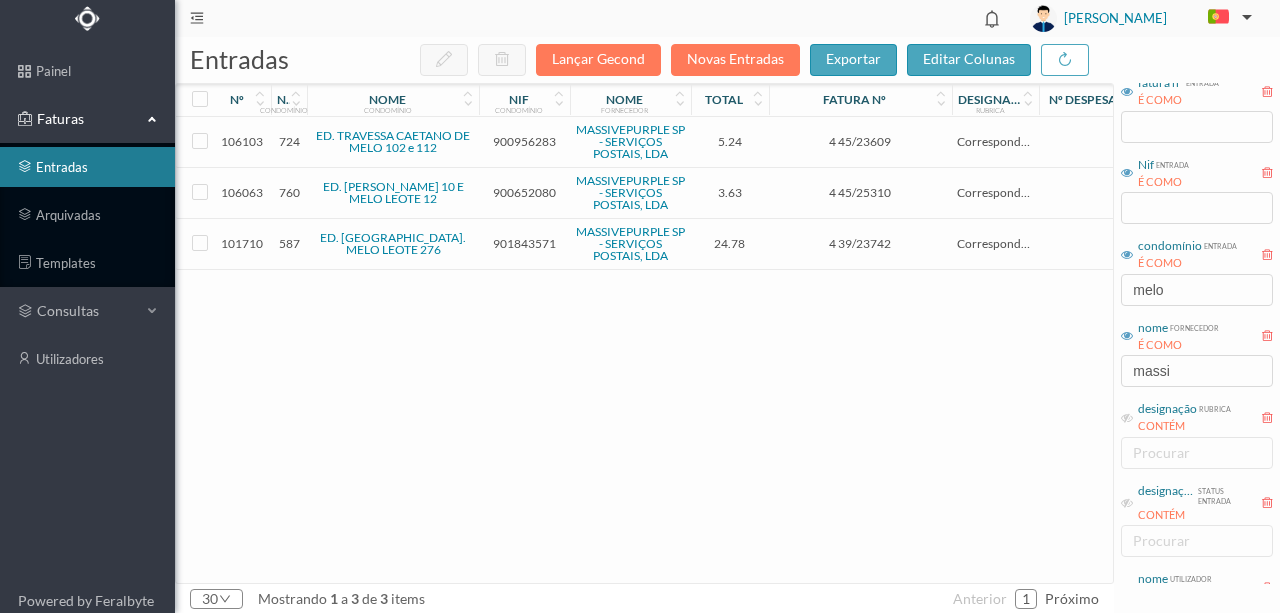click on "901843571" at bounding box center (524, 243) 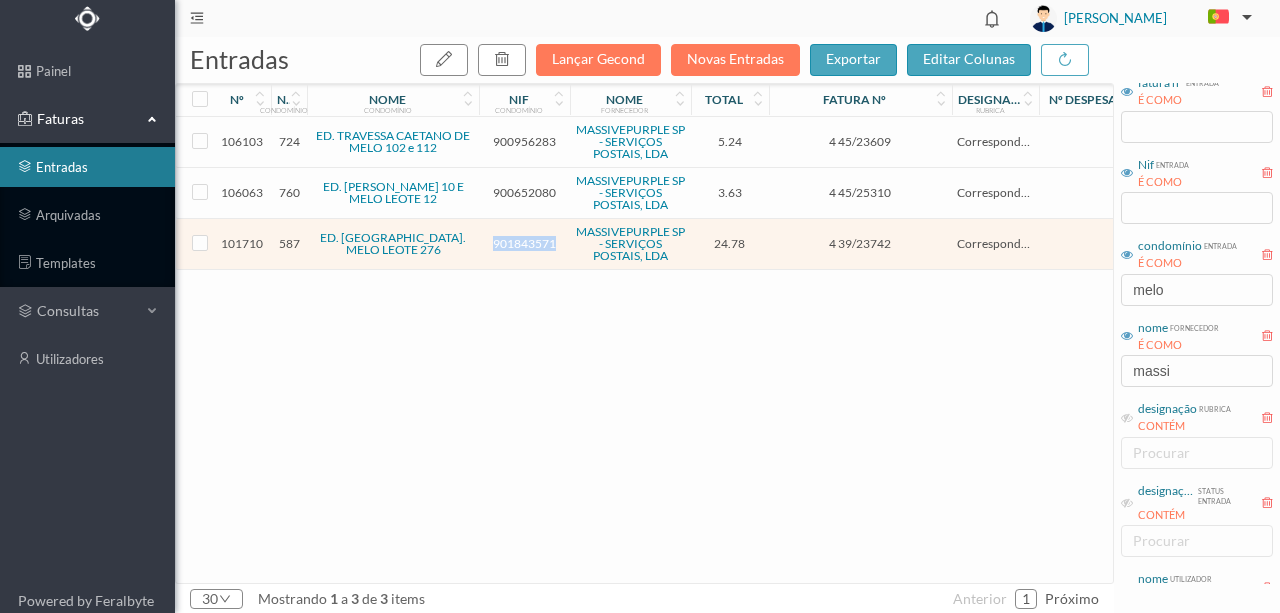 click on "901843571" at bounding box center [524, 243] 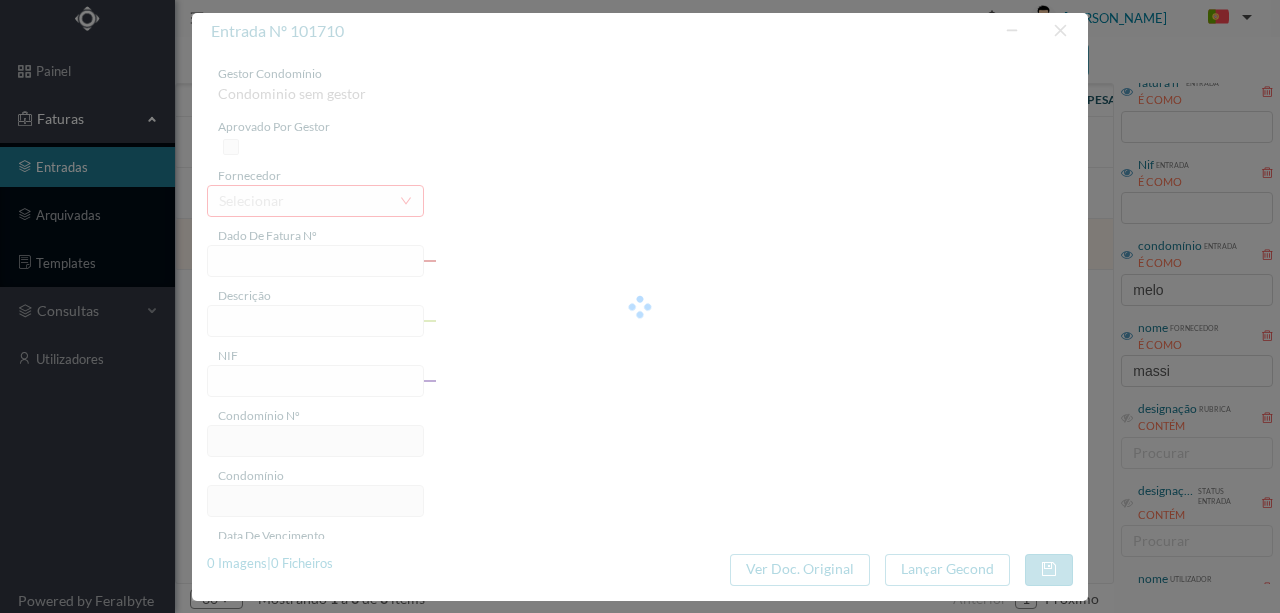 type on "4 39/23742" 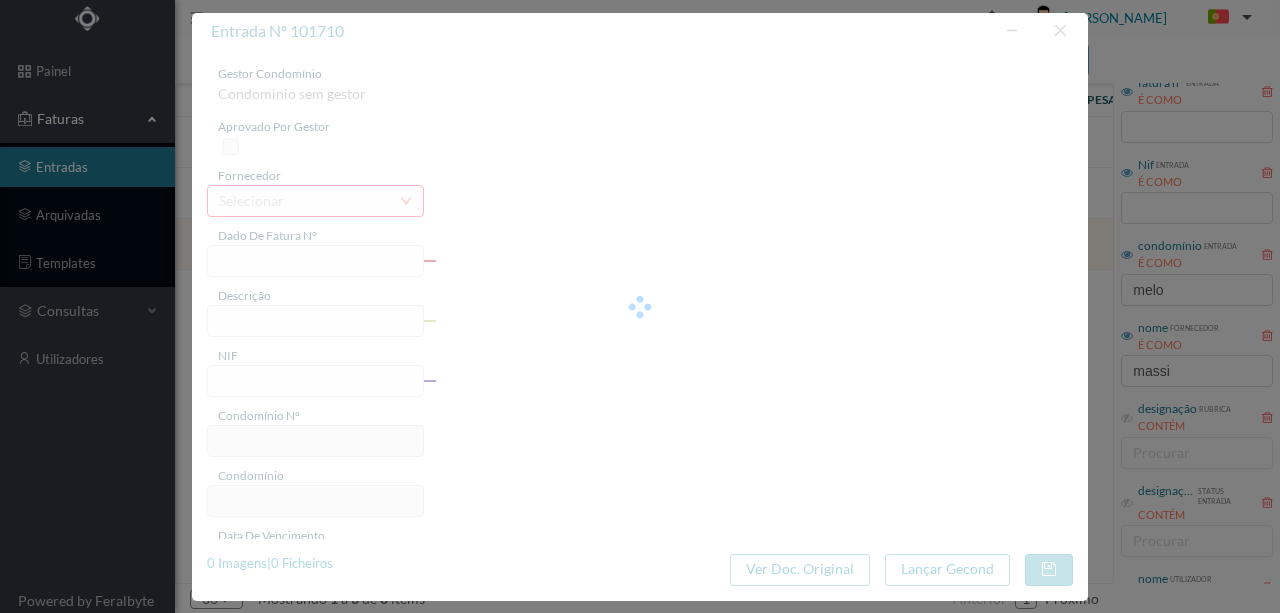 type on "Serviço Envio Correio" 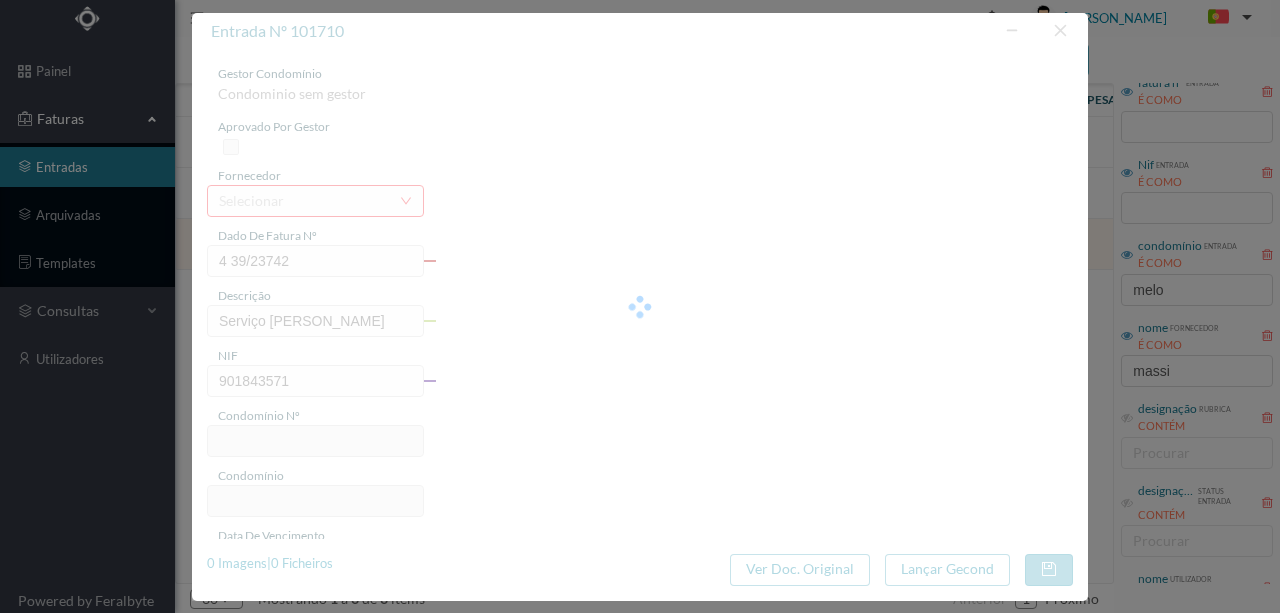 type on "587" 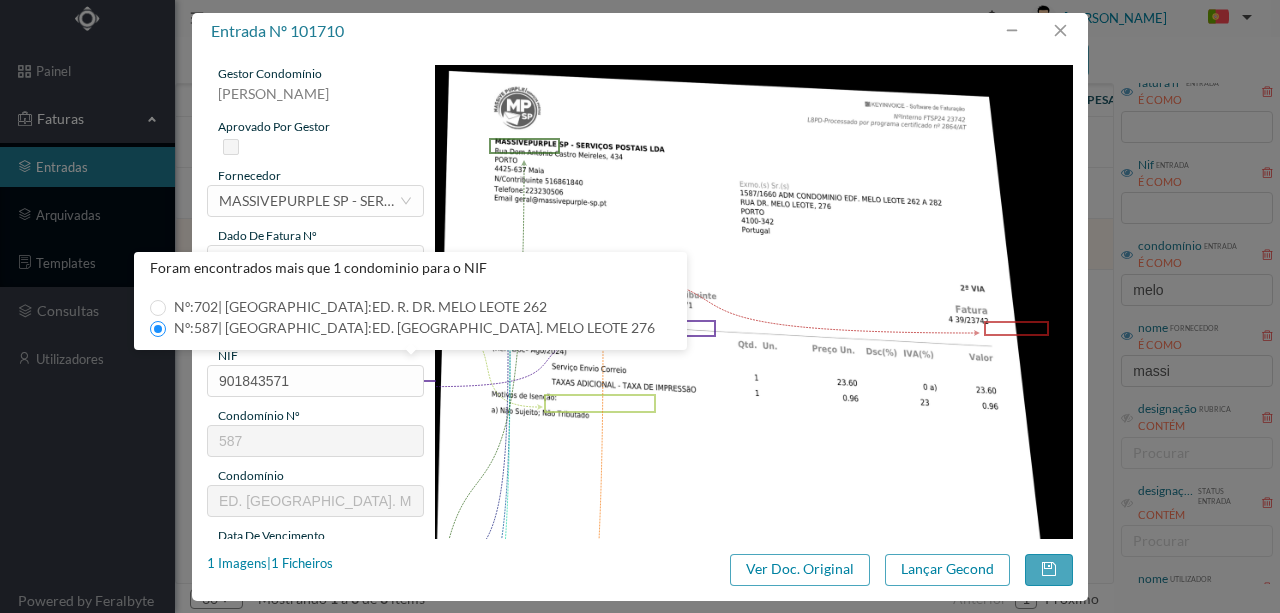 drag, startPoint x: 580, startPoint y: 434, endPoint x: 543, endPoint y: 420, distance: 39.56008 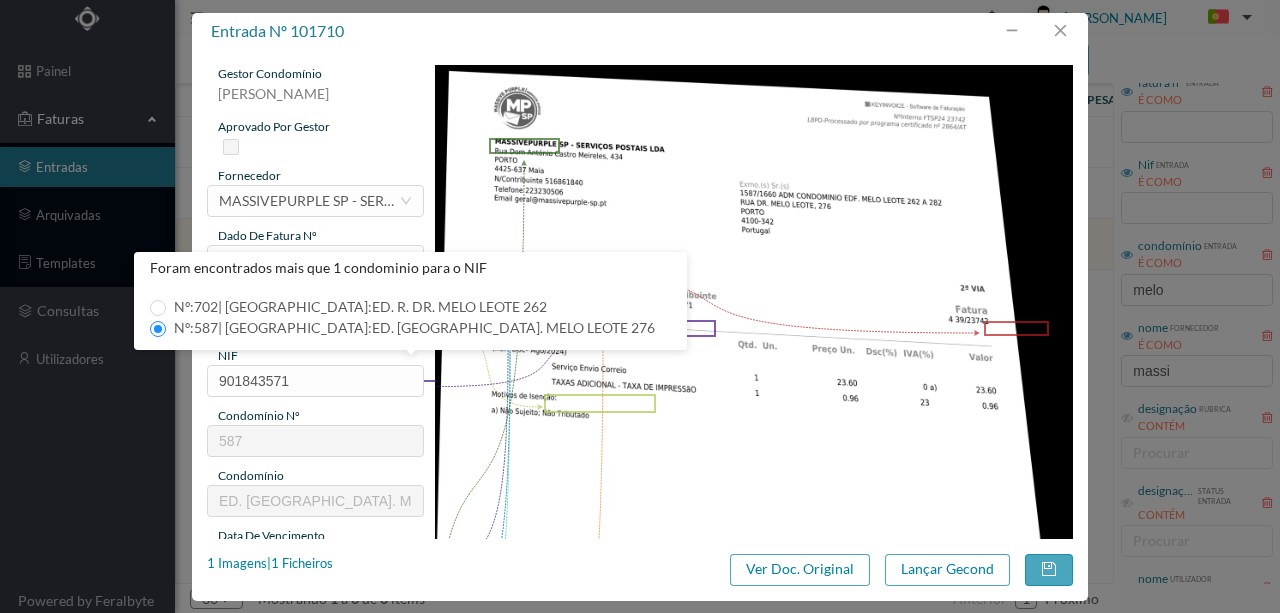 click at bounding box center (754, 516) 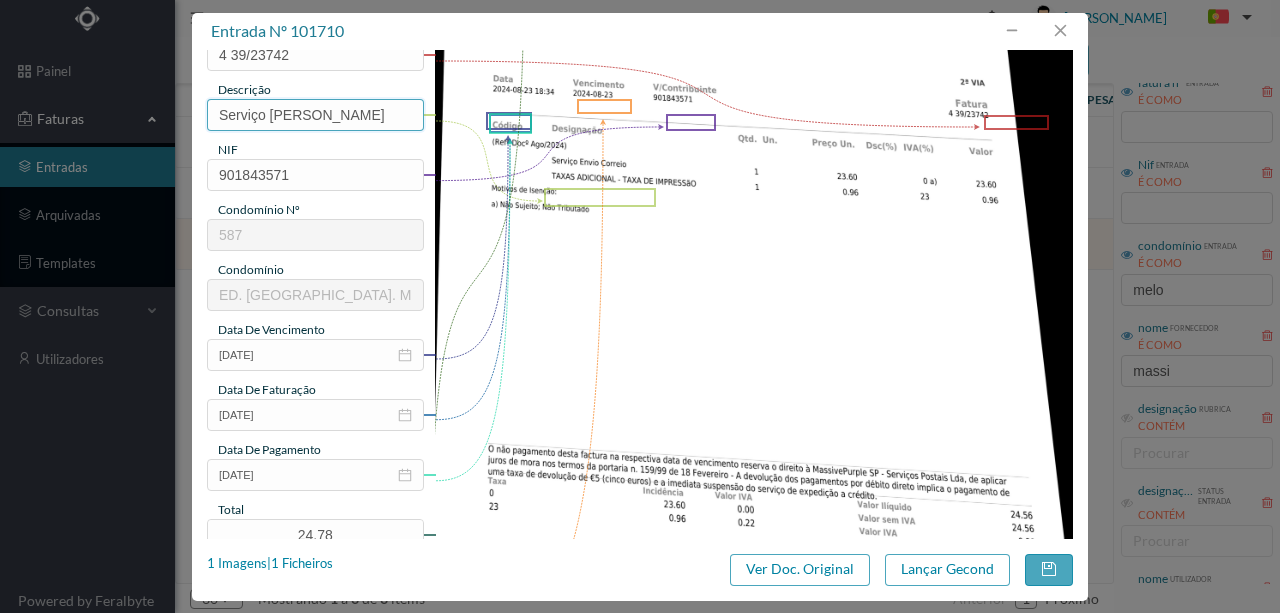 scroll, scrollTop: 266, scrollLeft: 0, axis: vertical 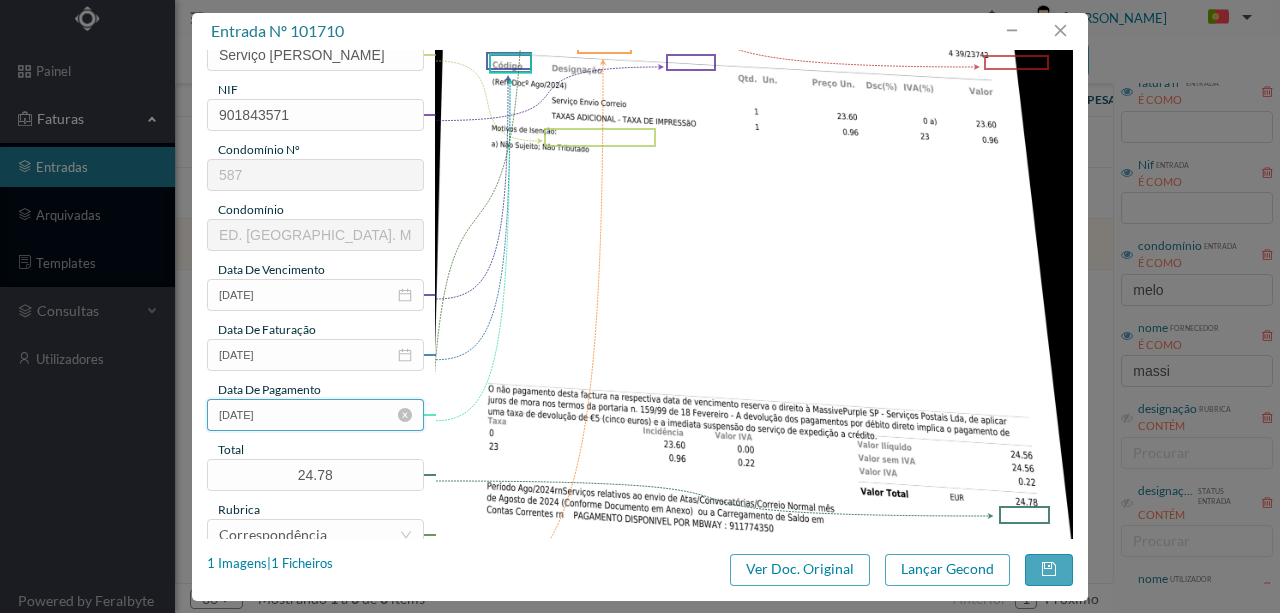 click on "2025-06-13" at bounding box center (315, 415) 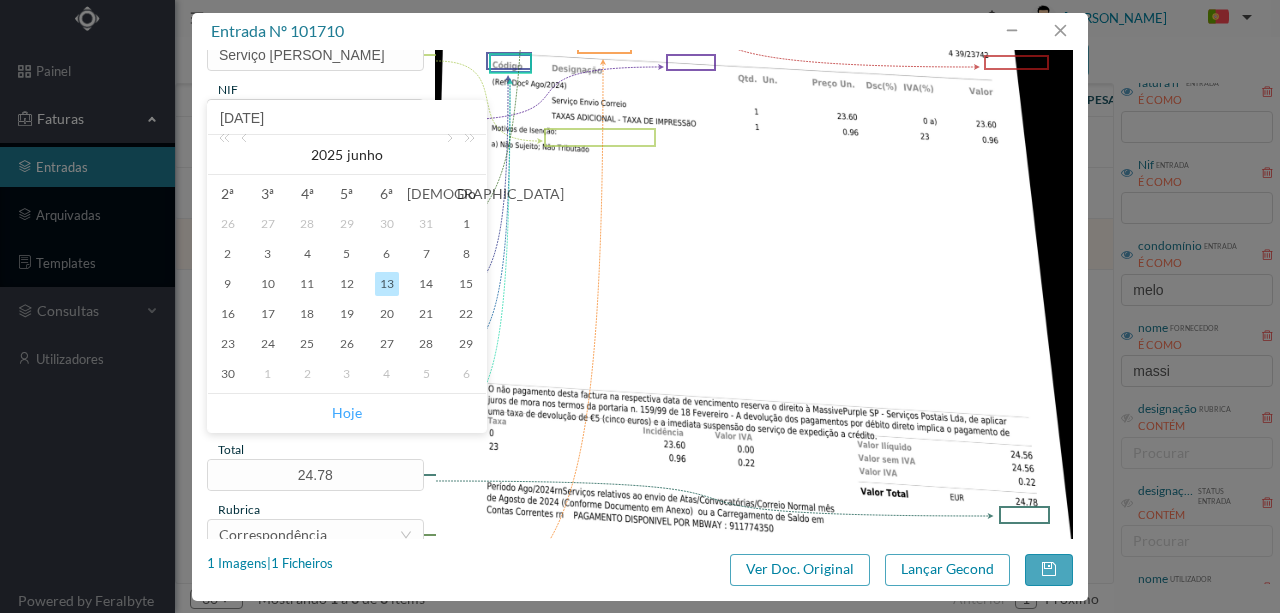 click on "Hoje" at bounding box center [347, 413] 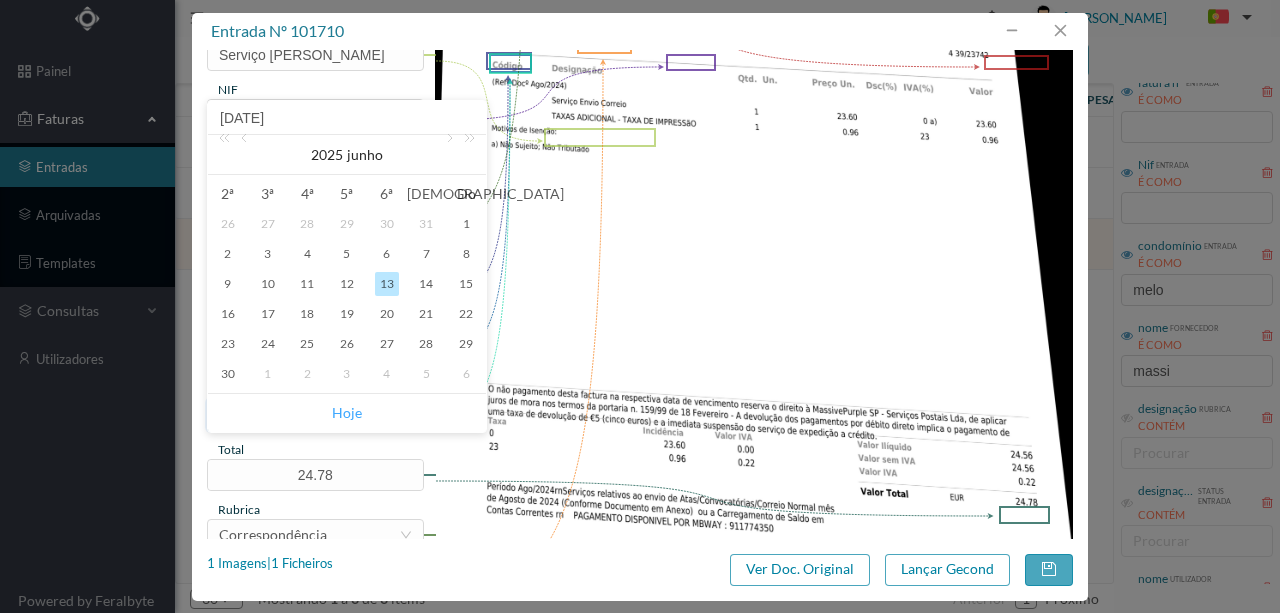 type on "[DATE]" 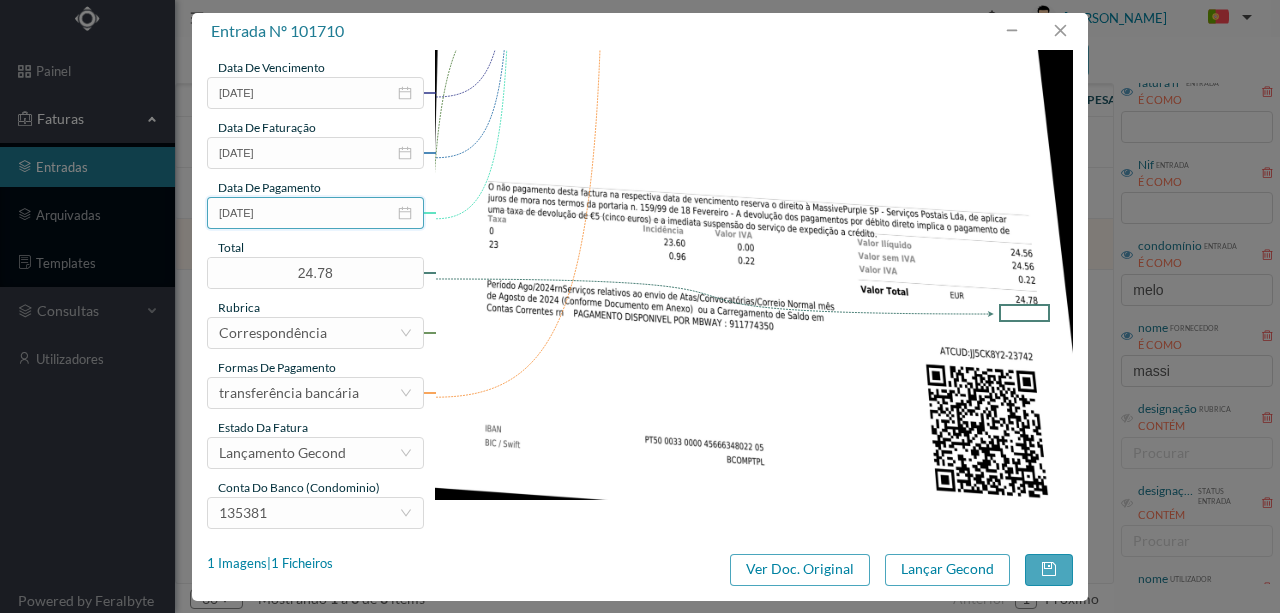 scroll, scrollTop: 473, scrollLeft: 0, axis: vertical 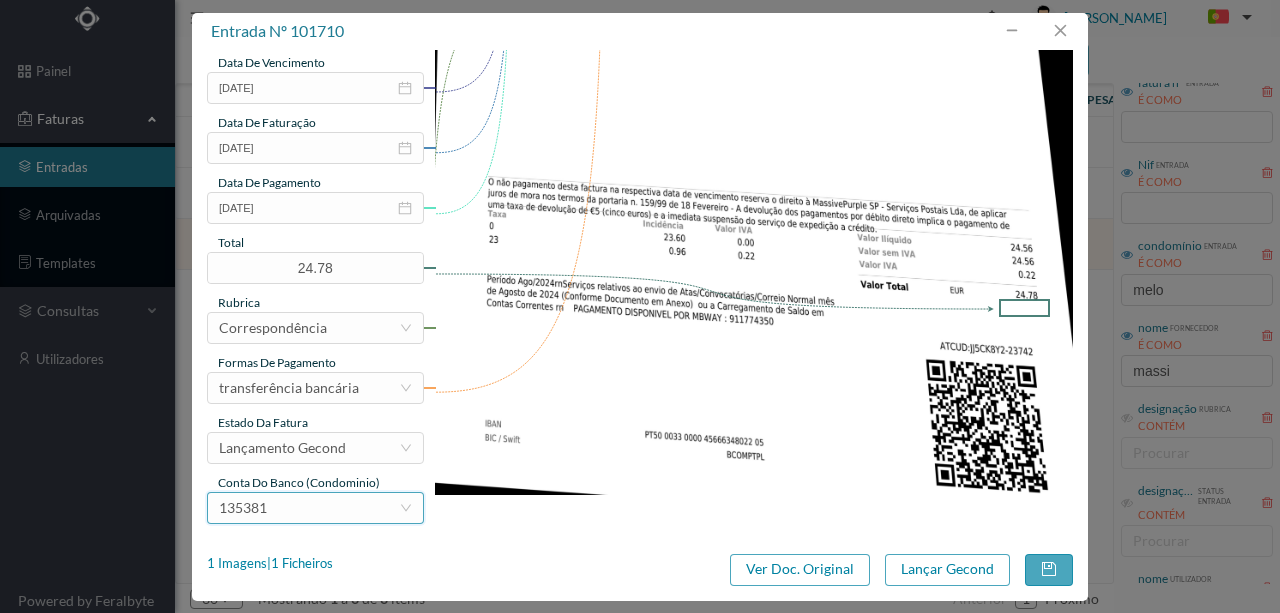 click on "135381" at bounding box center (309, 508) 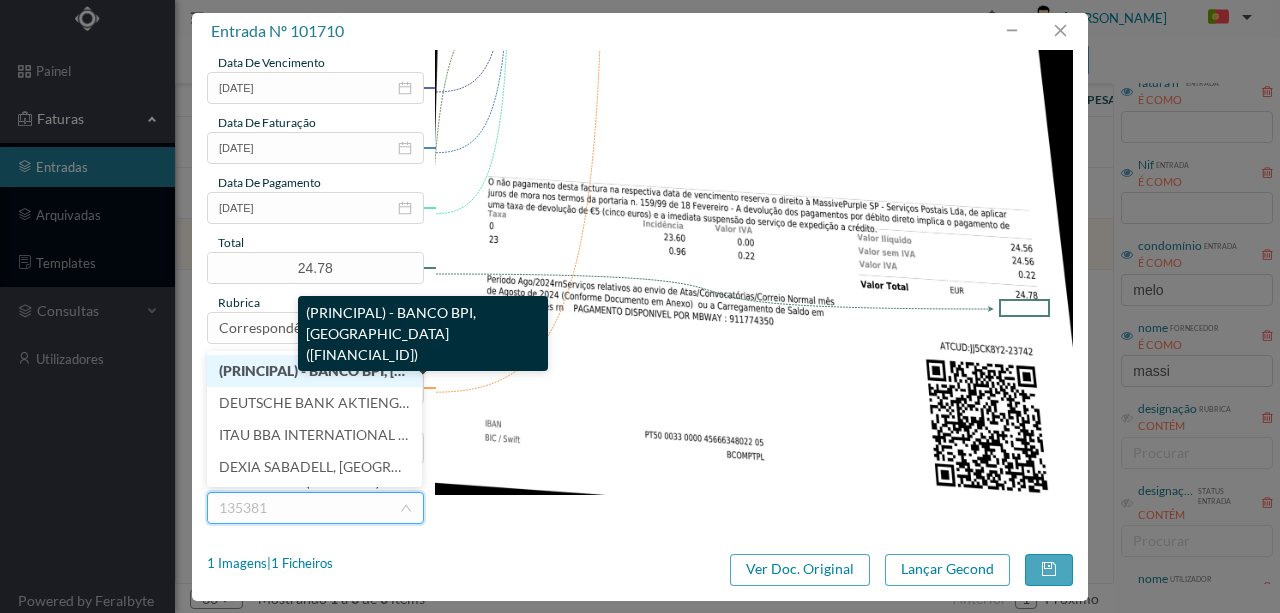 click on "(PRINCIPAL) - BANCO BPI, SA (PT50 001000004428134000166)" at bounding box center [431, 370] 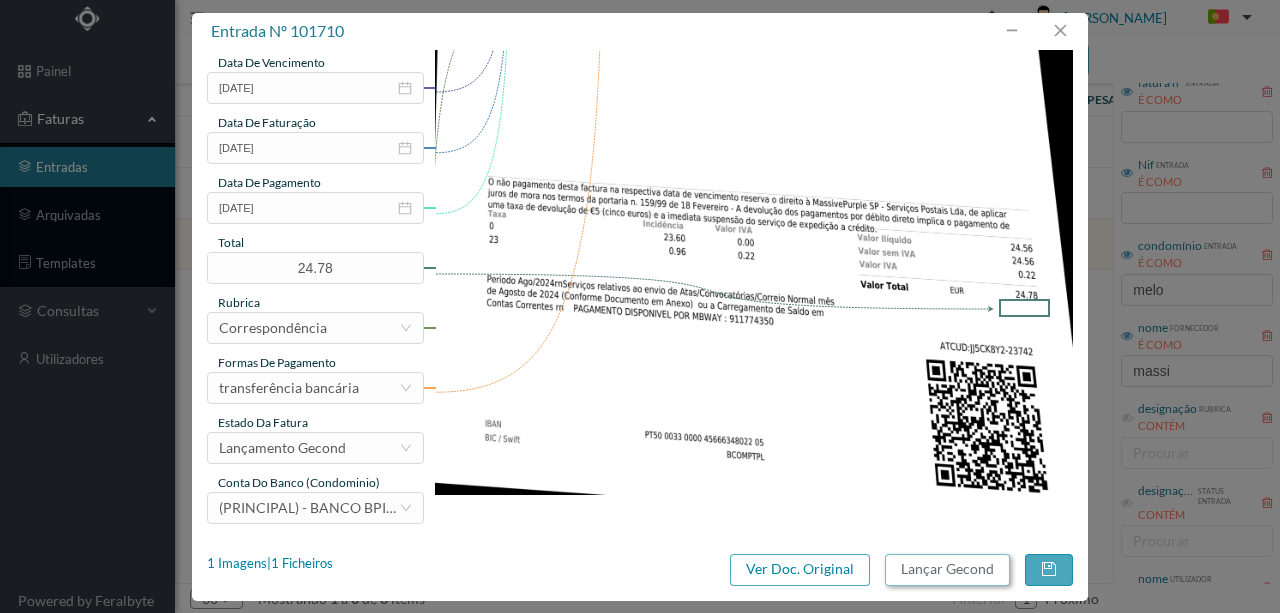 click on "Lançar Gecond" at bounding box center (947, 570) 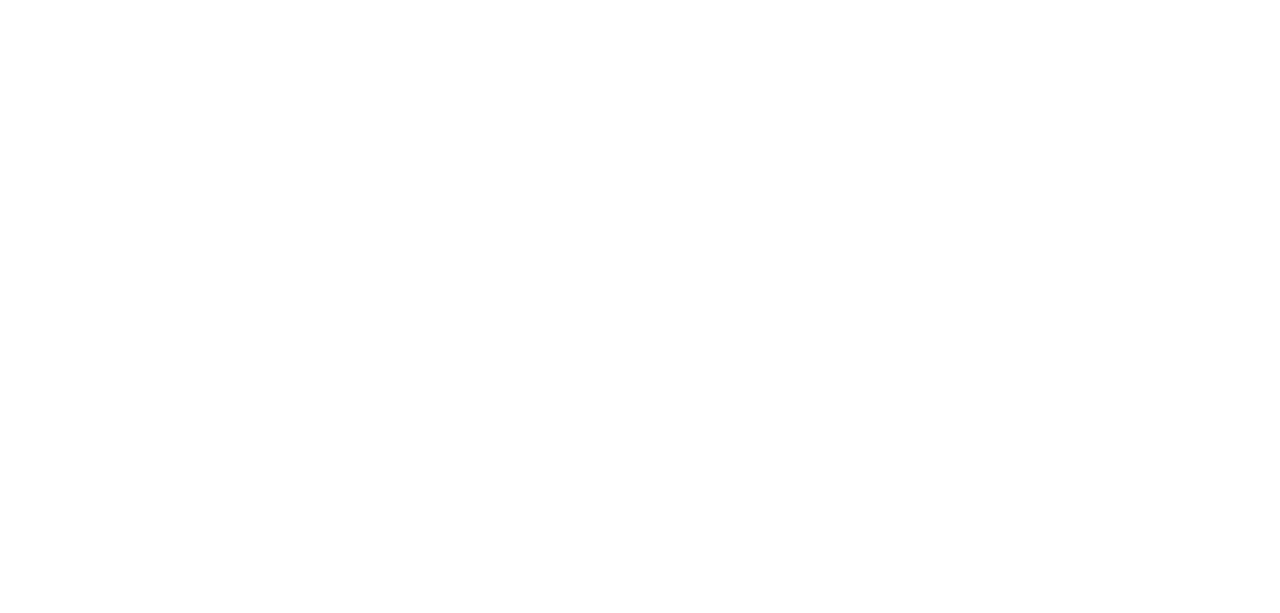 scroll, scrollTop: 0, scrollLeft: 0, axis: both 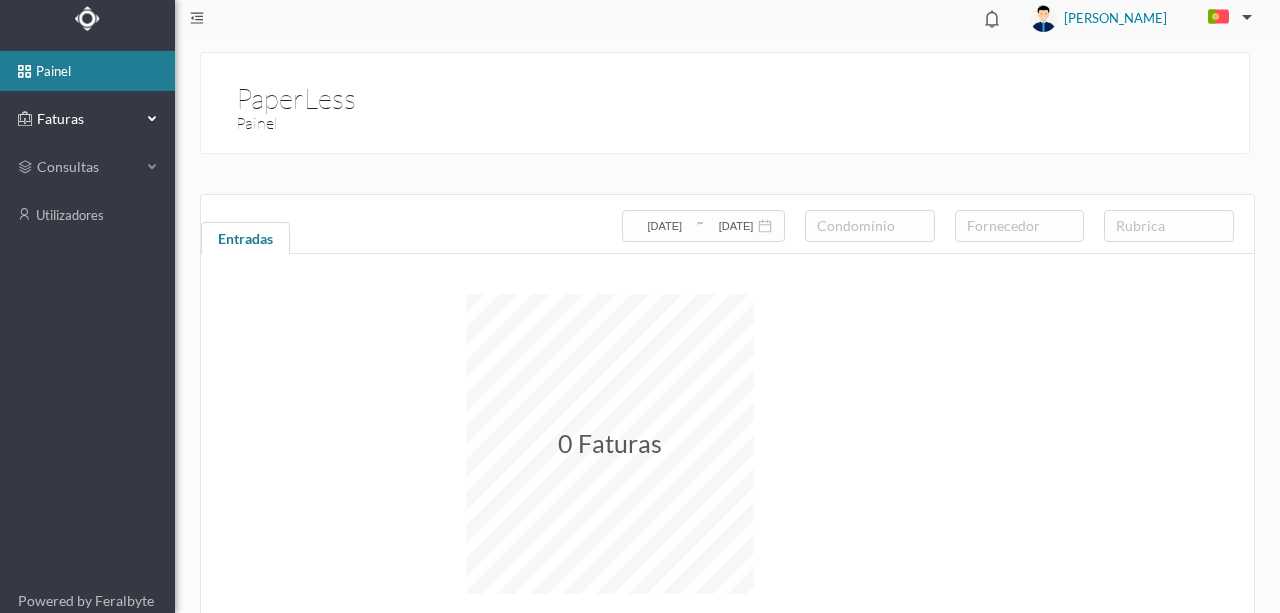 click on "Faturas" at bounding box center [87, 119] 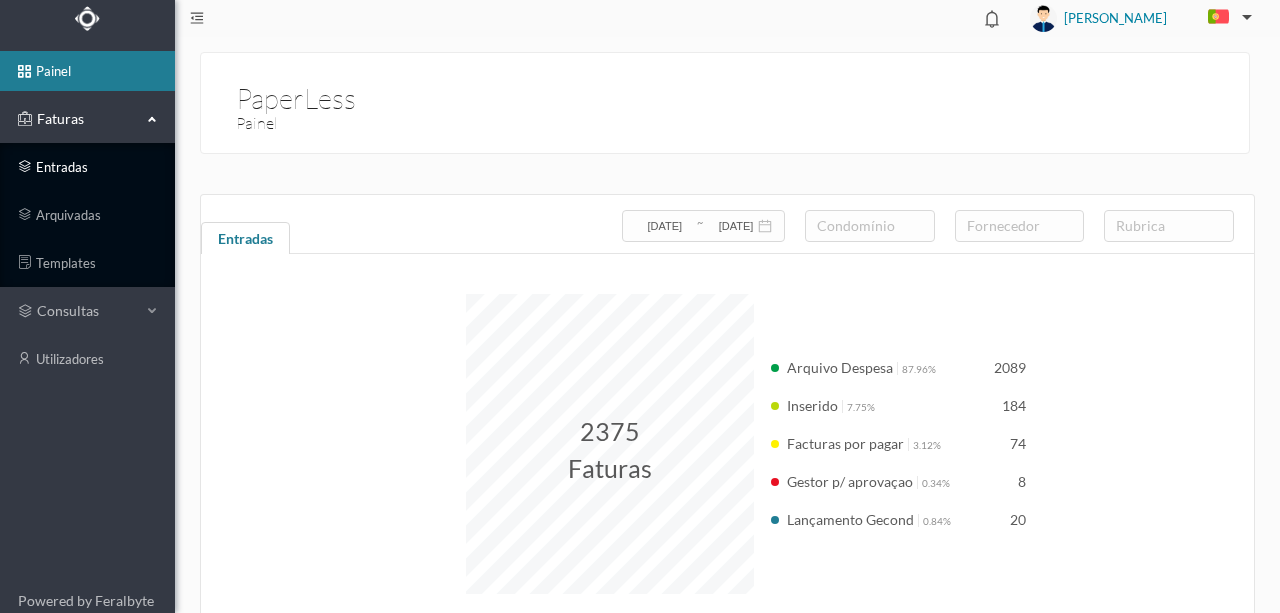 click on "entradas" at bounding box center (87, 167) 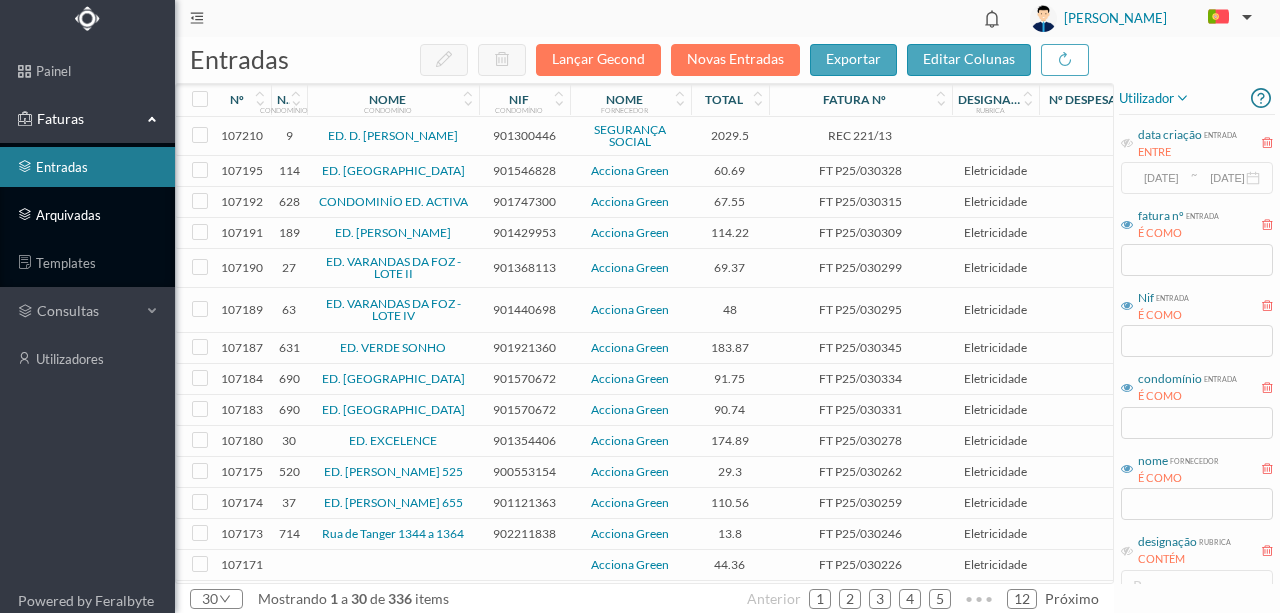 click on "arquivadas" at bounding box center (87, 215) 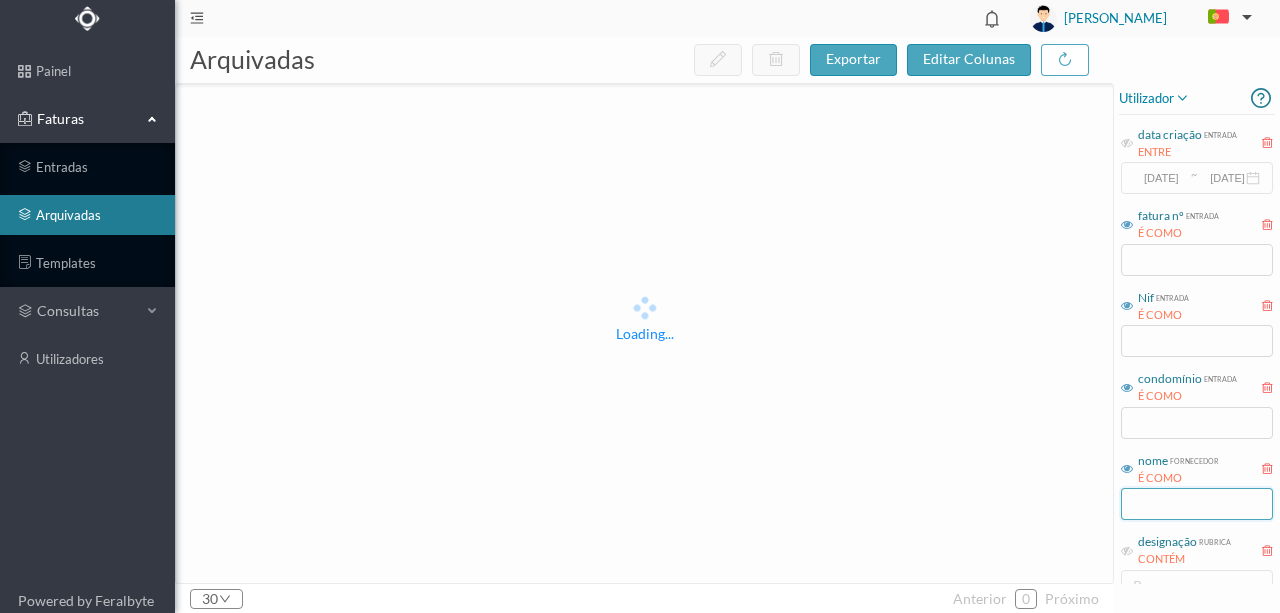 click at bounding box center (1197, 504) 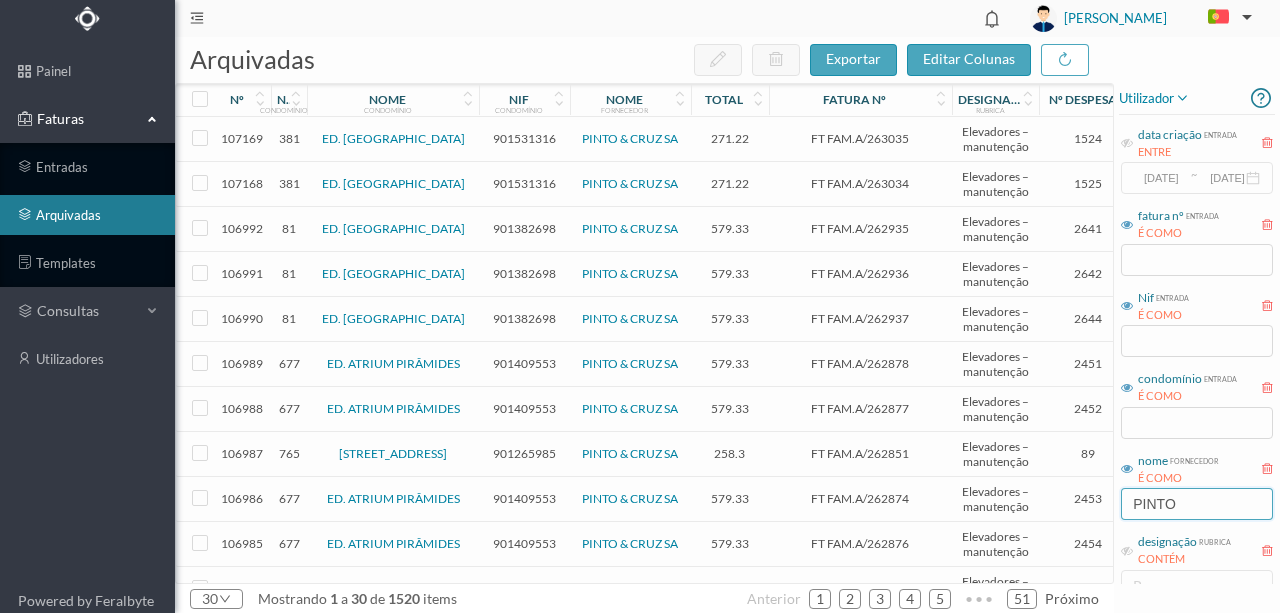 type on "PINTO" 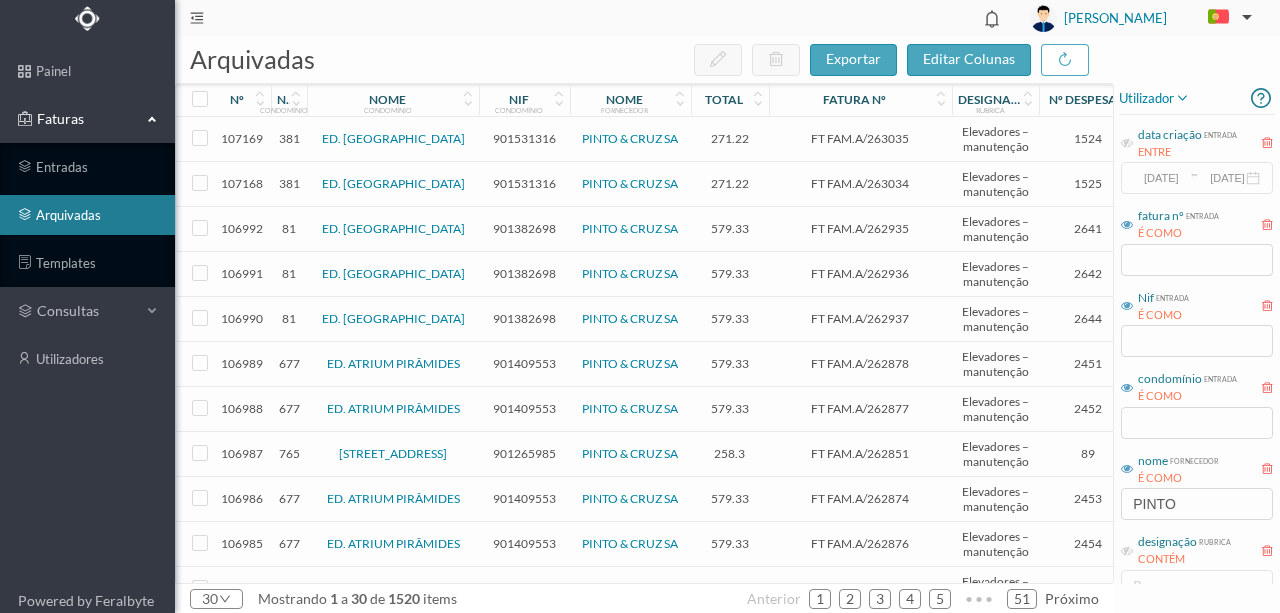 click on "901531316" at bounding box center [524, 138] 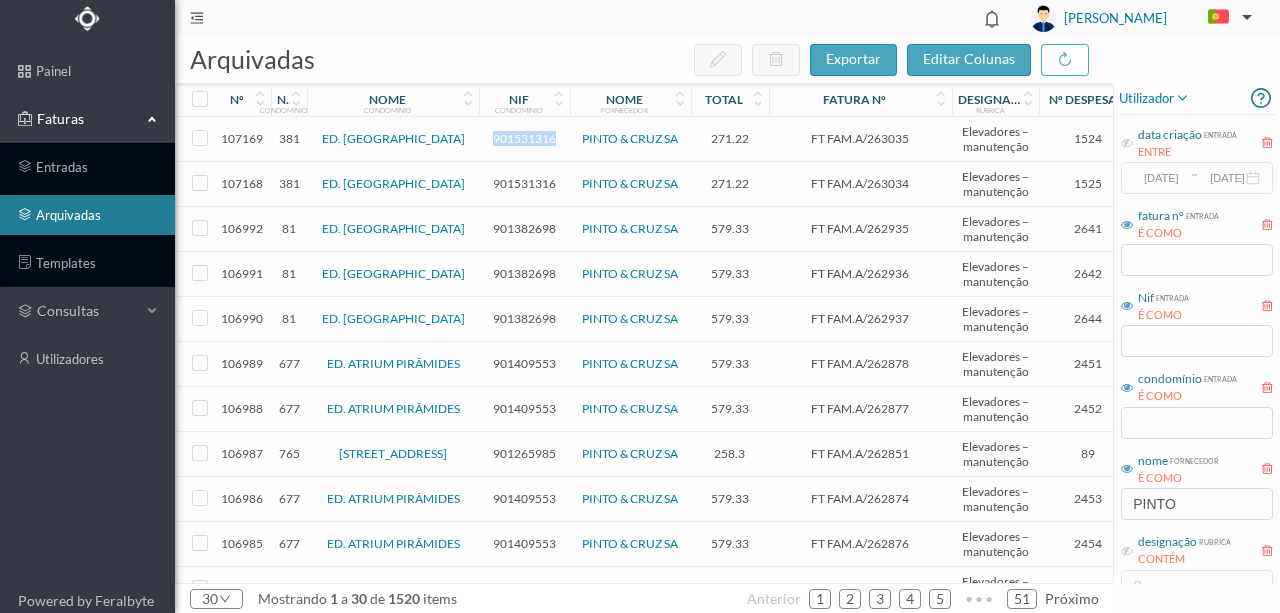 click on "901531316" at bounding box center (524, 138) 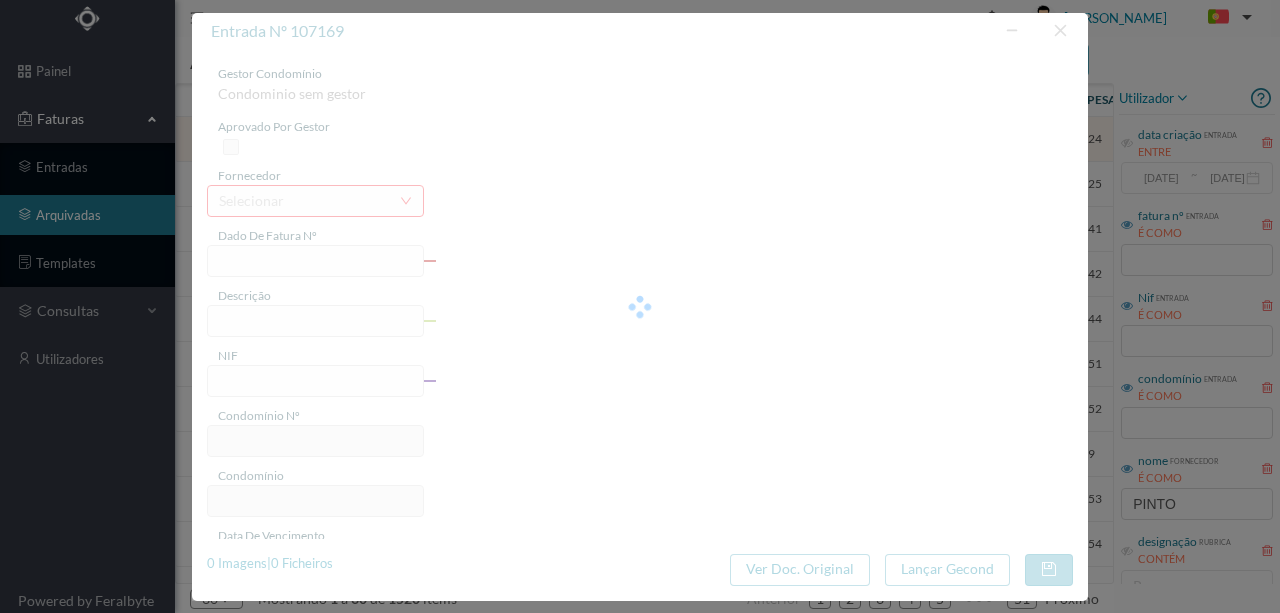 type on "FT FAM.A/263035" 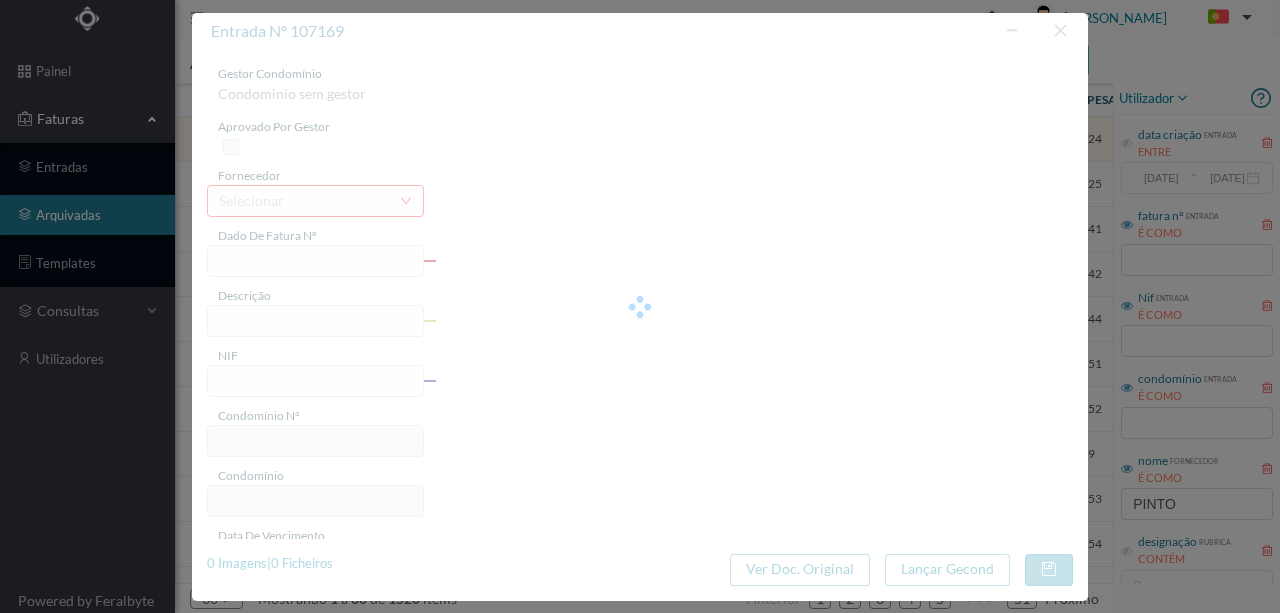 type on "Manutenção elevadores Julho a Setembro 2025" 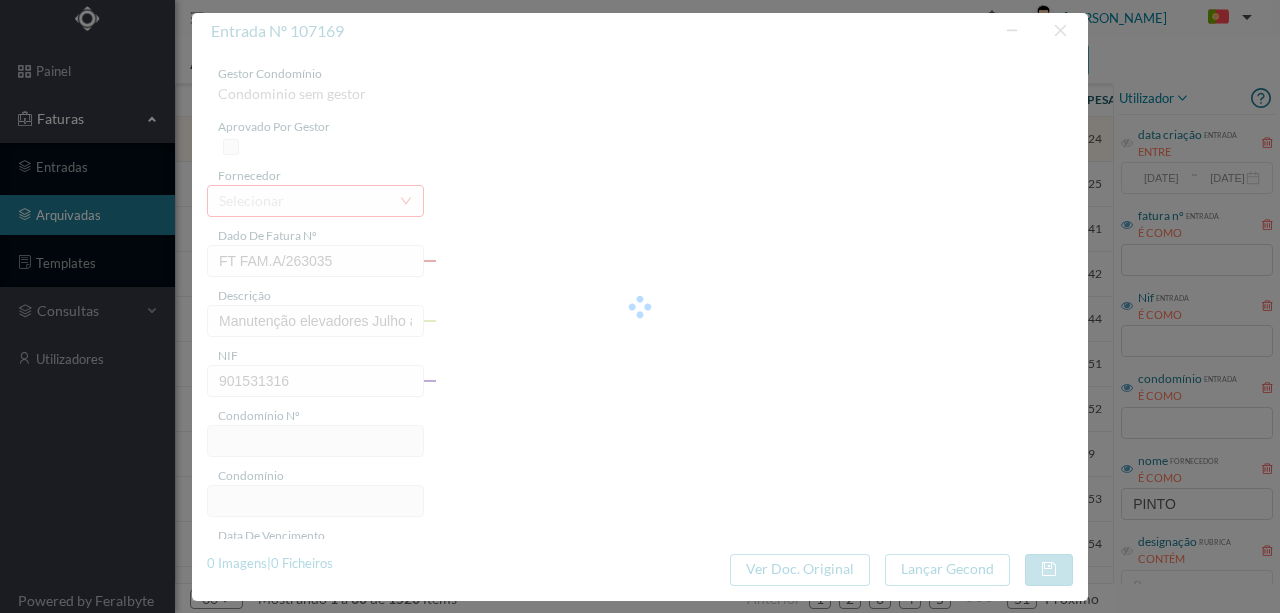 type on "381" 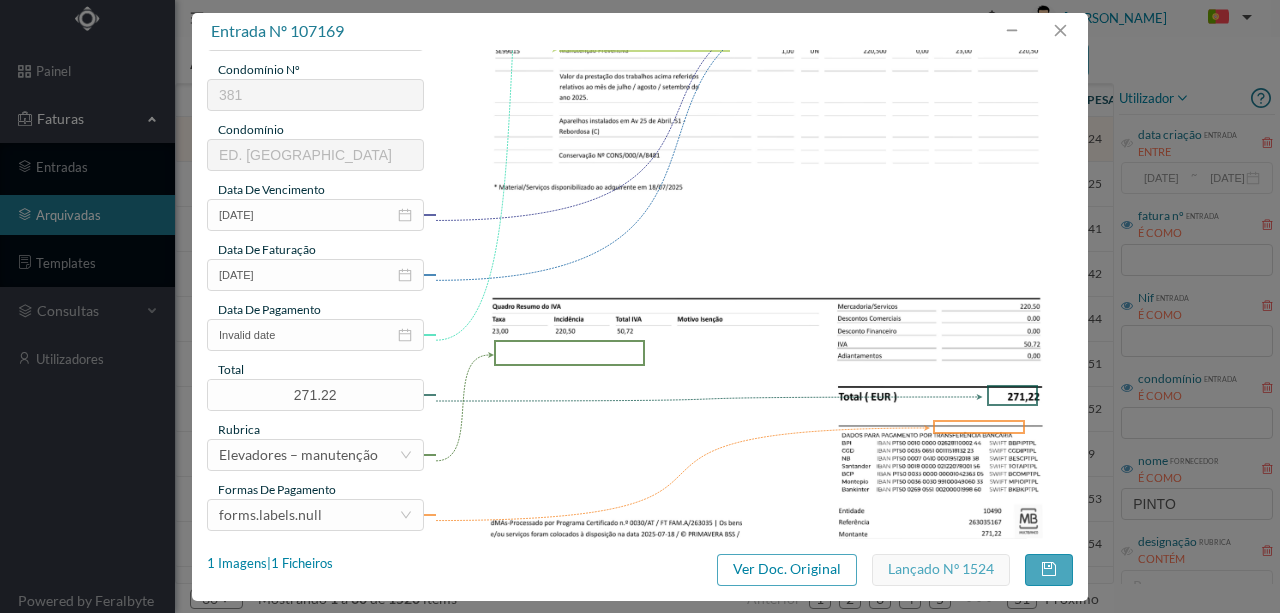 scroll, scrollTop: 466, scrollLeft: 0, axis: vertical 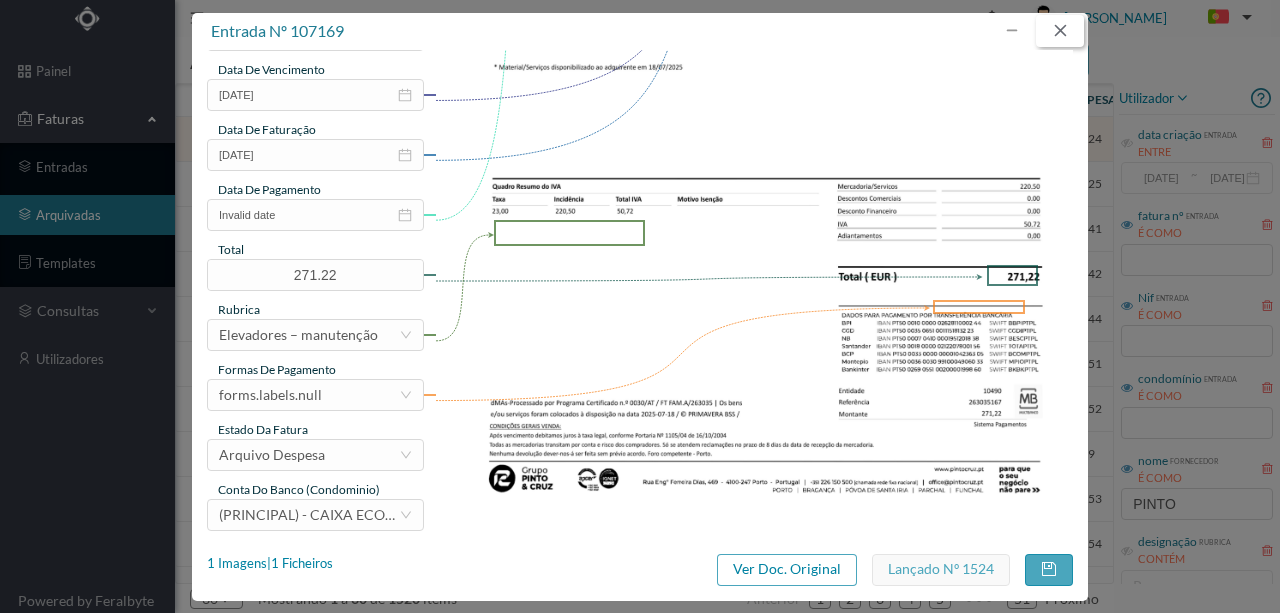 click at bounding box center (1060, 31) 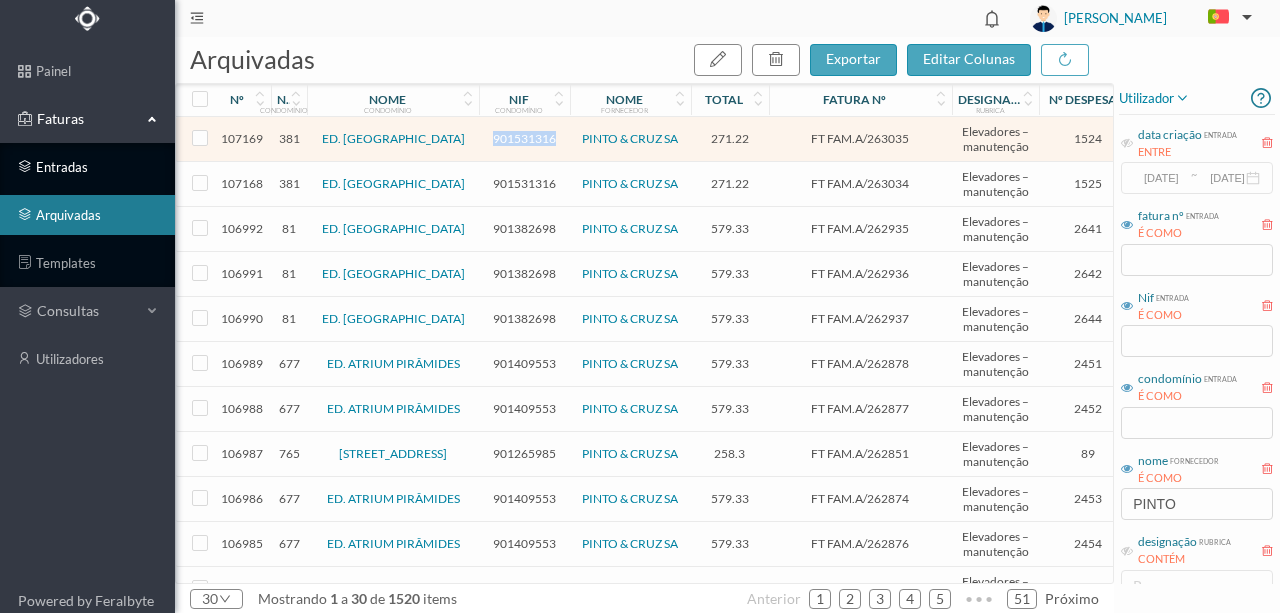 click on "entradas" at bounding box center [87, 167] 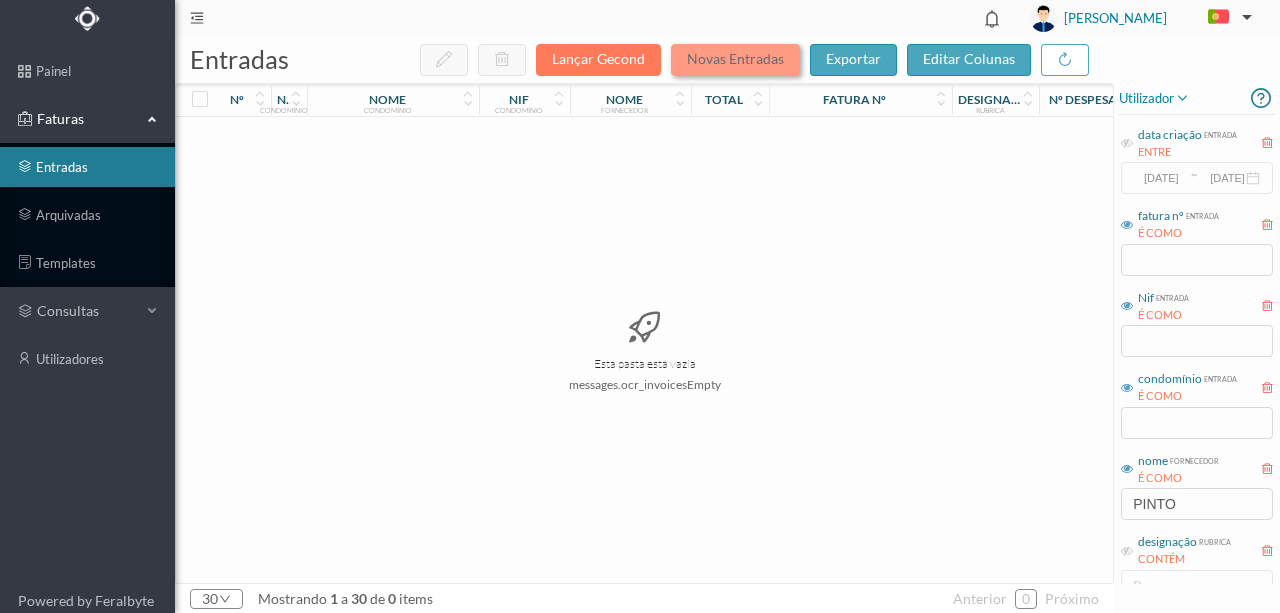 click on "Novas Entradas" at bounding box center (735, 60) 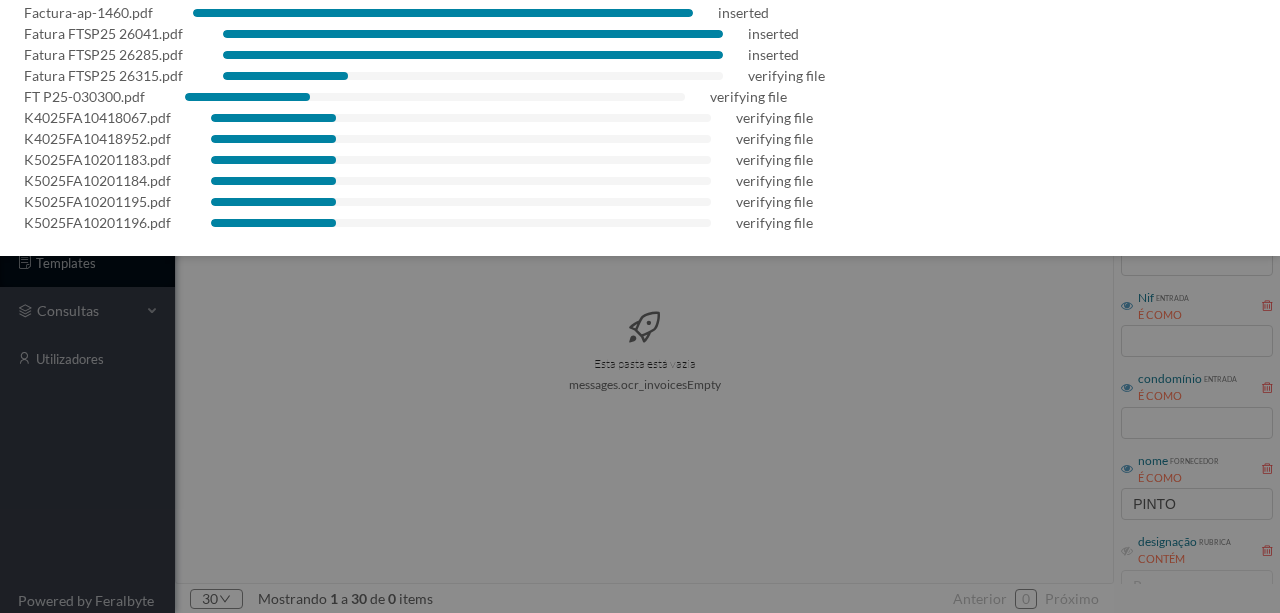 scroll, scrollTop: 0, scrollLeft: 0, axis: both 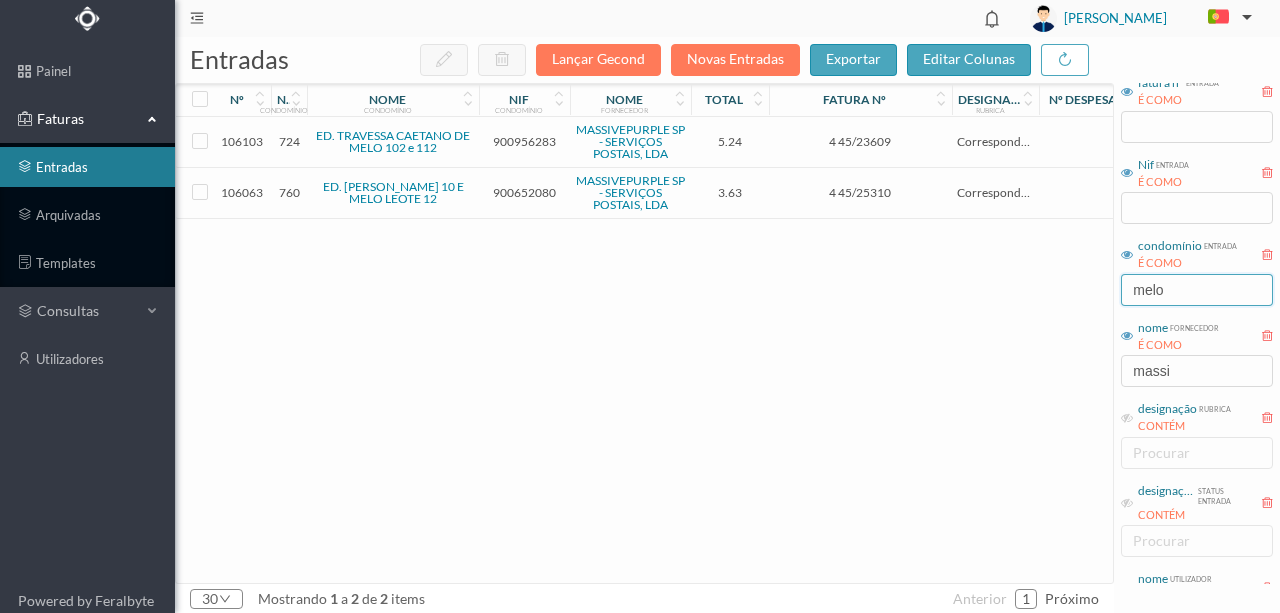 drag, startPoint x: 1174, startPoint y: 292, endPoint x: 978, endPoint y: 315, distance: 197.34488 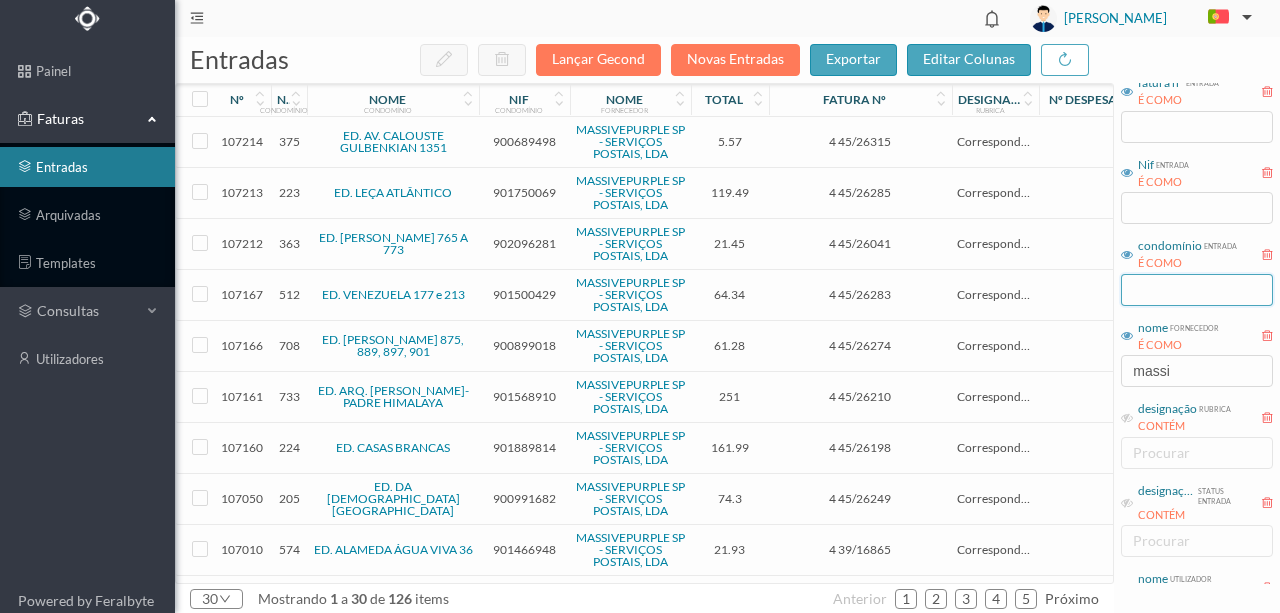 click at bounding box center [1197, 290] 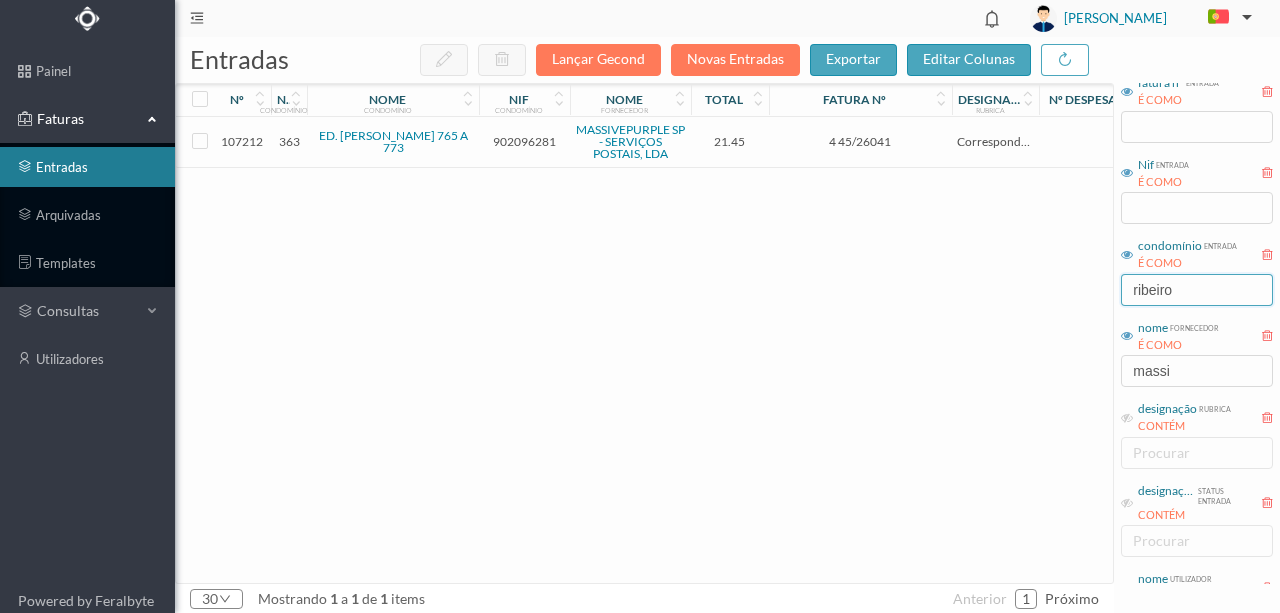 type on "ribeiro" 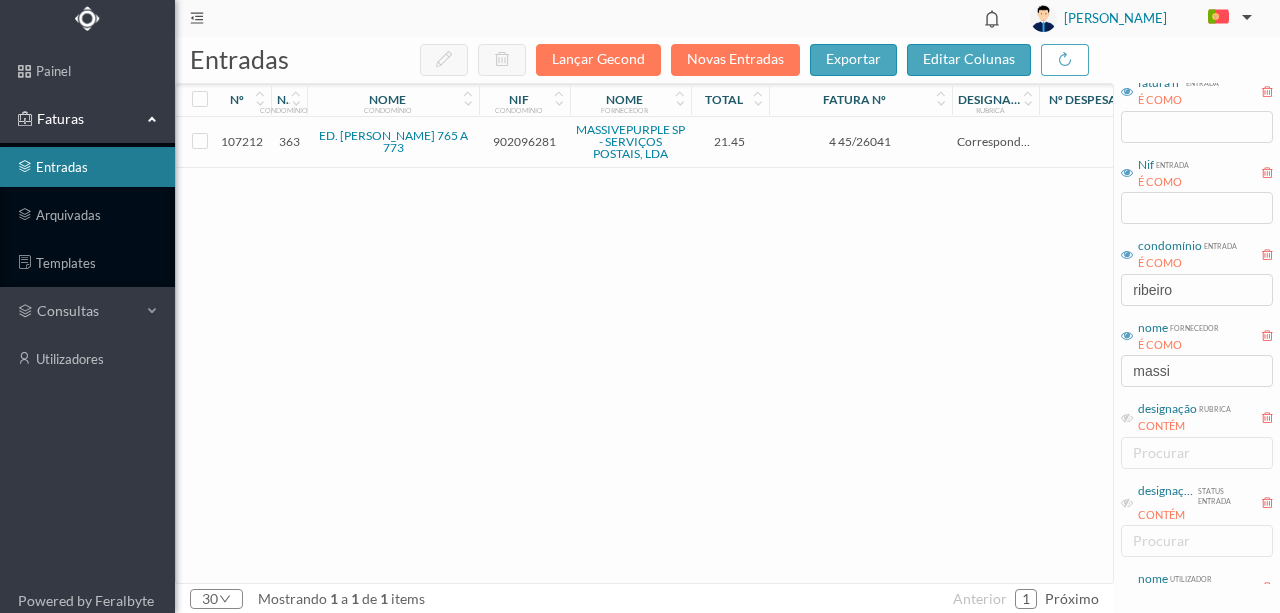 click on "902096281" at bounding box center (524, 141) 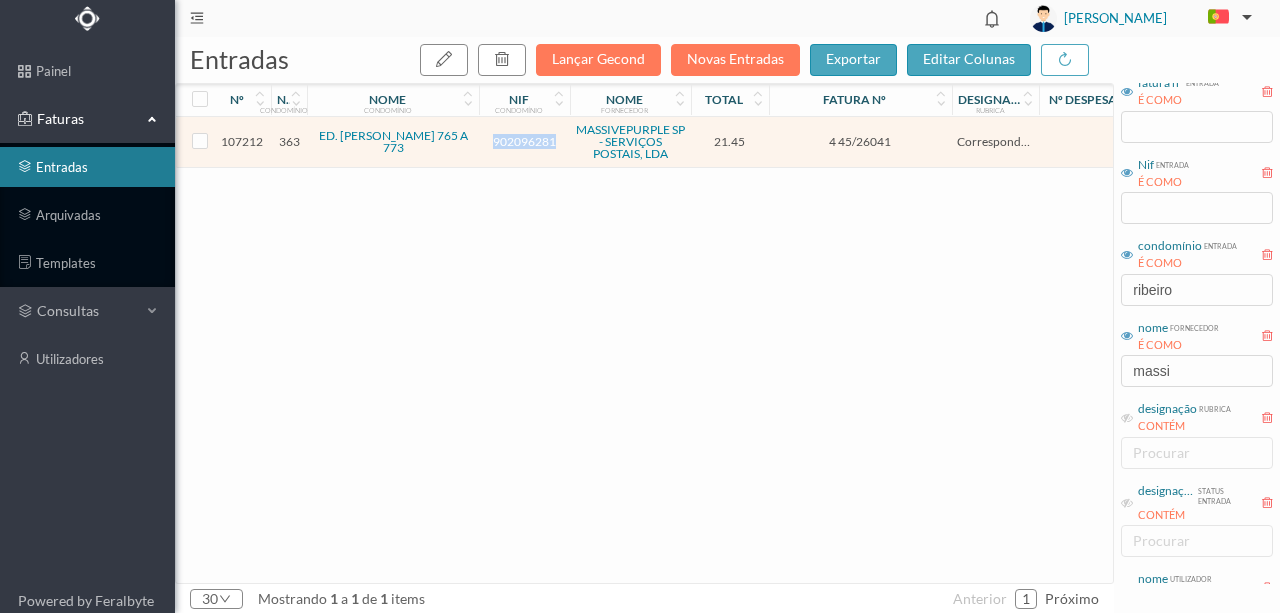 click on "902096281" at bounding box center (524, 141) 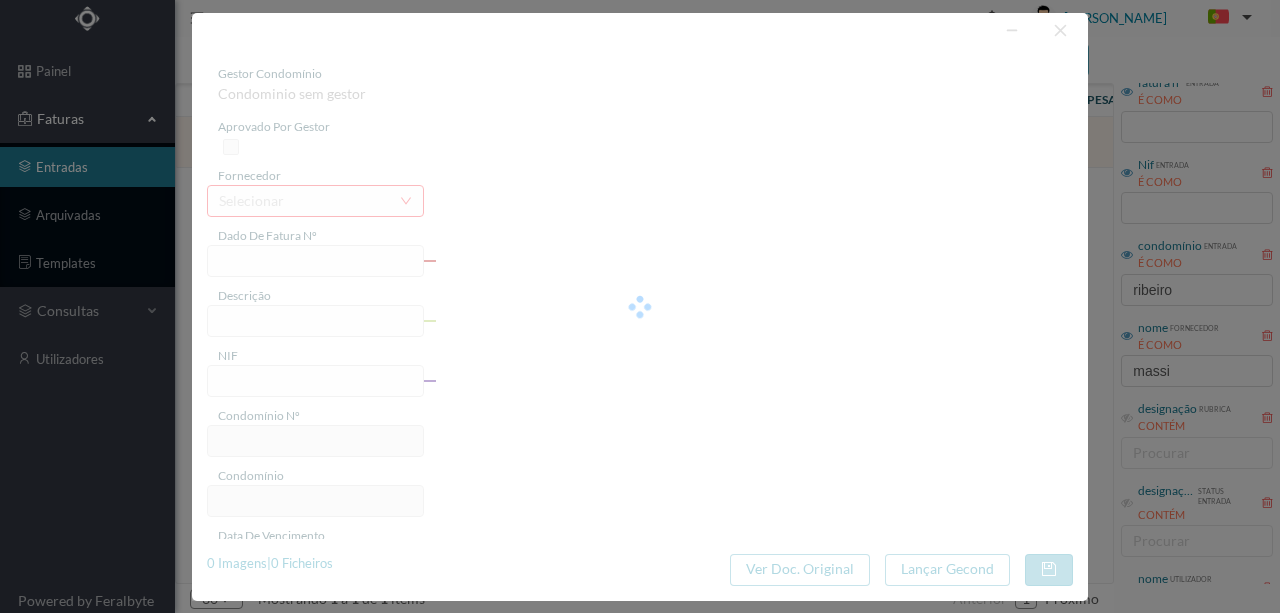 type on "4 45/26041" 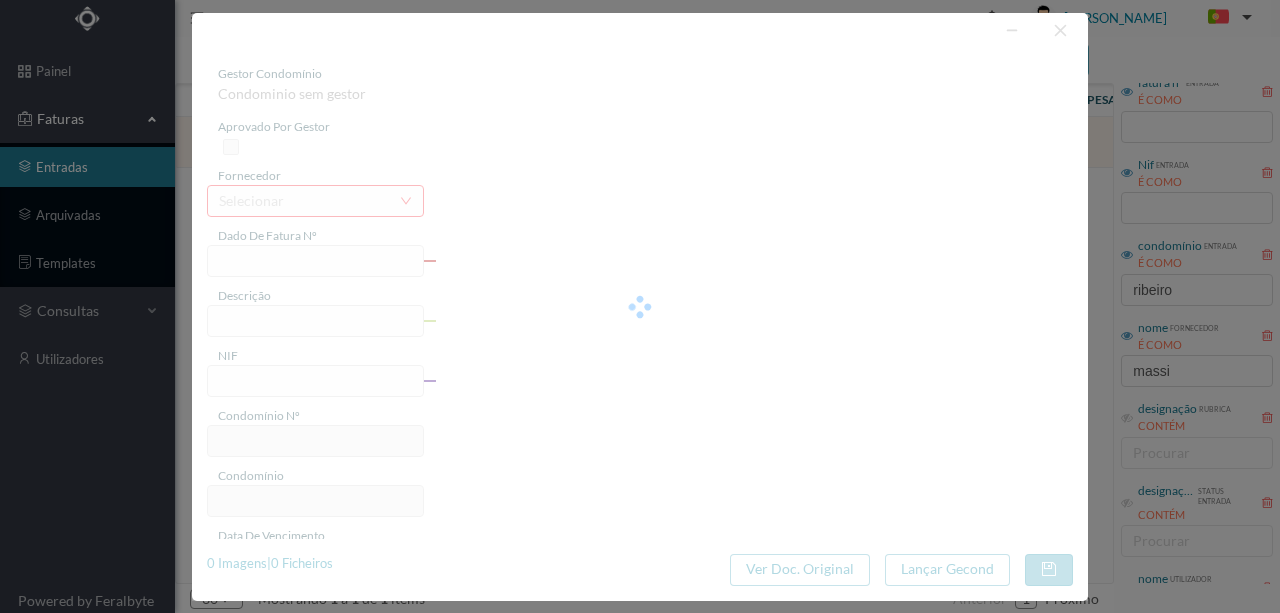type on "Serviço [PERSON_NAME]" 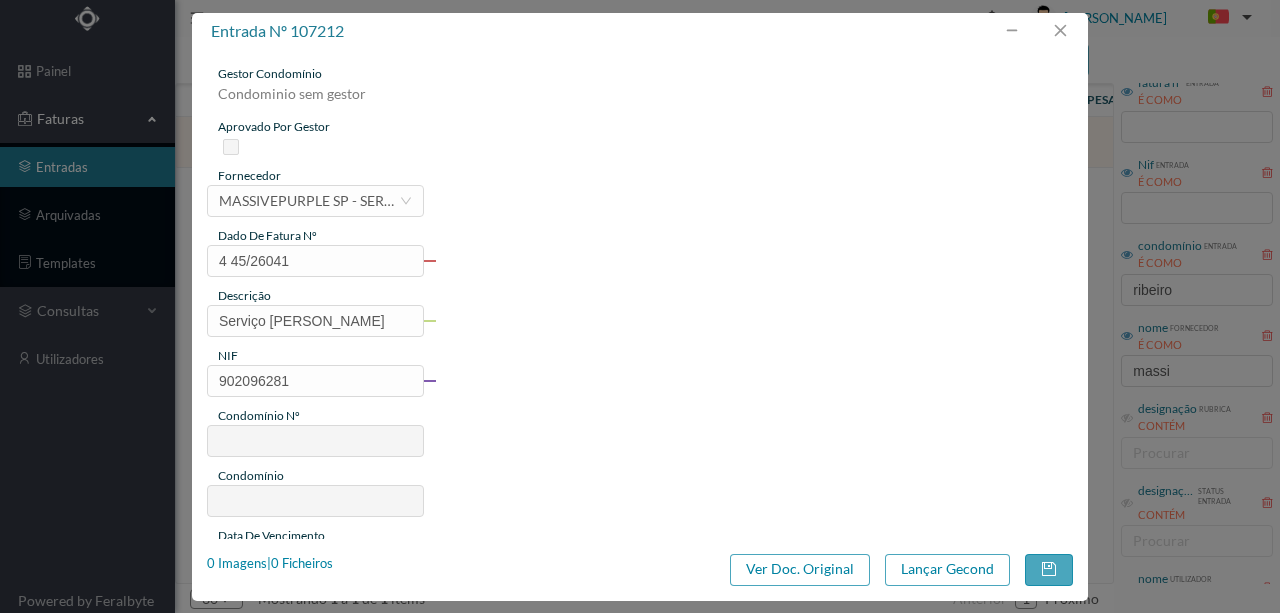 type on "363" 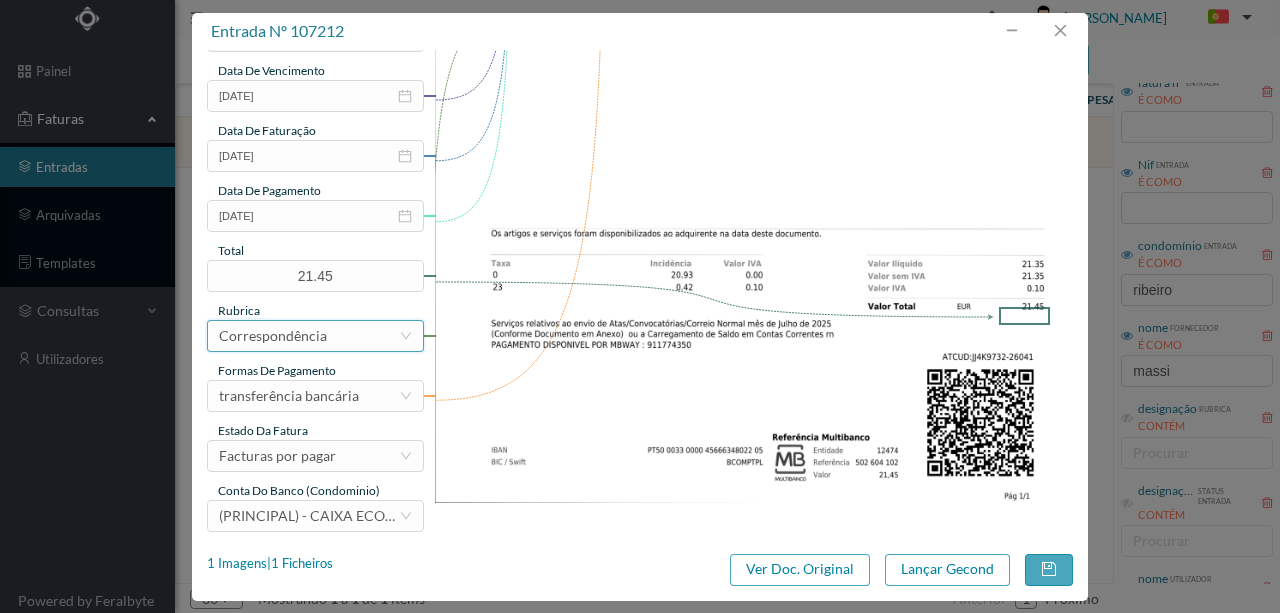 scroll, scrollTop: 473, scrollLeft: 0, axis: vertical 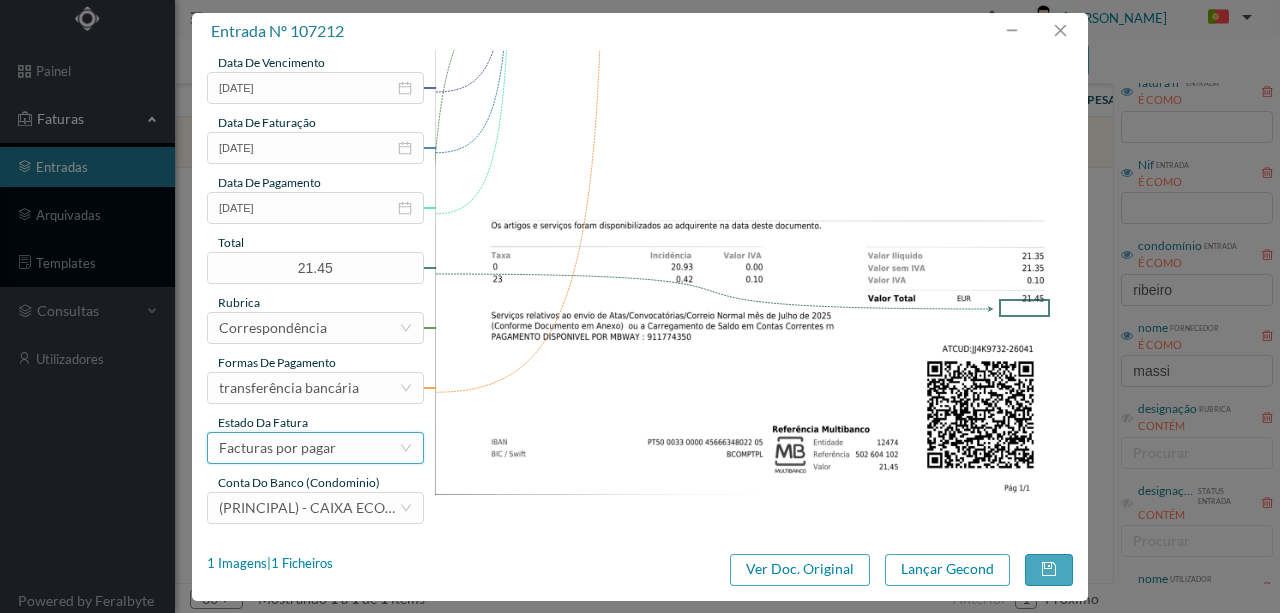 click on "Facturas por pagar" at bounding box center [277, 448] 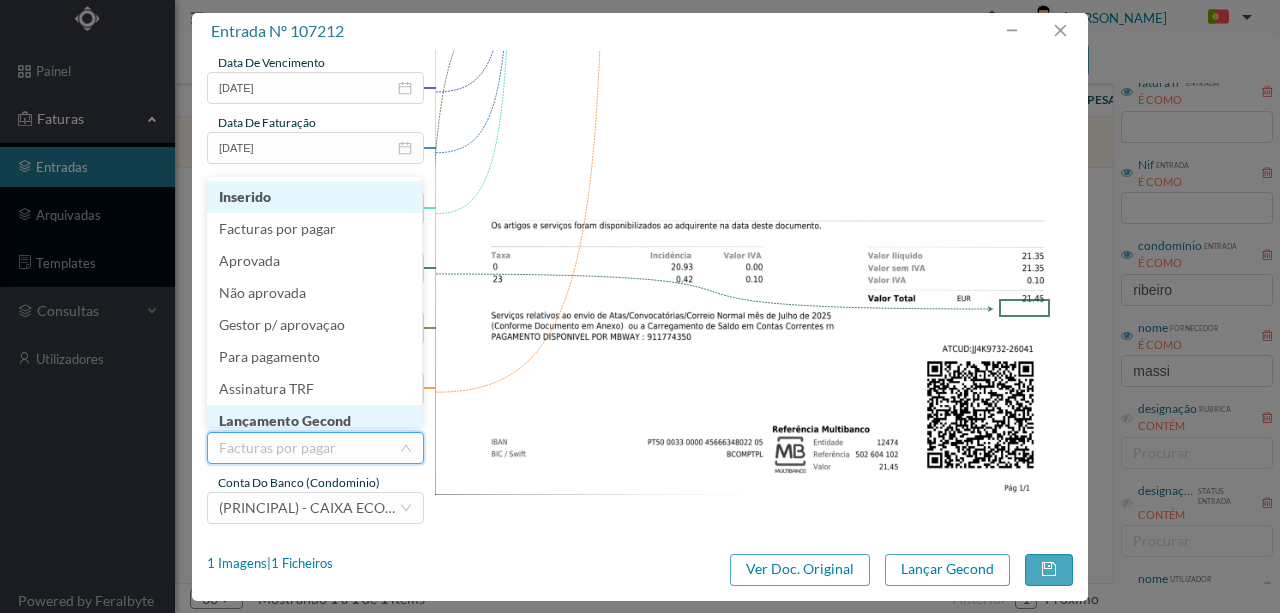 scroll, scrollTop: 10, scrollLeft: 0, axis: vertical 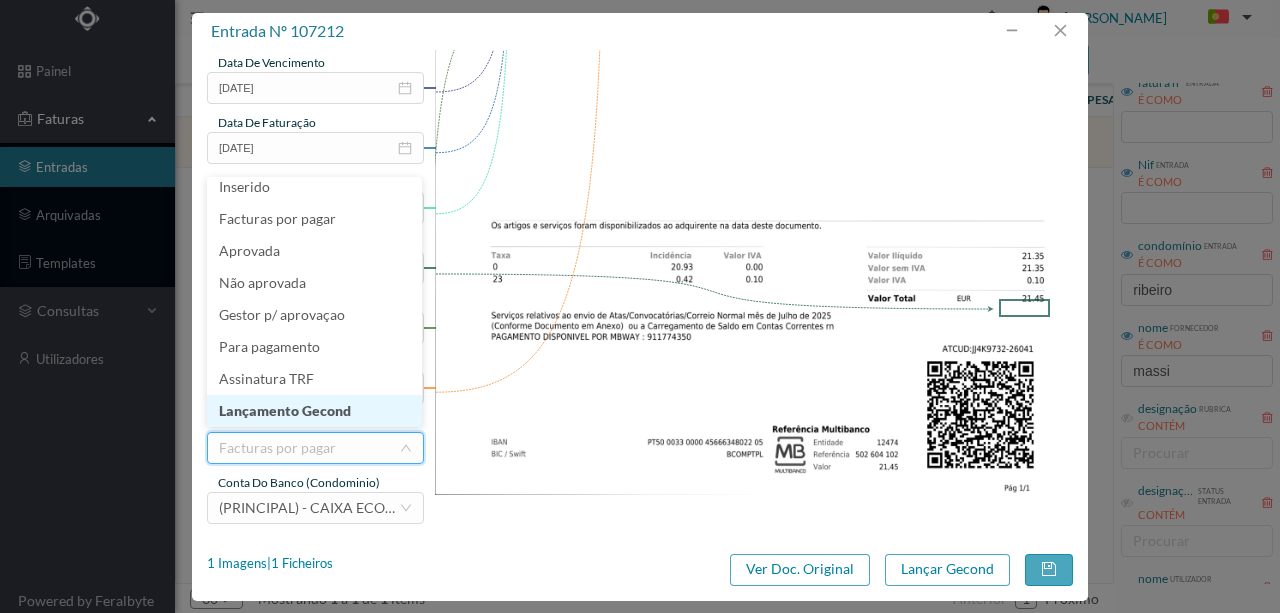 click on "Lançamento Gecond" at bounding box center (314, 411) 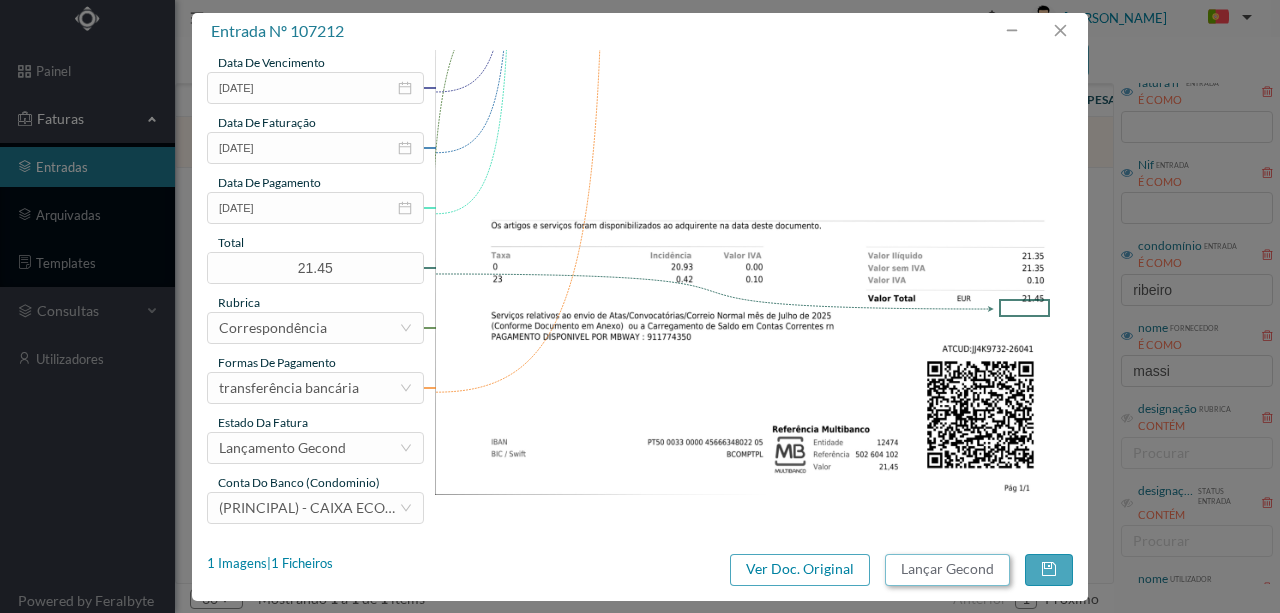 click on "Lançar Gecond" at bounding box center (947, 570) 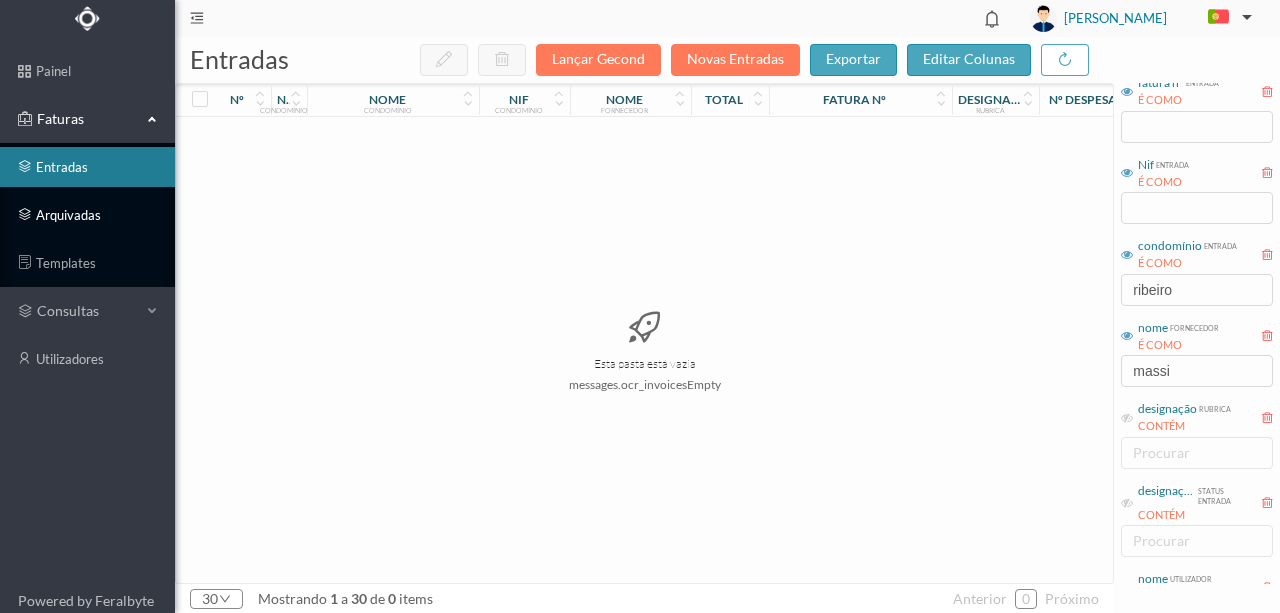 click on "arquivadas" at bounding box center [87, 215] 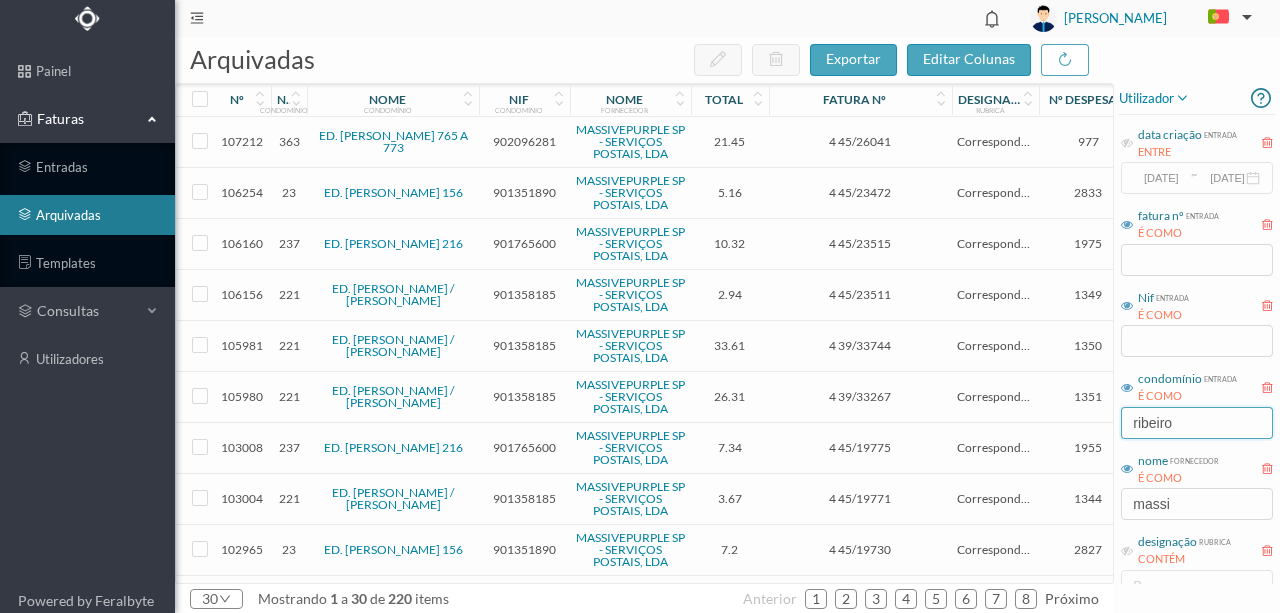 drag, startPoint x: 1195, startPoint y: 425, endPoint x: 1066, endPoint y: 422, distance: 129.03488 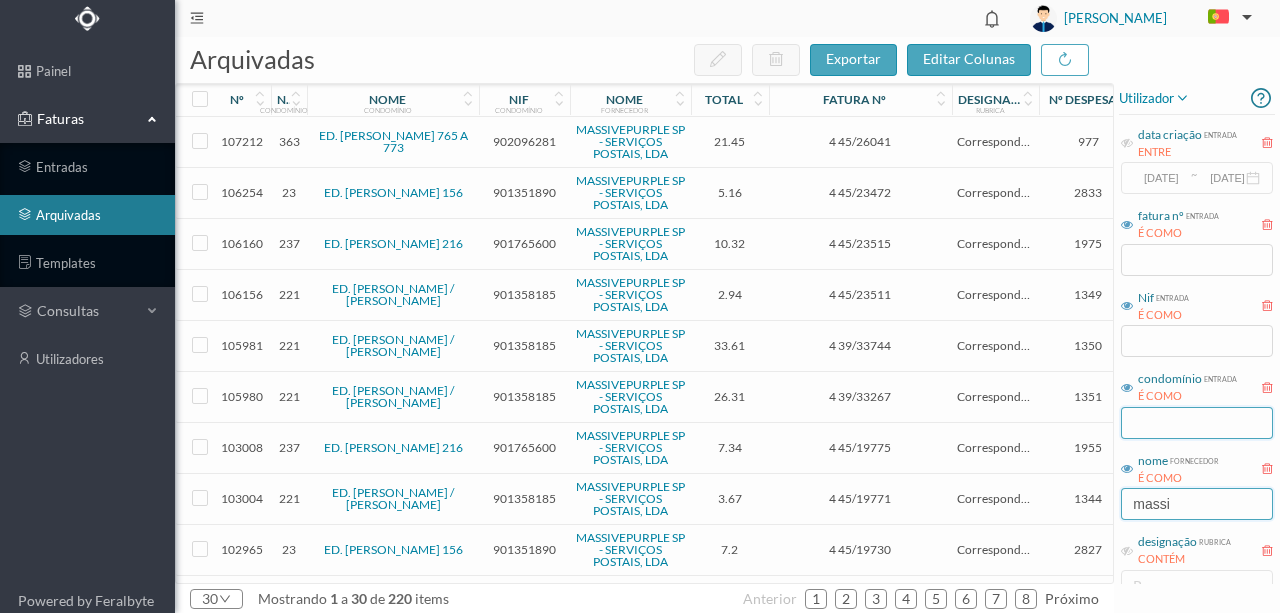 type 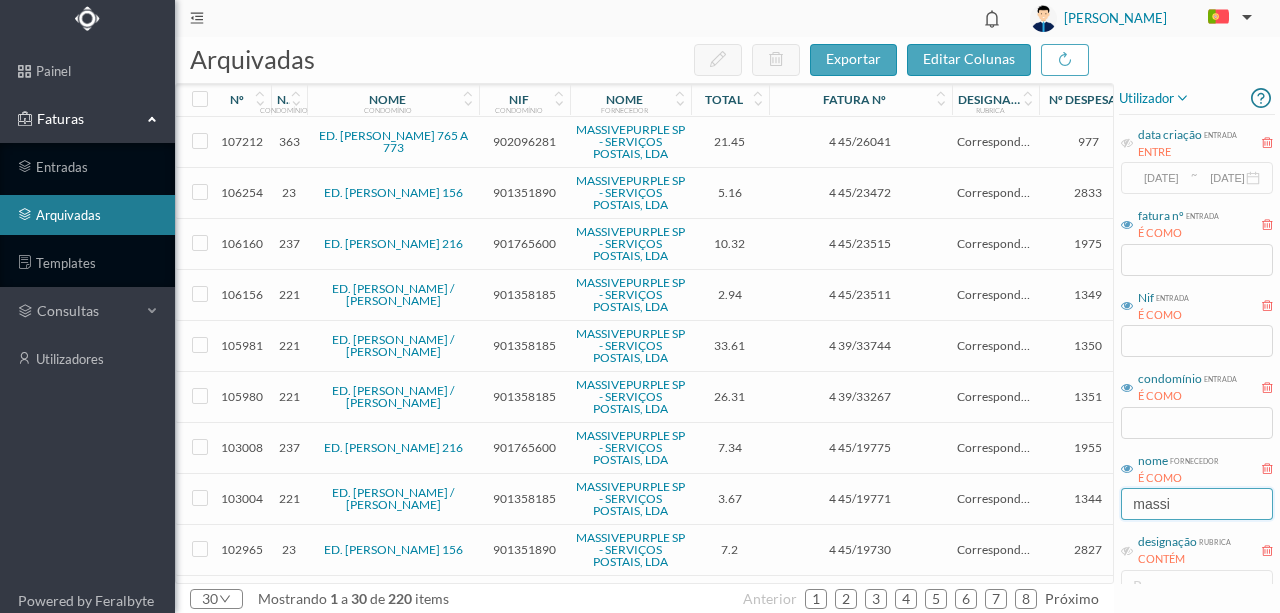 drag, startPoint x: 1198, startPoint y: 502, endPoint x: 1040, endPoint y: 519, distance: 158.91193 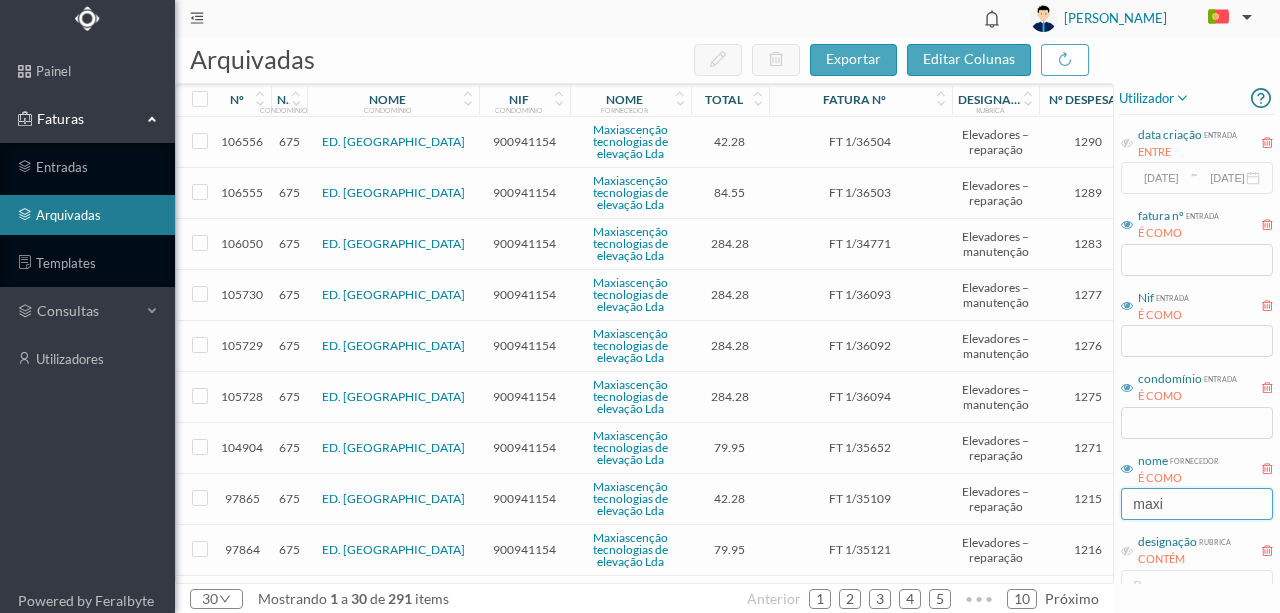 type on "maxi" 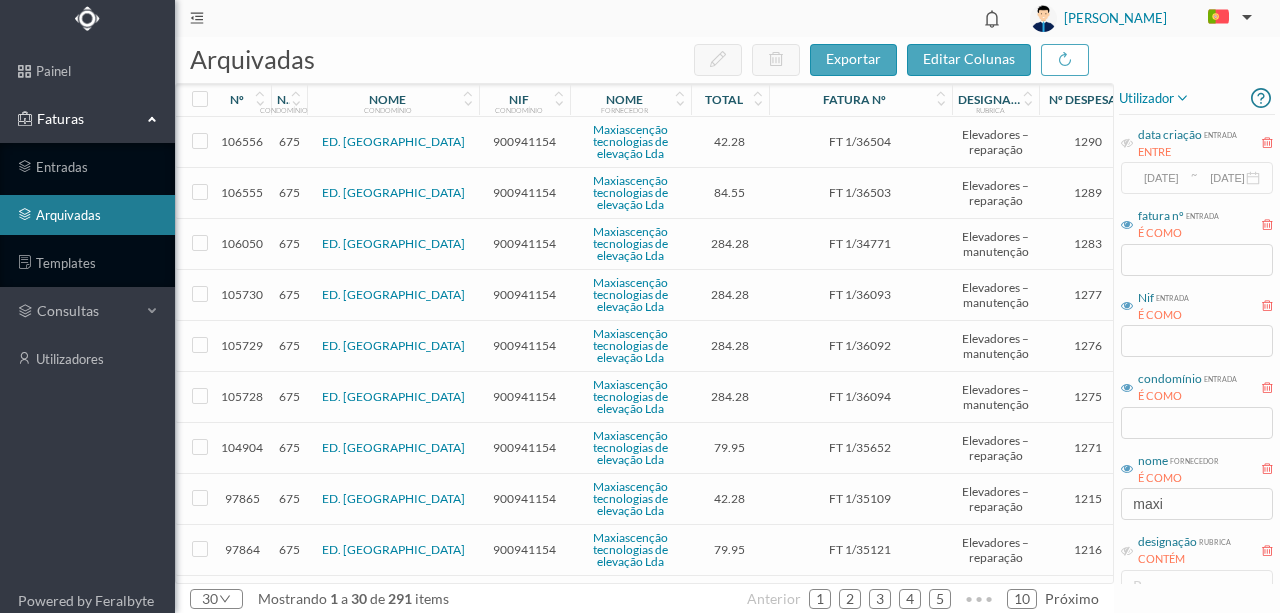 click on "900941154" at bounding box center (524, 141) 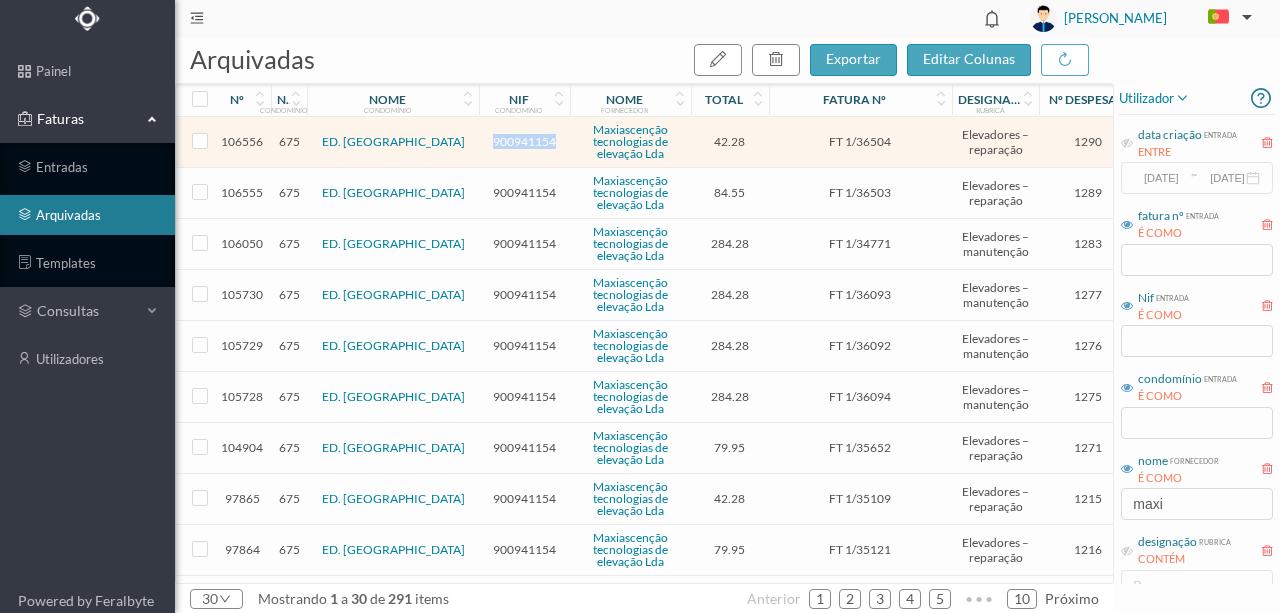 click on "900941154" at bounding box center [524, 141] 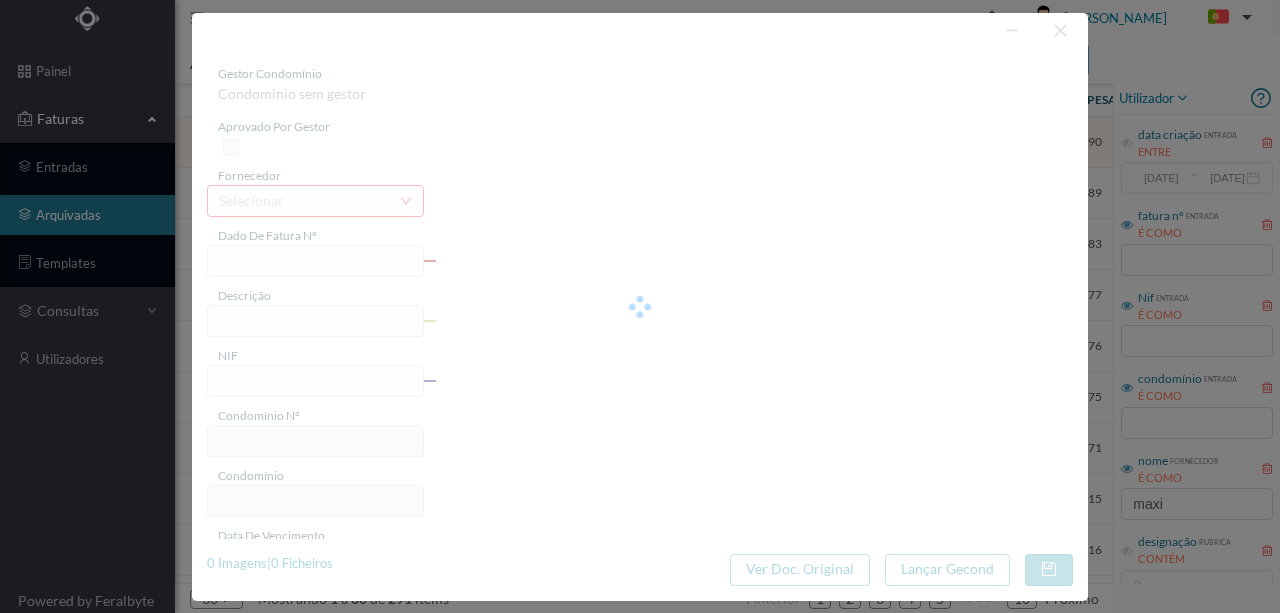 type on "FT 1/36504" 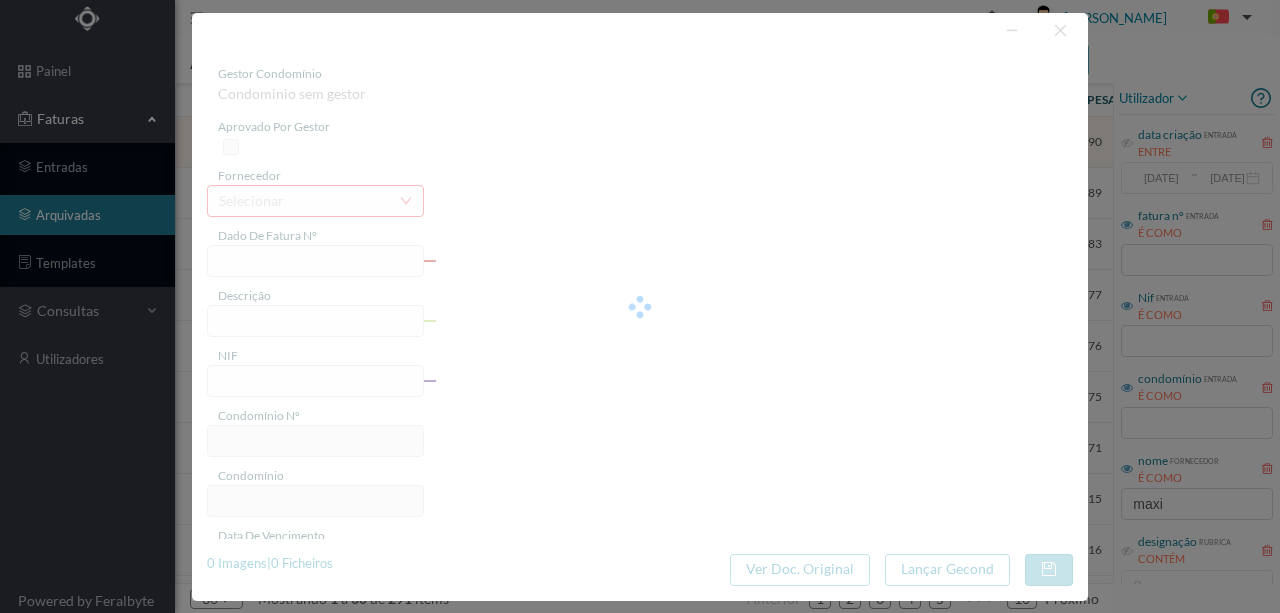 type on "Conclusão dos trabalhos Ent  57" 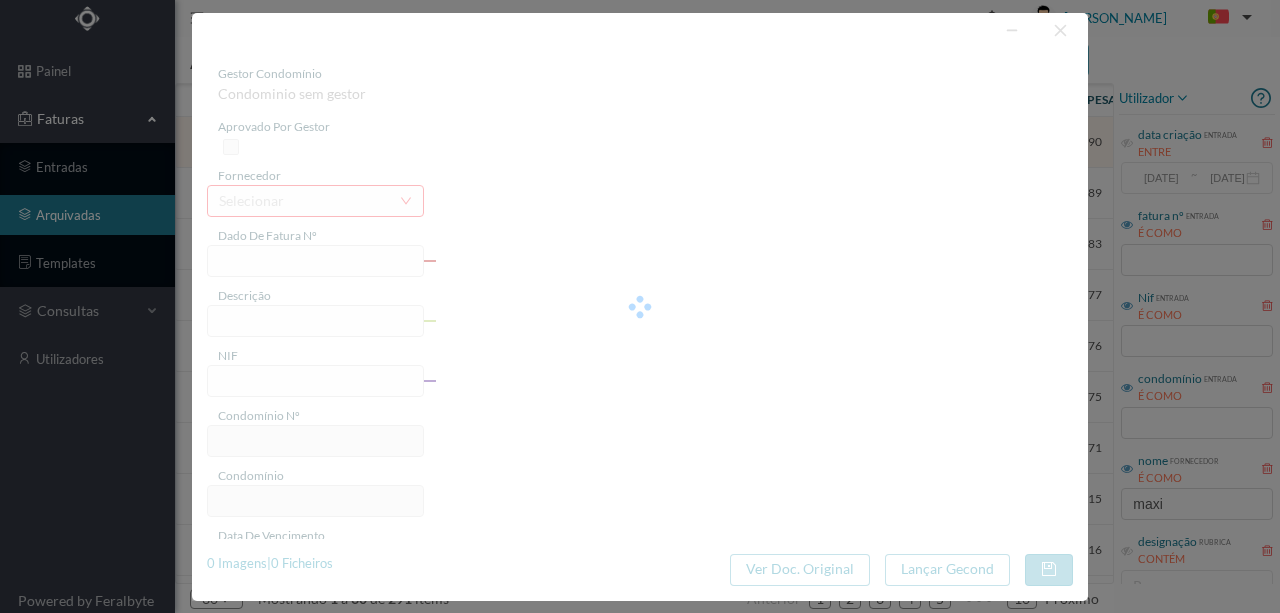 type on "10-08-2025" 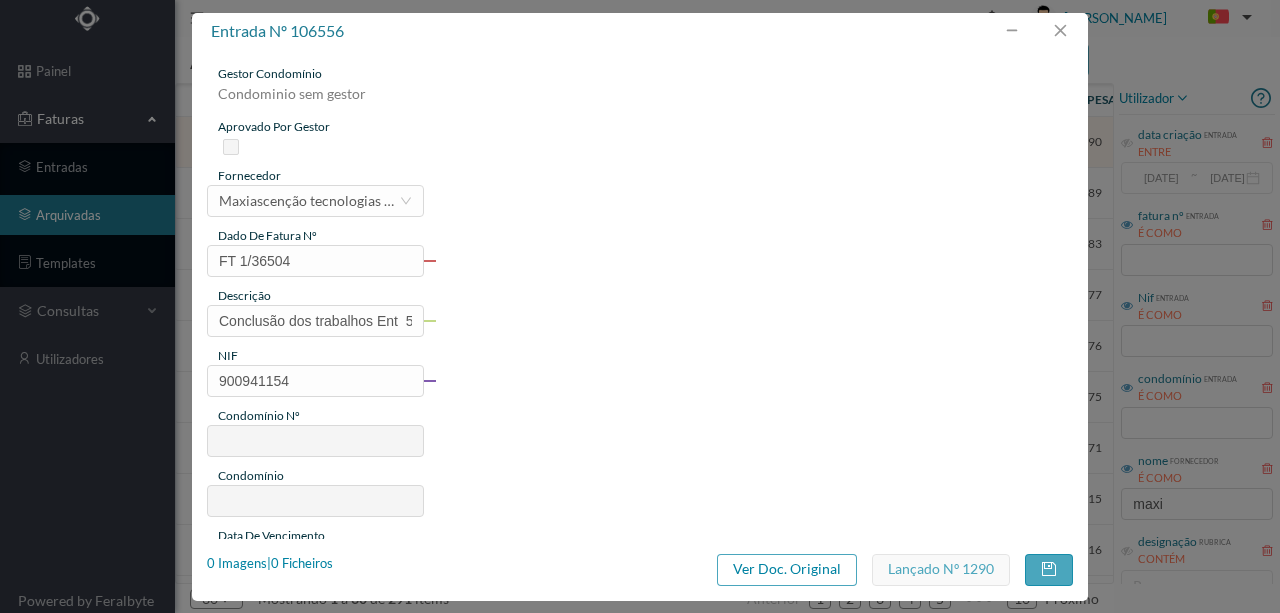 type on "675" 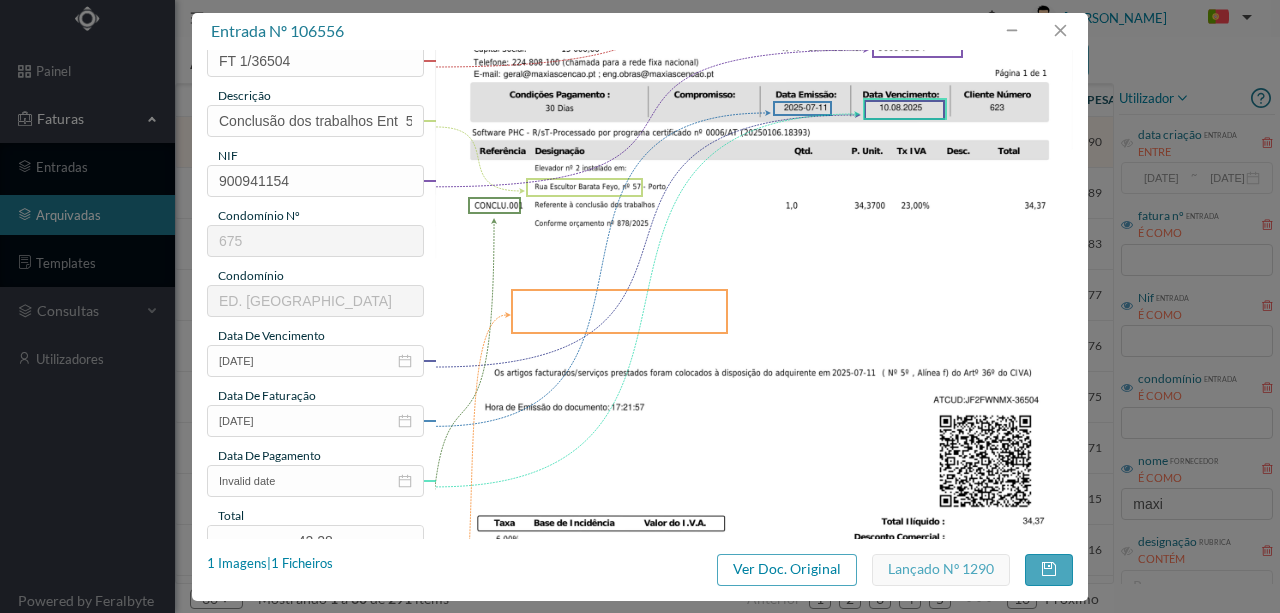 scroll, scrollTop: 400, scrollLeft: 0, axis: vertical 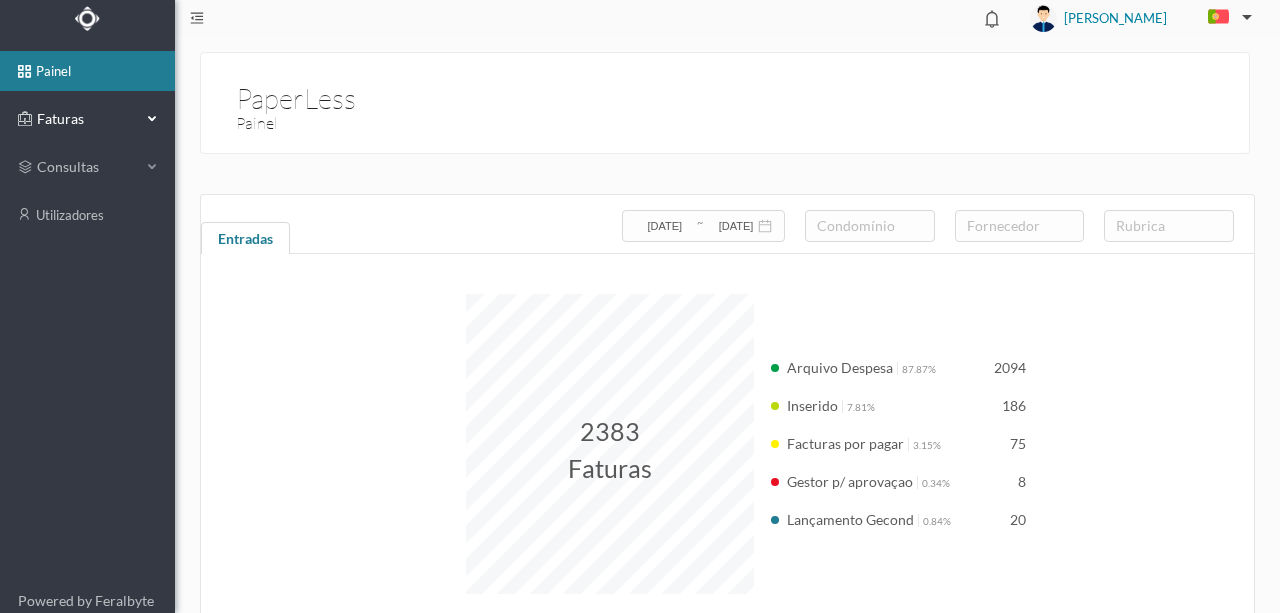 click on "Faturas" at bounding box center (87, 119) 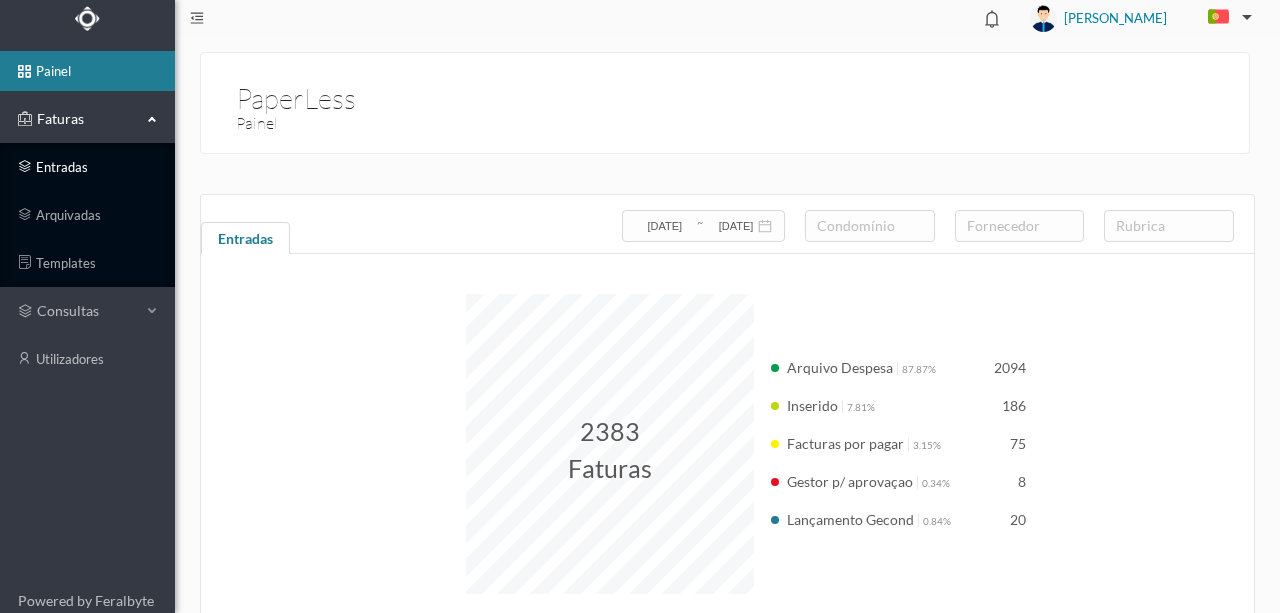 click on "entradas" at bounding box center (87, 167) 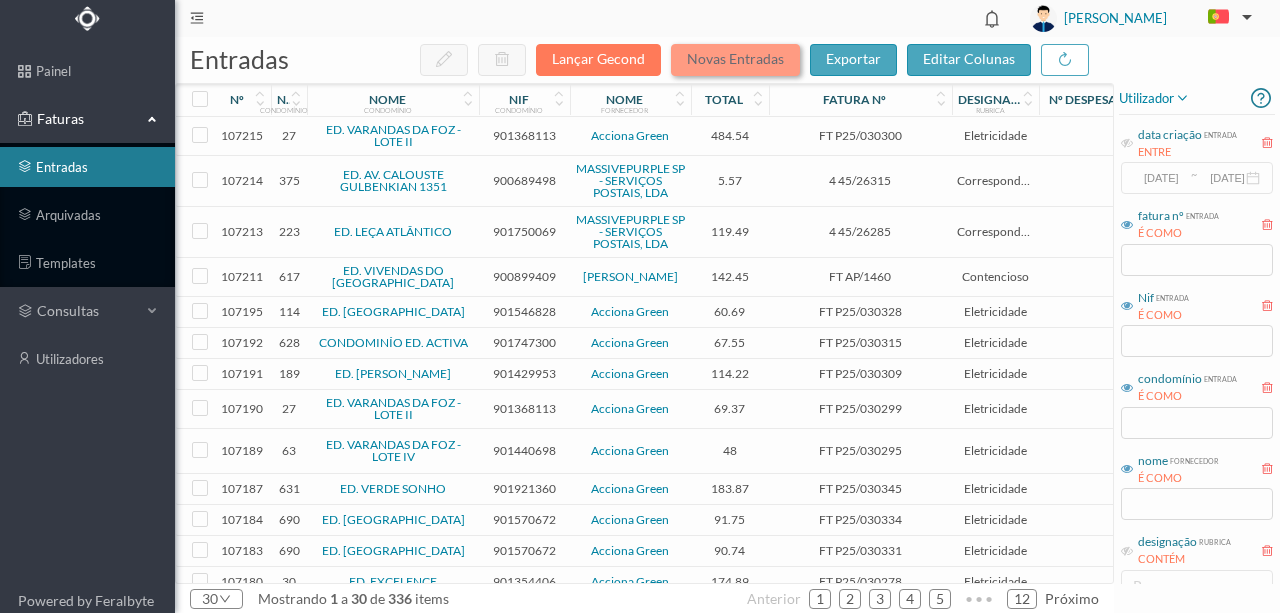 click on "Novas Entradas" at bounding box center (735, 60) 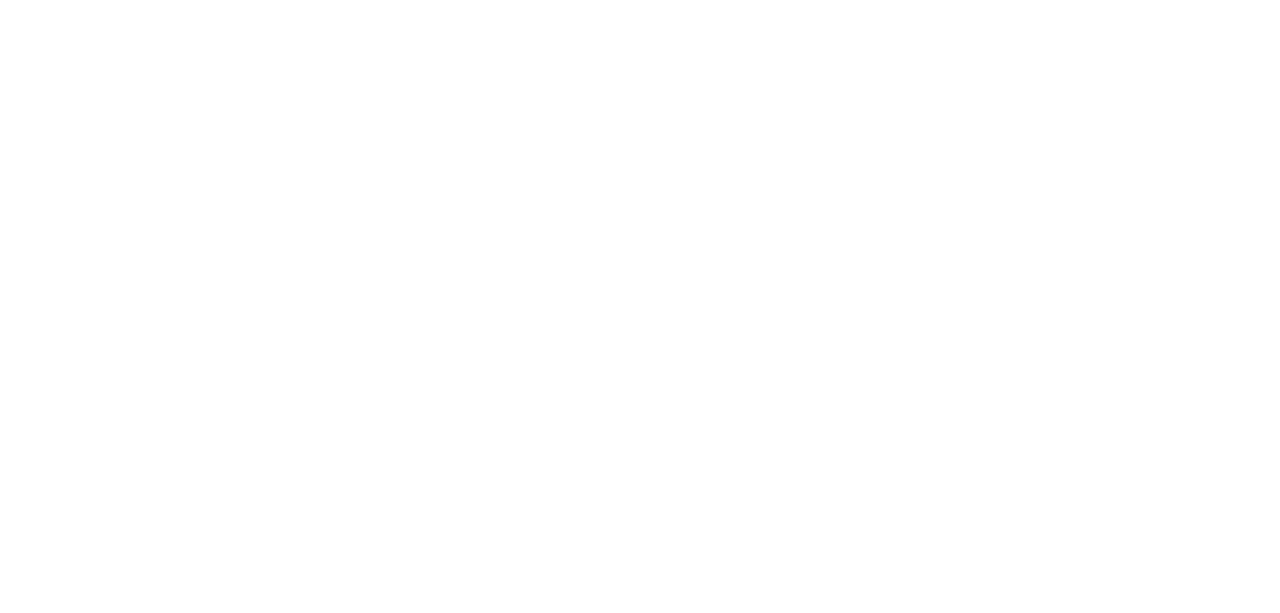 scroll, scrollTop: 0, scrollLeft: 0, axis: both 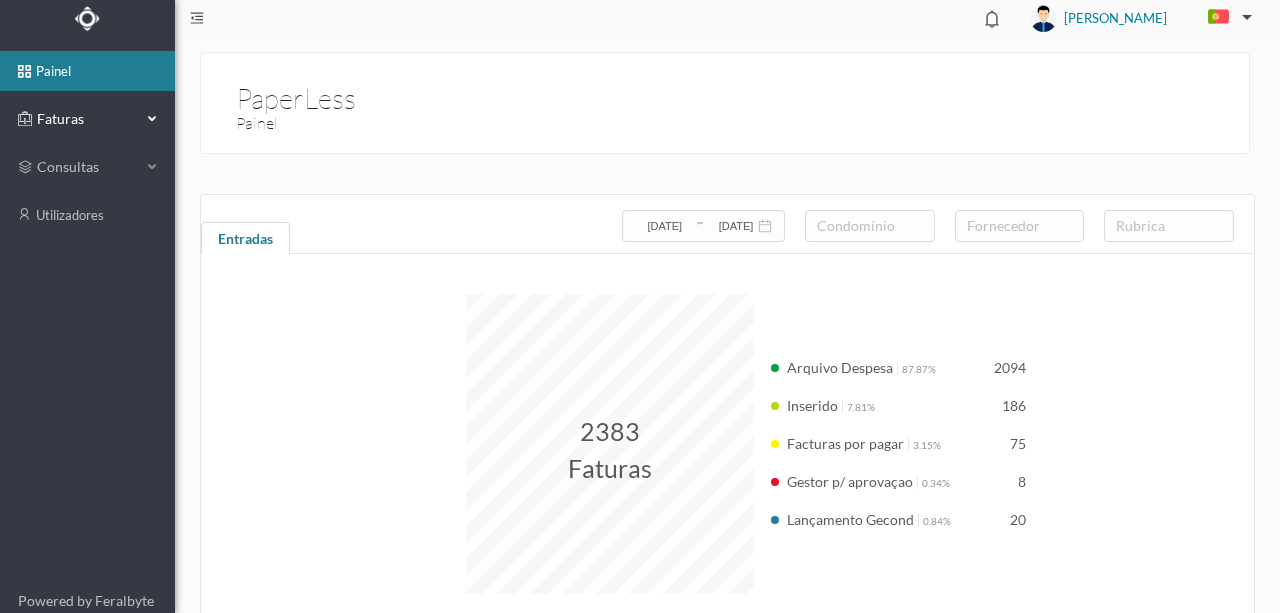 click on "Faturas" at bounding box center [87, 119] 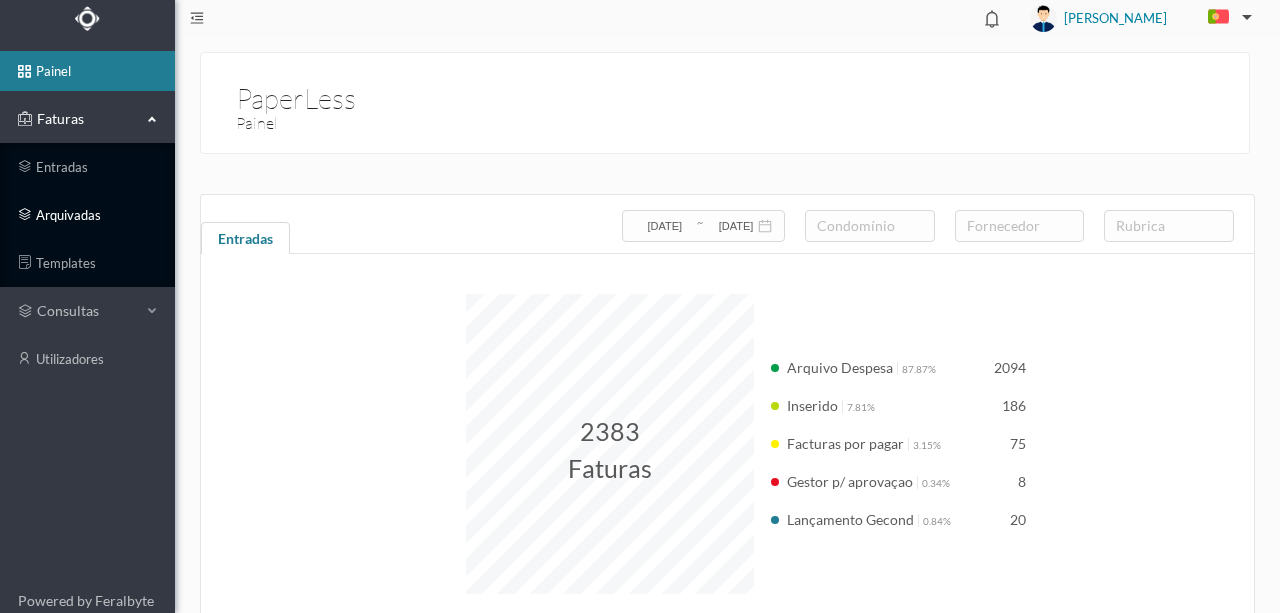 click on "arquivadas" at bounding box center (87, 215) 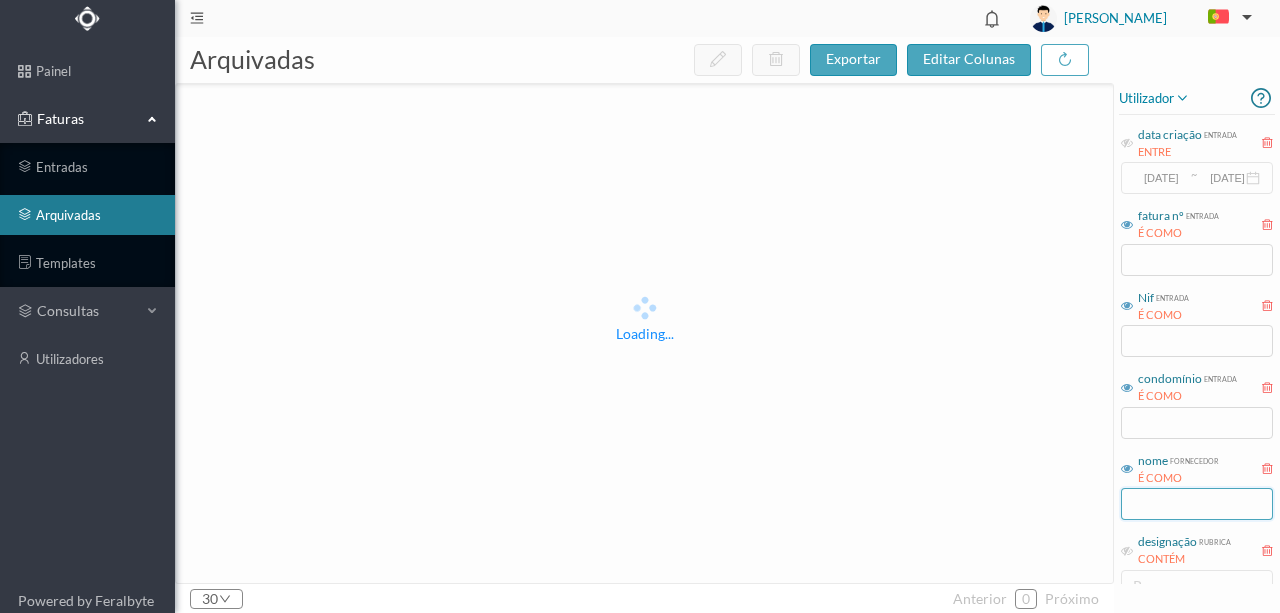 click at bounding box center (1197, 504) 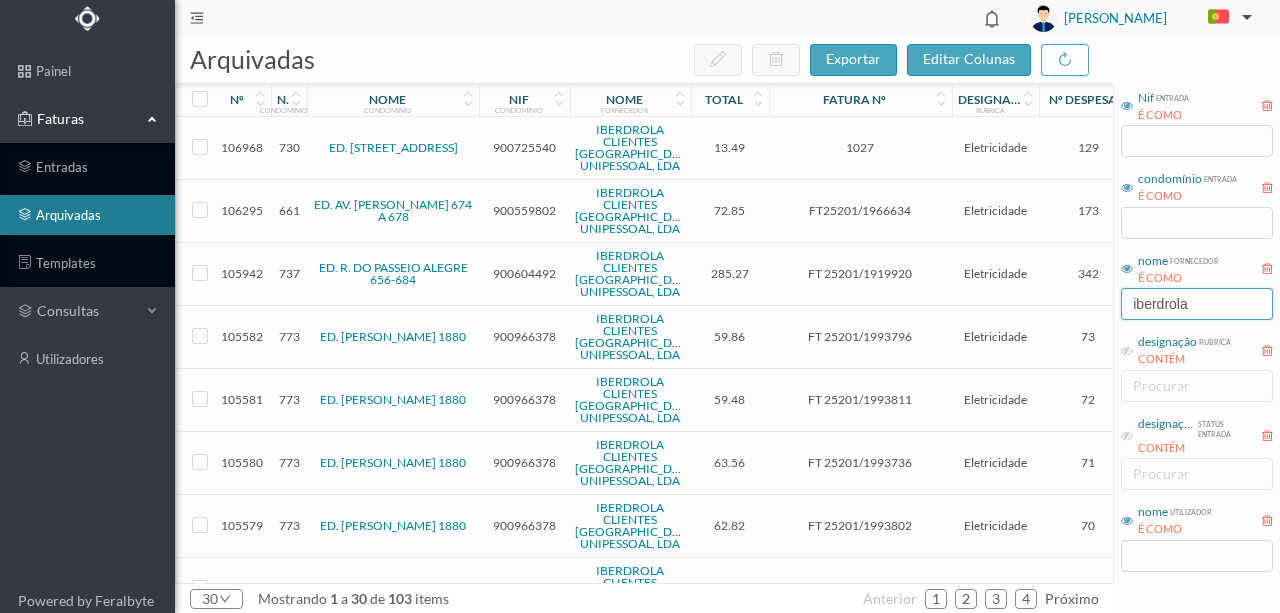 scroll, scrollTop: 230, scrollLeft: 0, axis: vertical 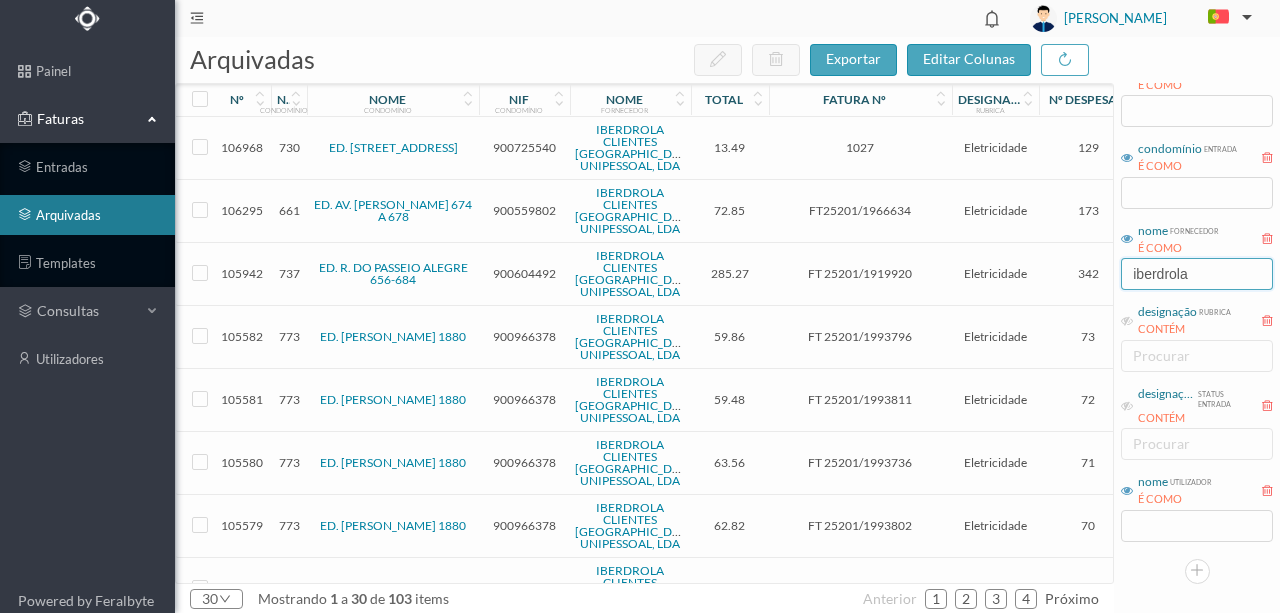 type on "iberdrola" 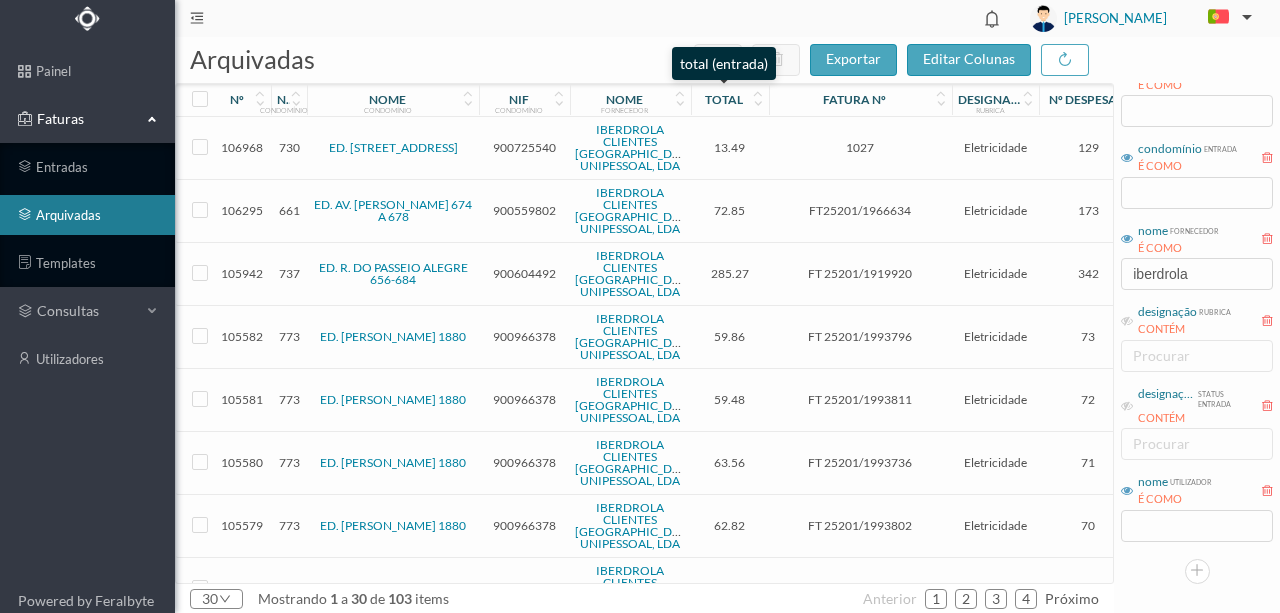 click on "total" at bounding box center (724, 99) 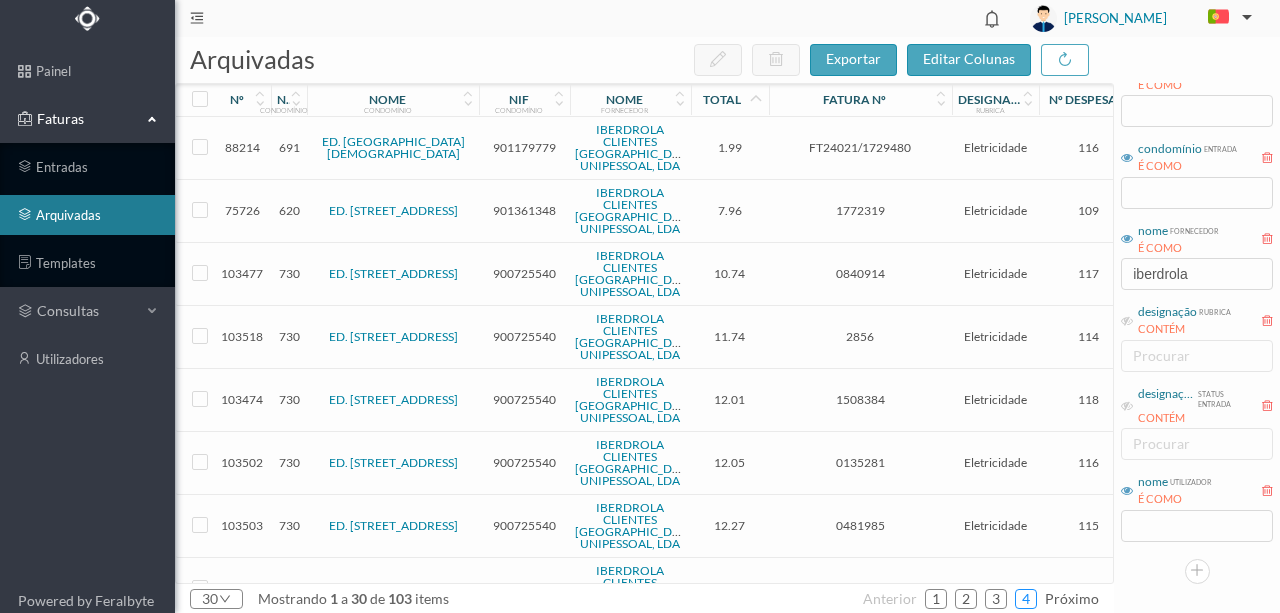 click on "4" at bounding box center (1026, 599) 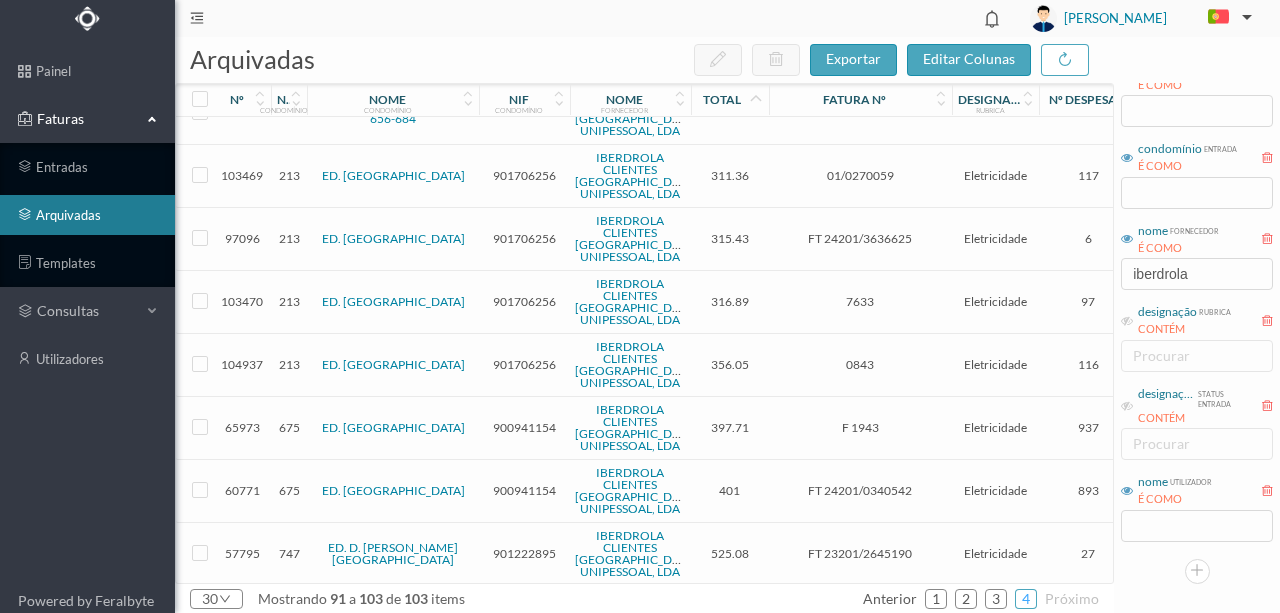 scroll, scrollTop: 354, scrollLeft: 0, axis: vertical 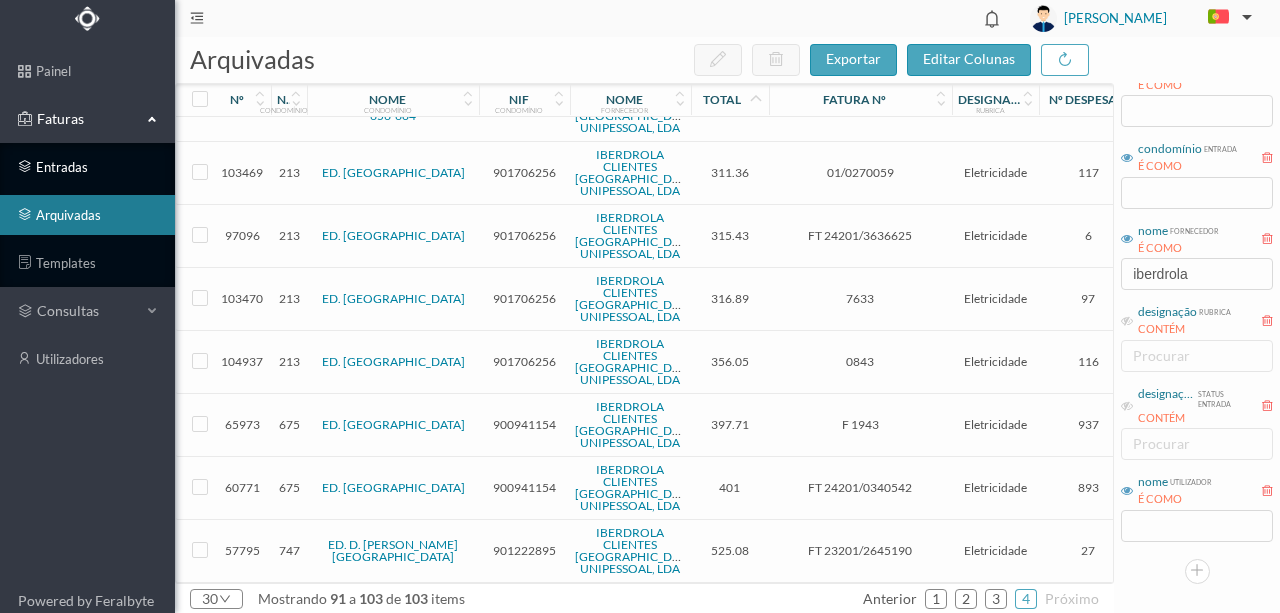 click on "entradas" at bounding box center (87, 167) 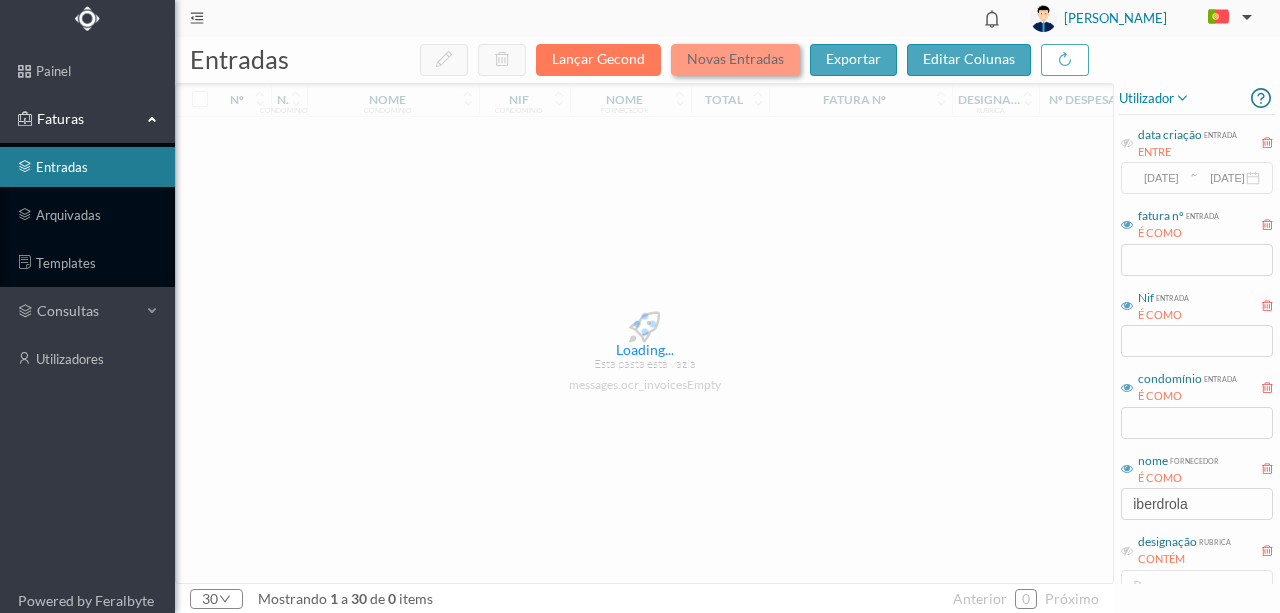 click on "Novas Entradas" at bounding box center [735, 60] 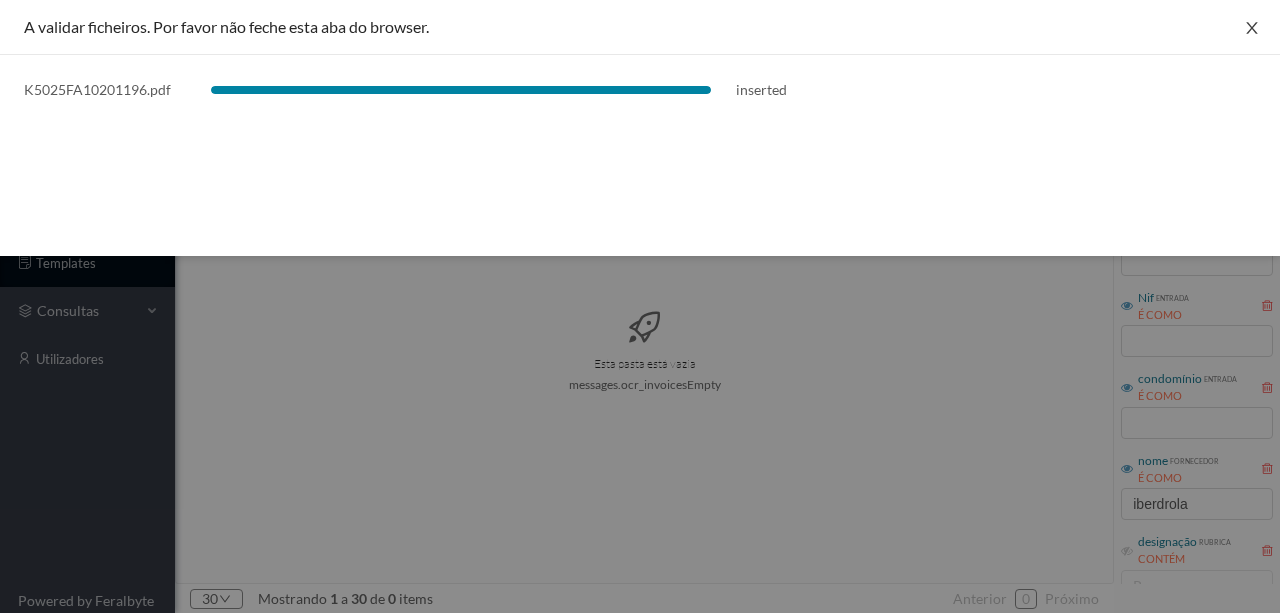 click 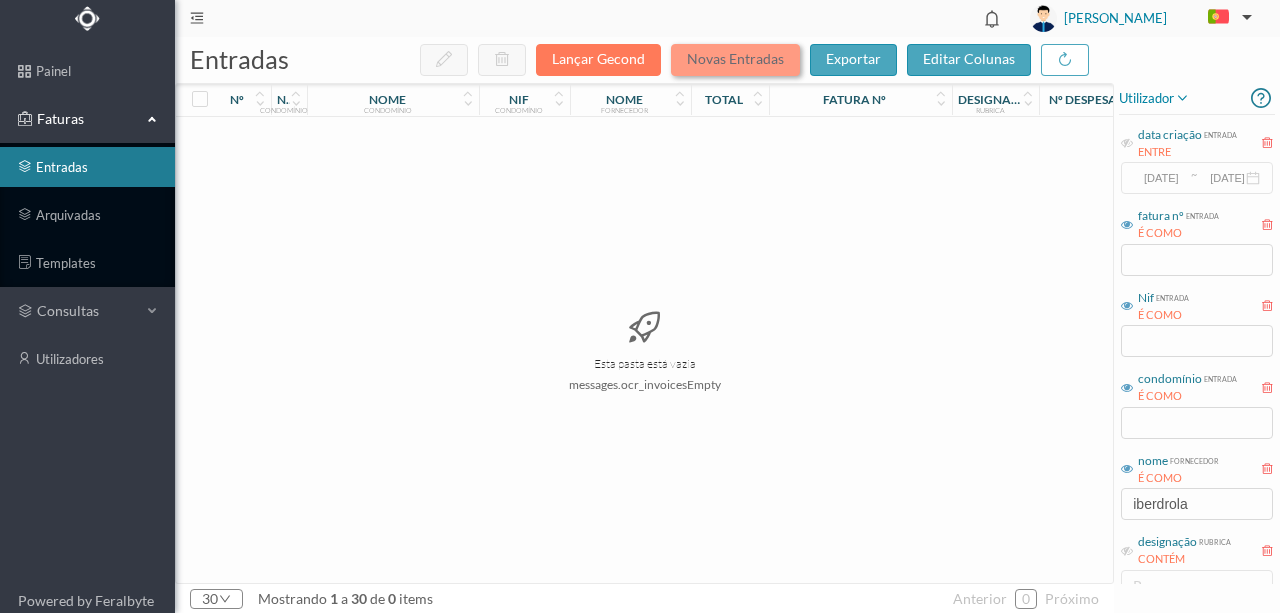 click on "Novas Entradas" at bounding box center (735, 60) 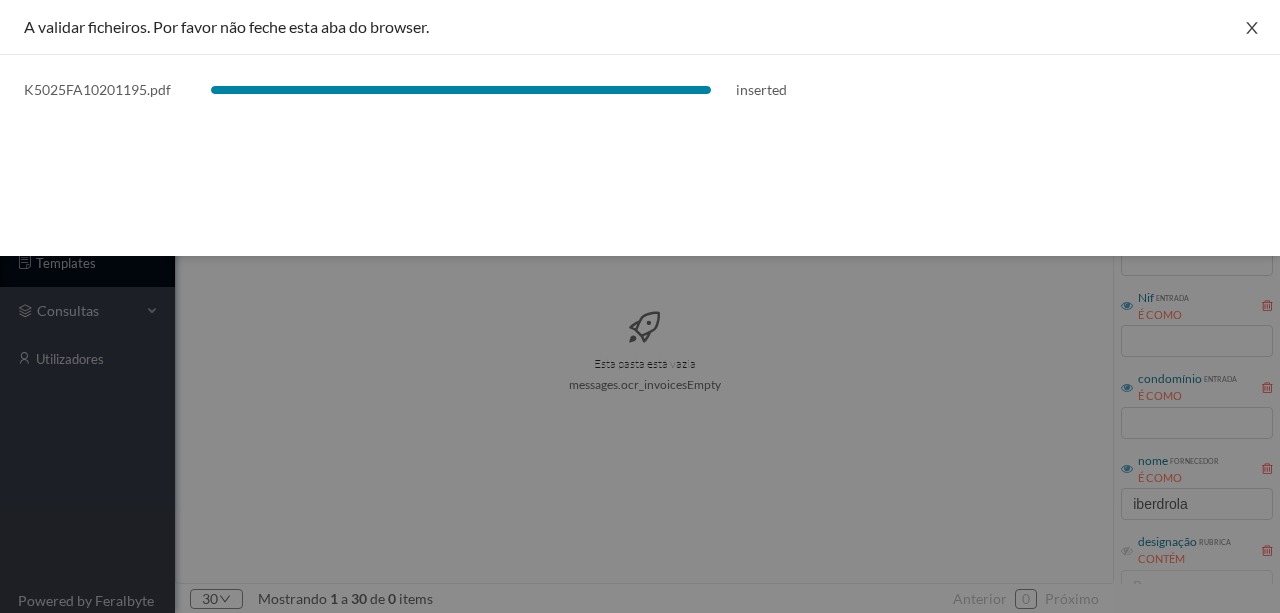 click 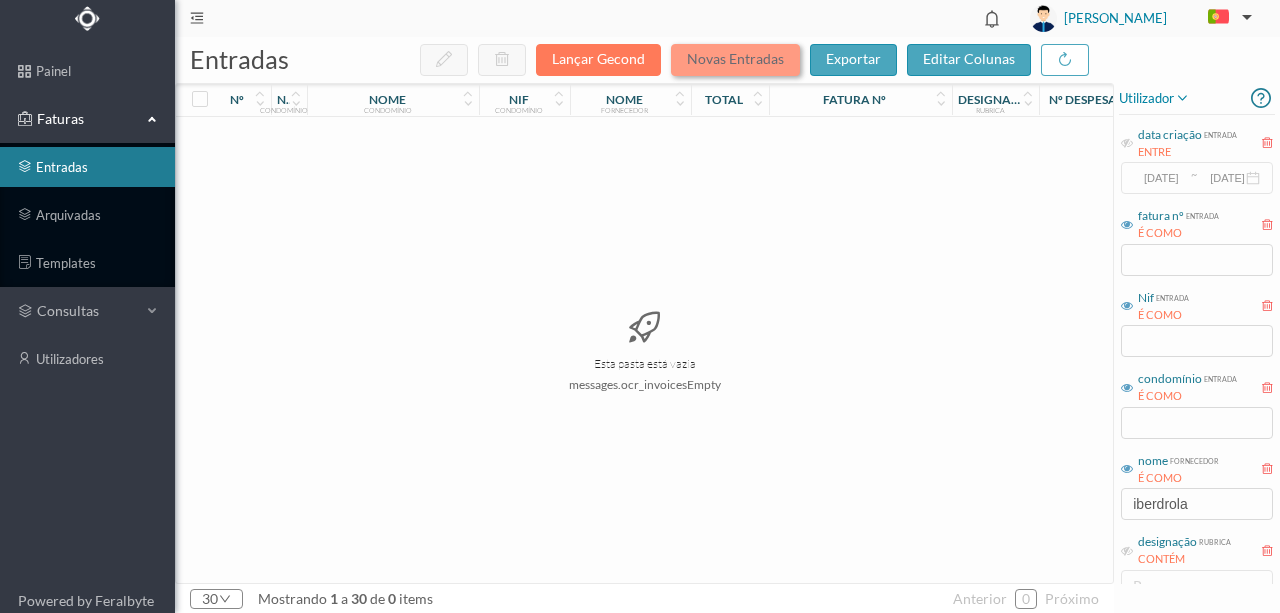 click on "Novas Entradas" at bounding box center [735, 60] 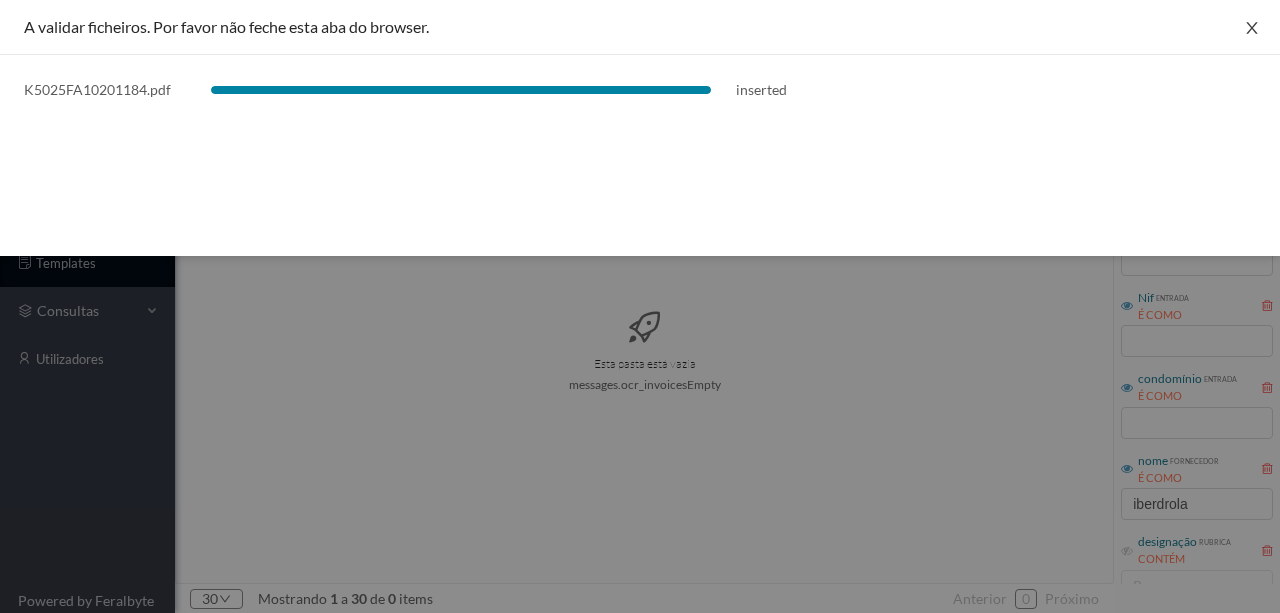 click 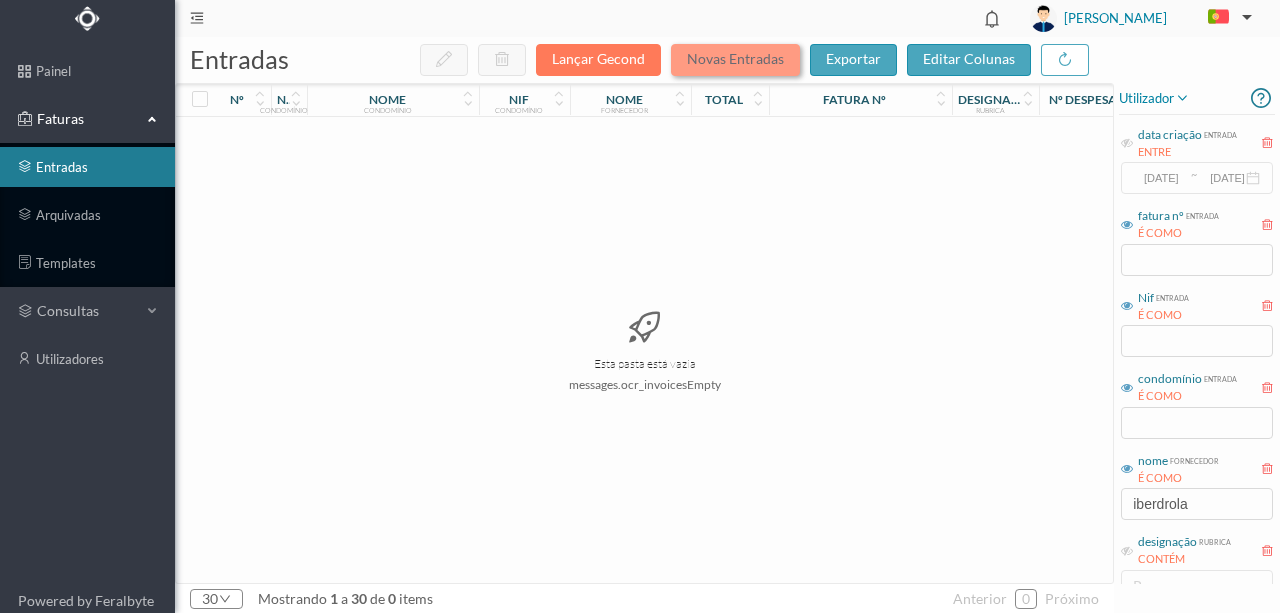 click on "Novas Entradas" at bounding box center (735, 60) 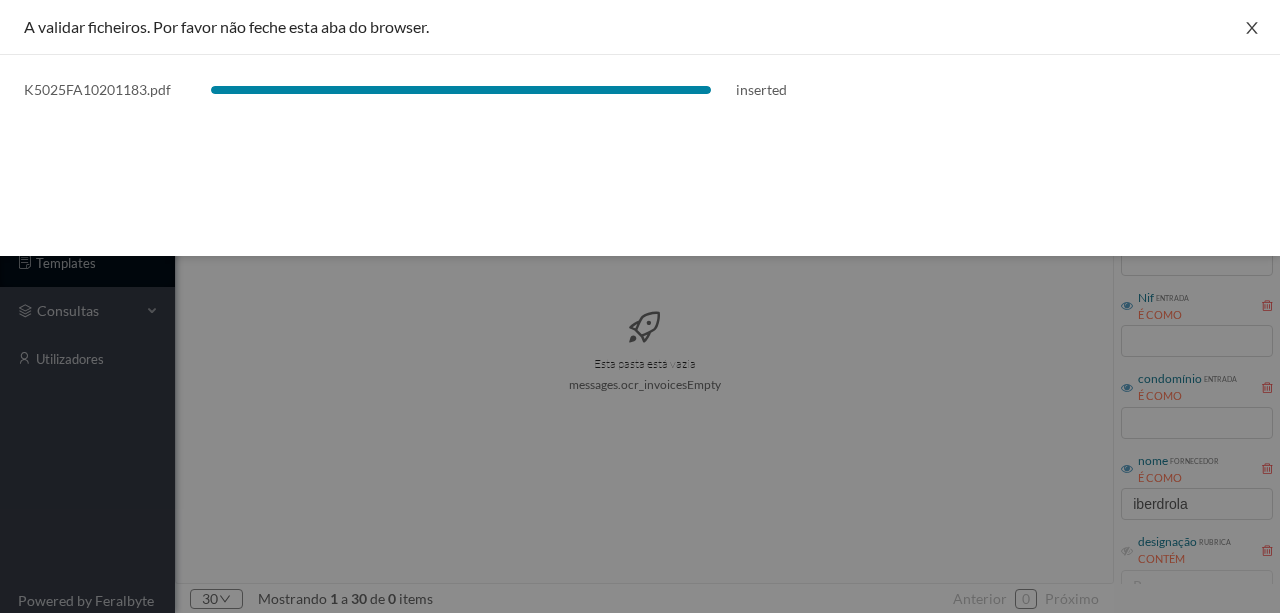 click 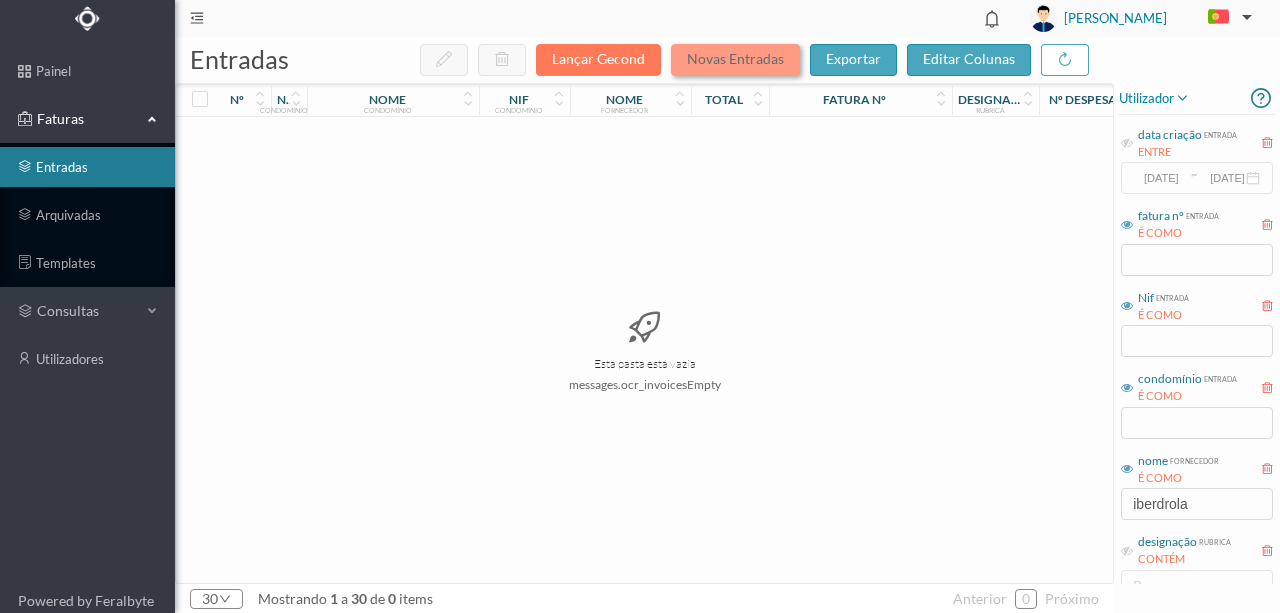 click on "Novas Entradas" at bounding box center (735, 60) 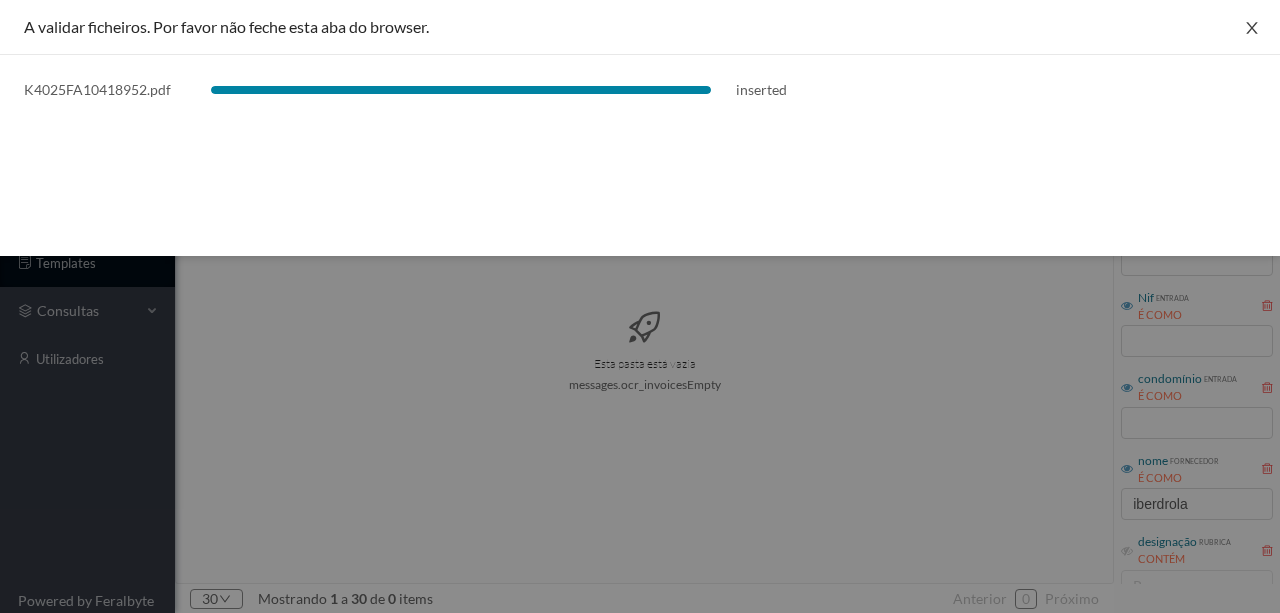 click 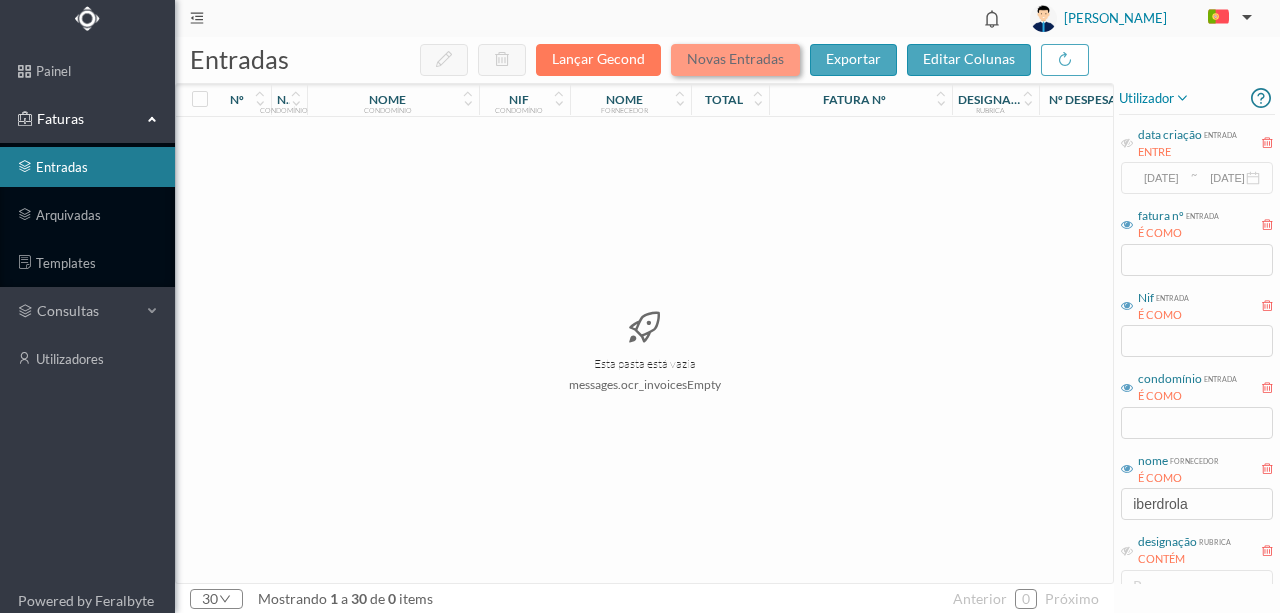 click on "Novas Entradas" at bounding box center (735, 60) 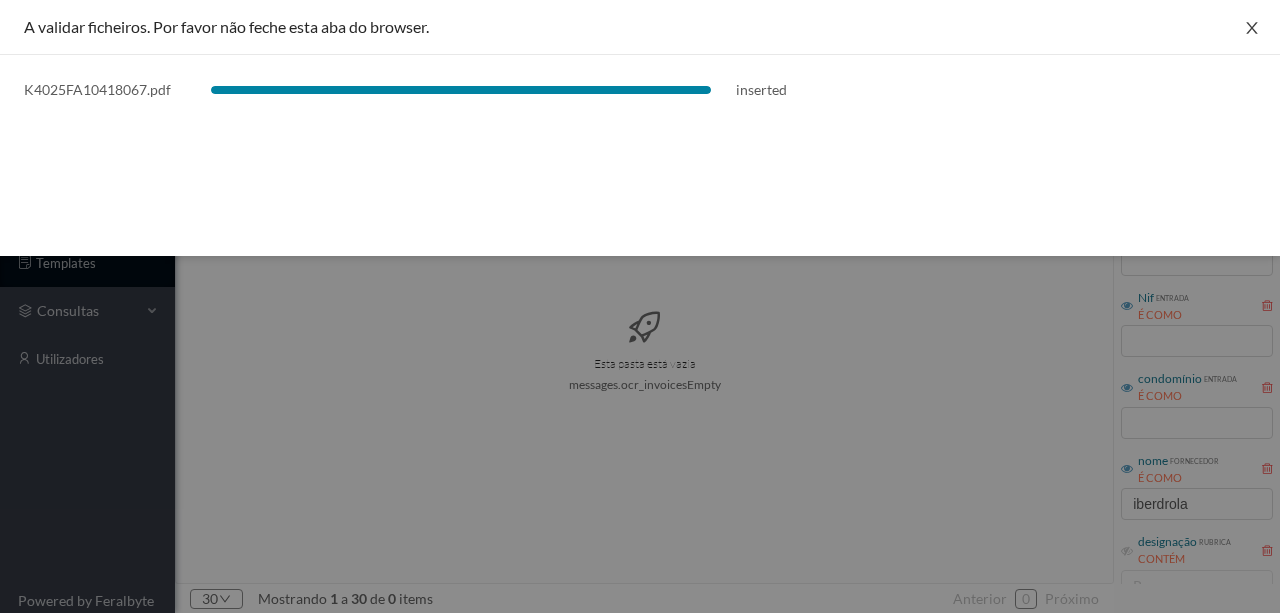 click at bounding box center (1252, 28) 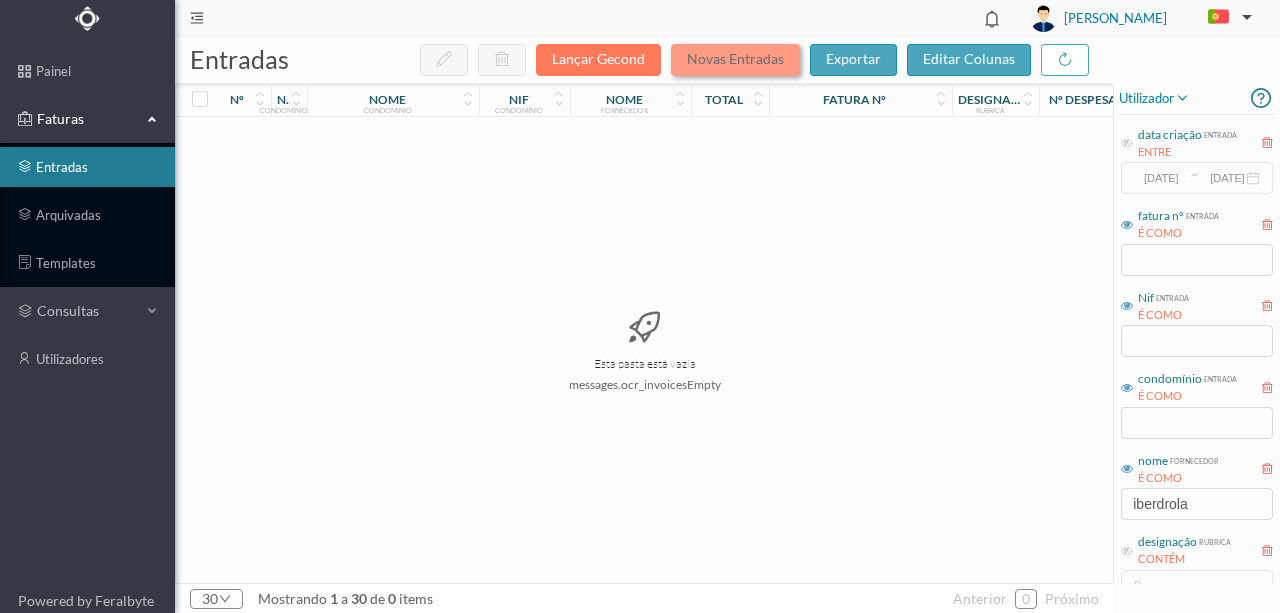click on "Novas Entradas" at bounding box center (735, 60) 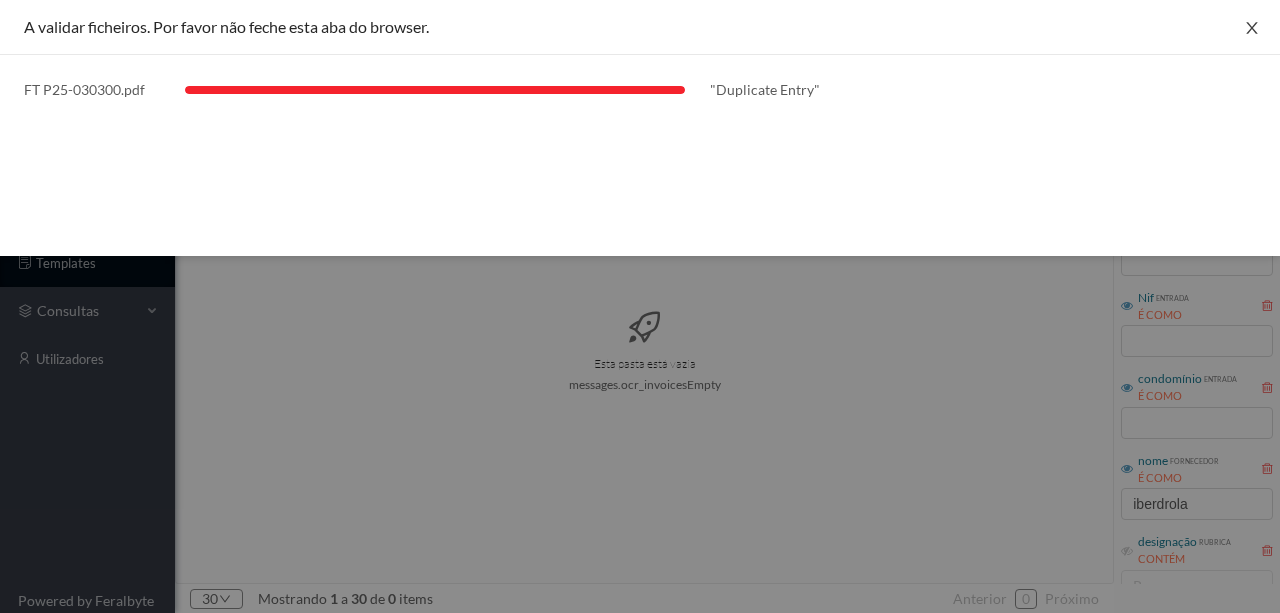 click 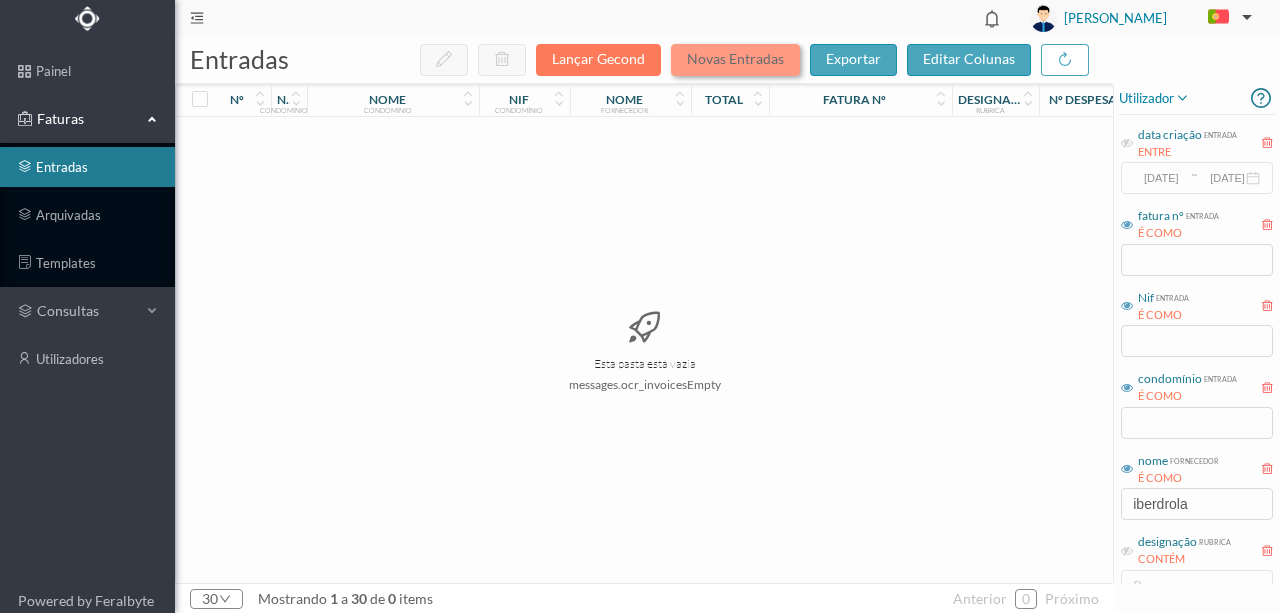 click on "Novas Entradas" at bounding box center (735, 60) 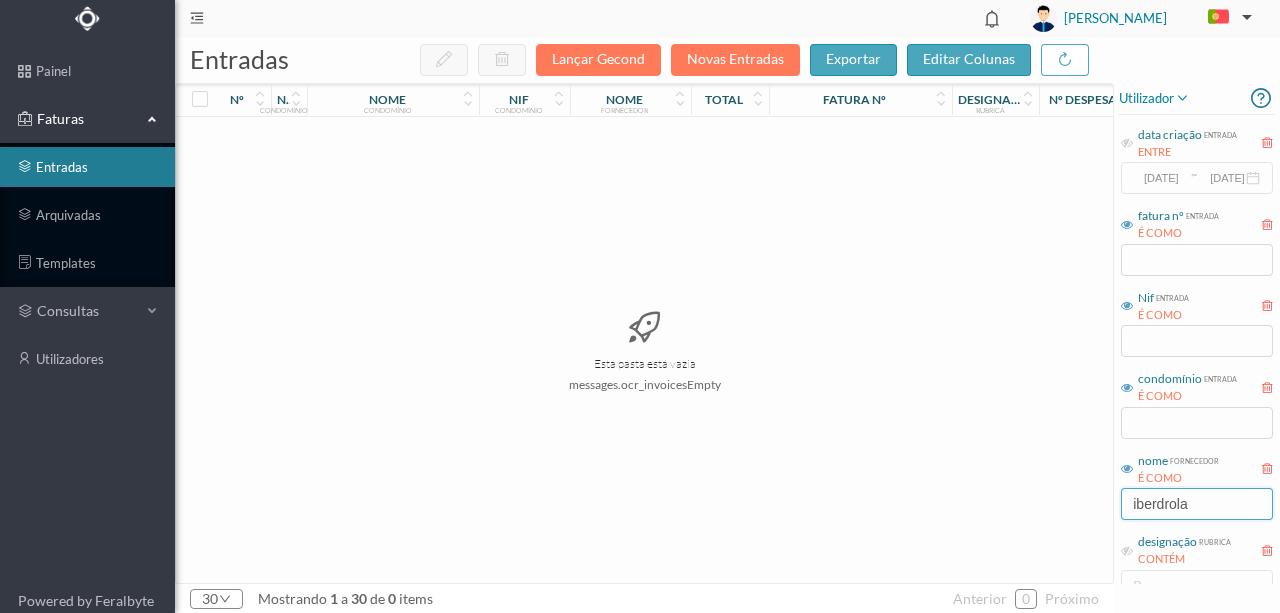 drag, startPoint x: 1200, startPoint y: 504, endPoint x: 685, endPoint y: 479, distance: 515.60645 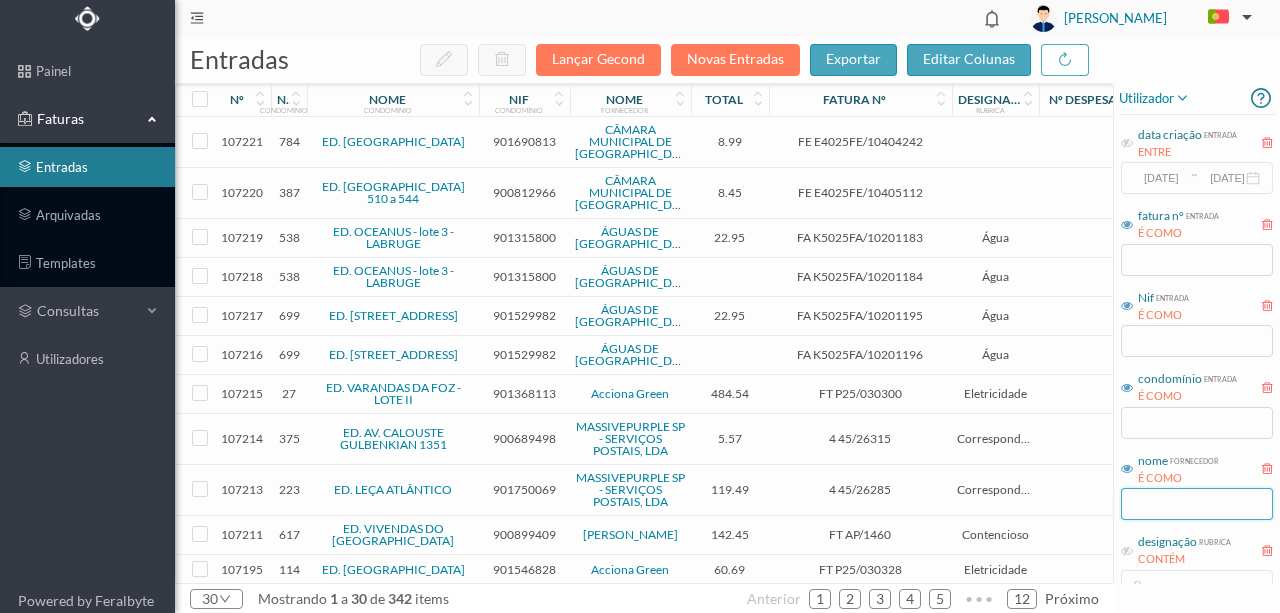 click at bounding box center (1197, 504) 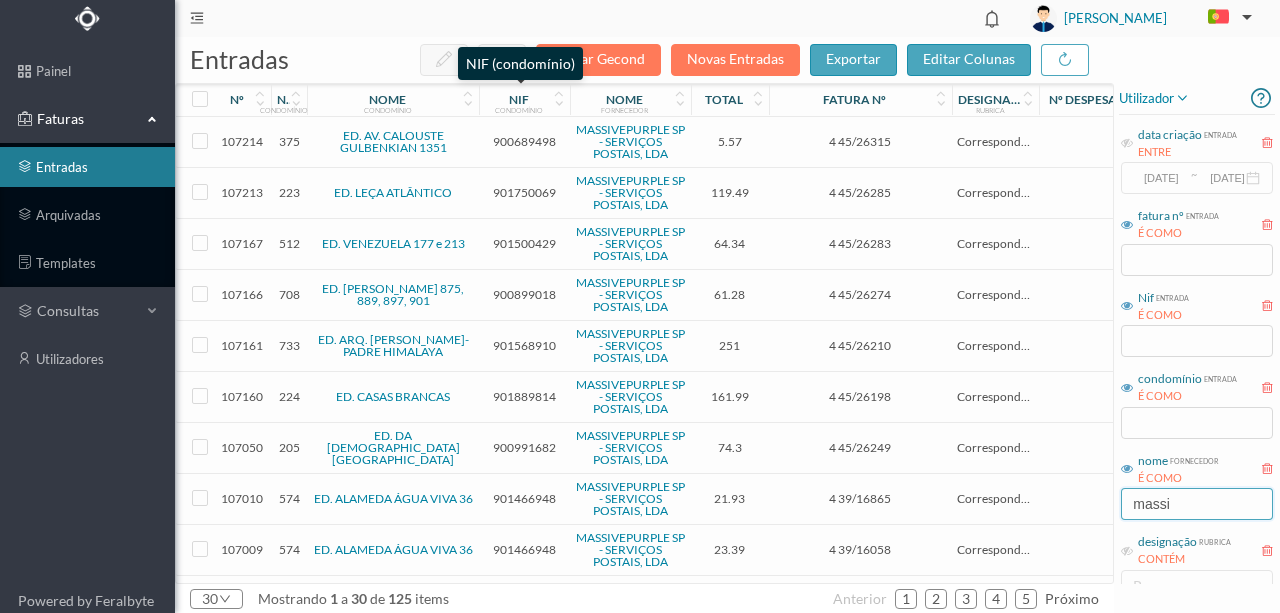 type on "massi" 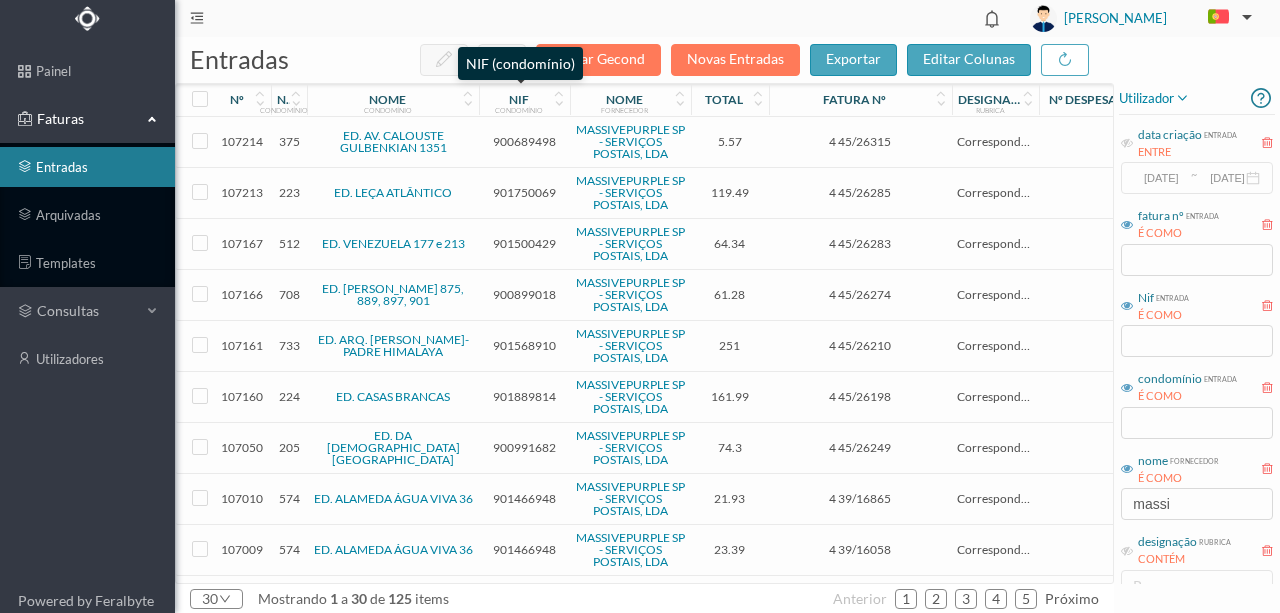 click on "NIF condomínio" at bounding box center (519, 99) 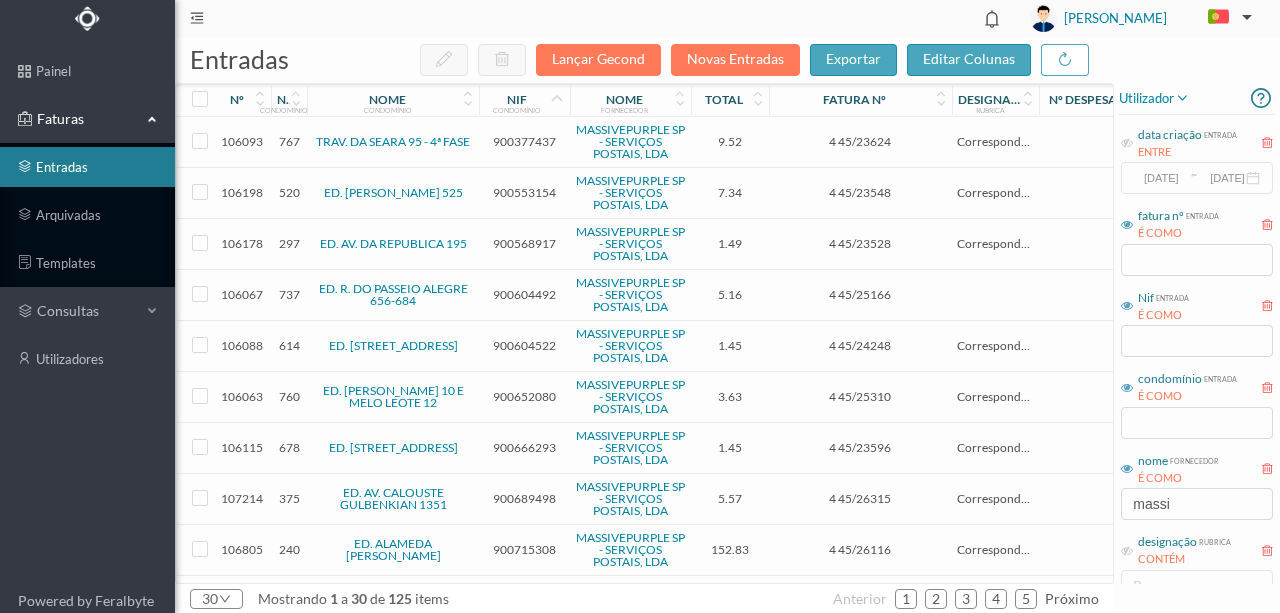 scroll, scrollTop: 66, scrollLeft: 0, axis: vertical 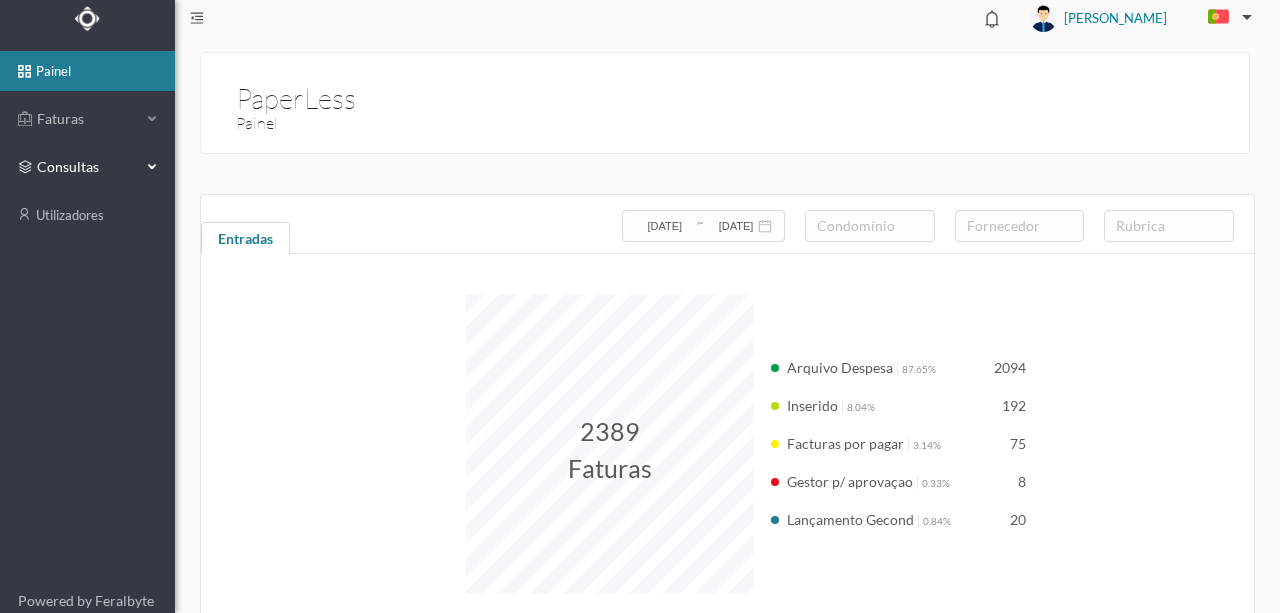 click on "consultas" at bounding box center [87, 167] 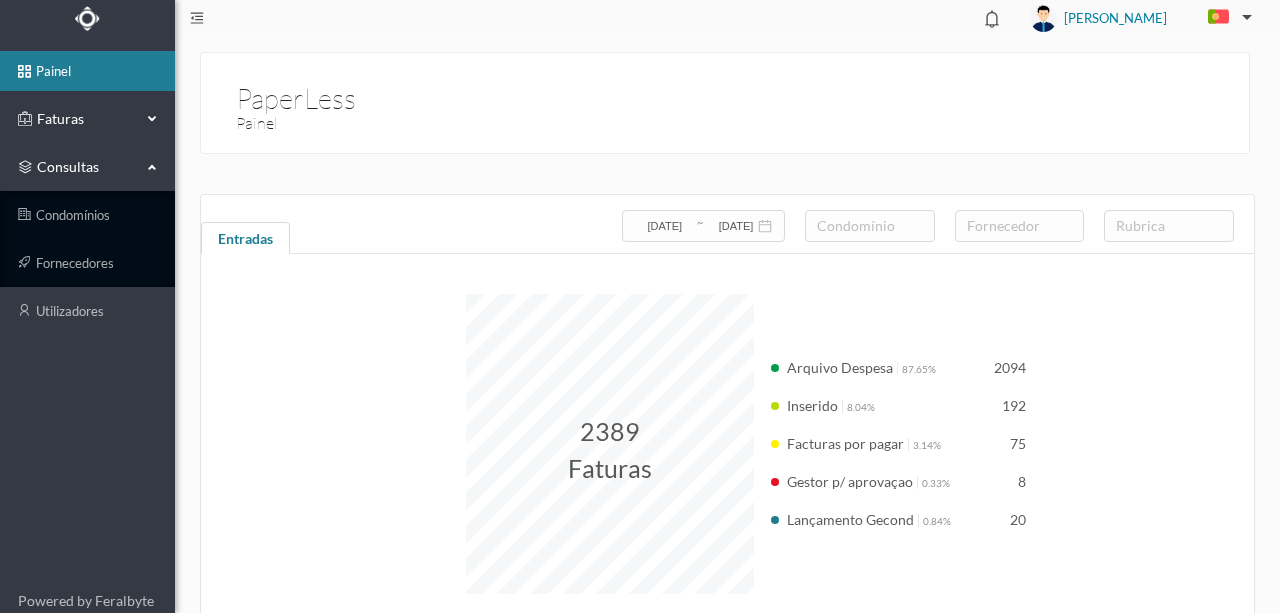 click on "Faturas" at bounding box center [87, 119] 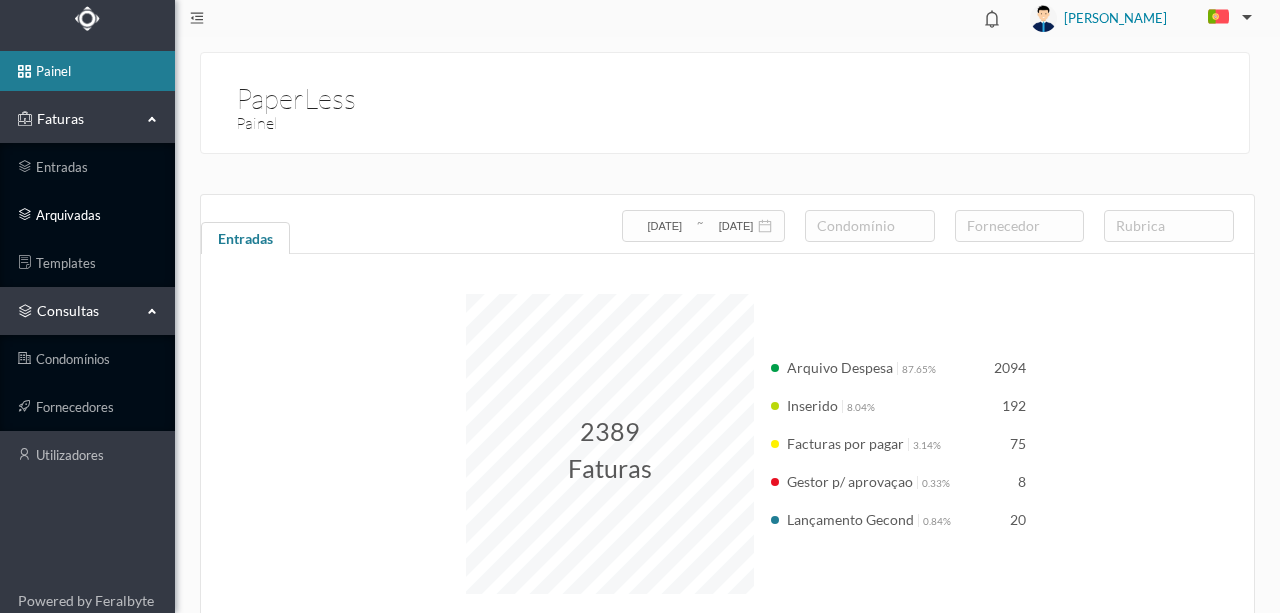 click on "arquivadas" at bounding box center (87, 215) 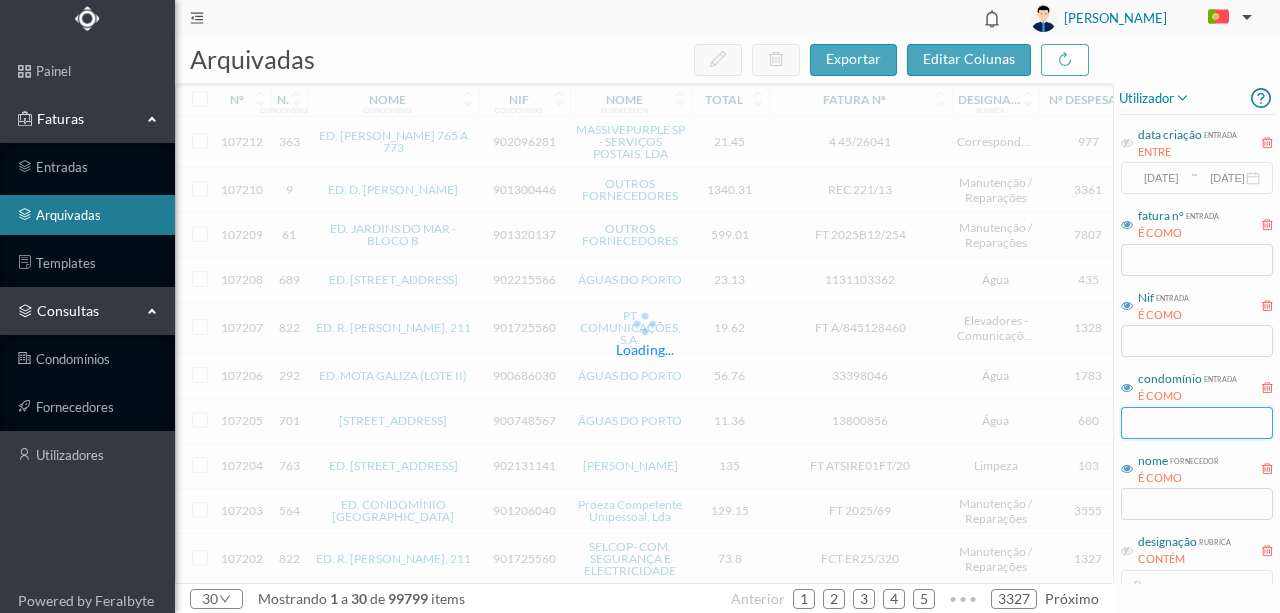 click at bounding box center (1197, 423) 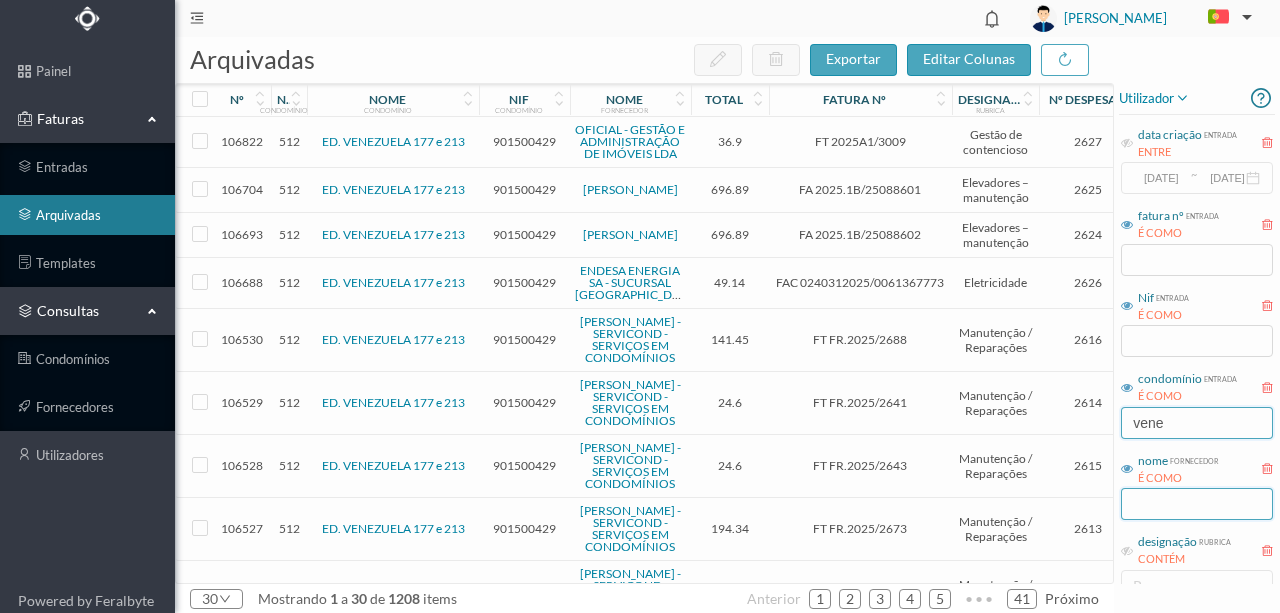 type on "vene" 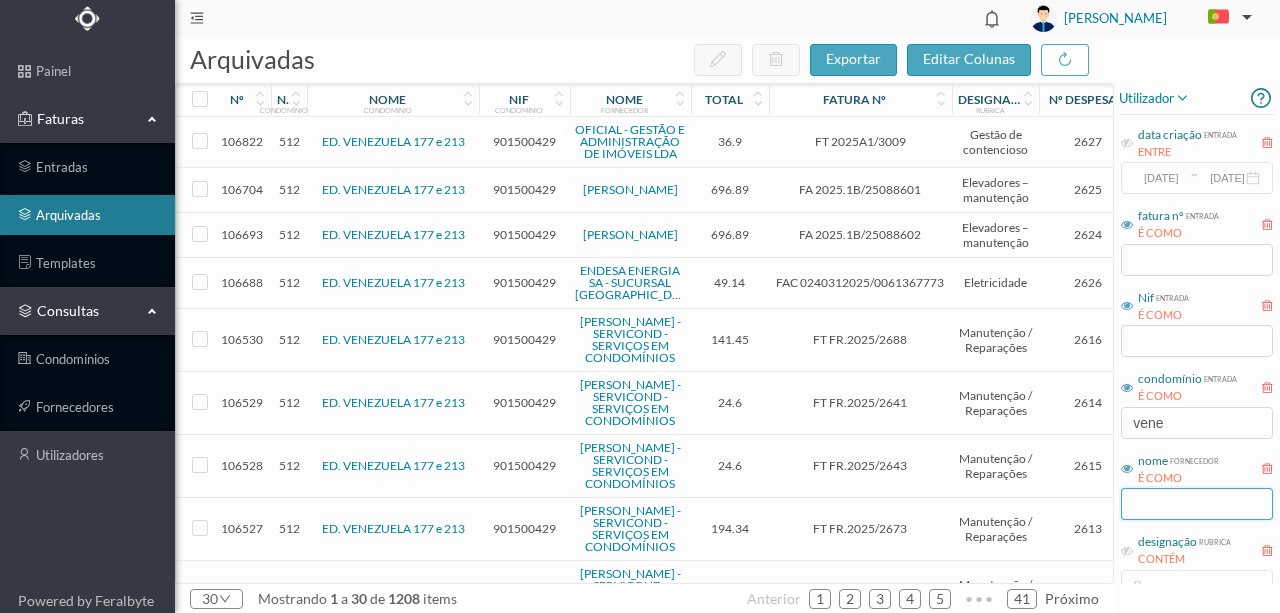 click at bounding box center [1197, 504] 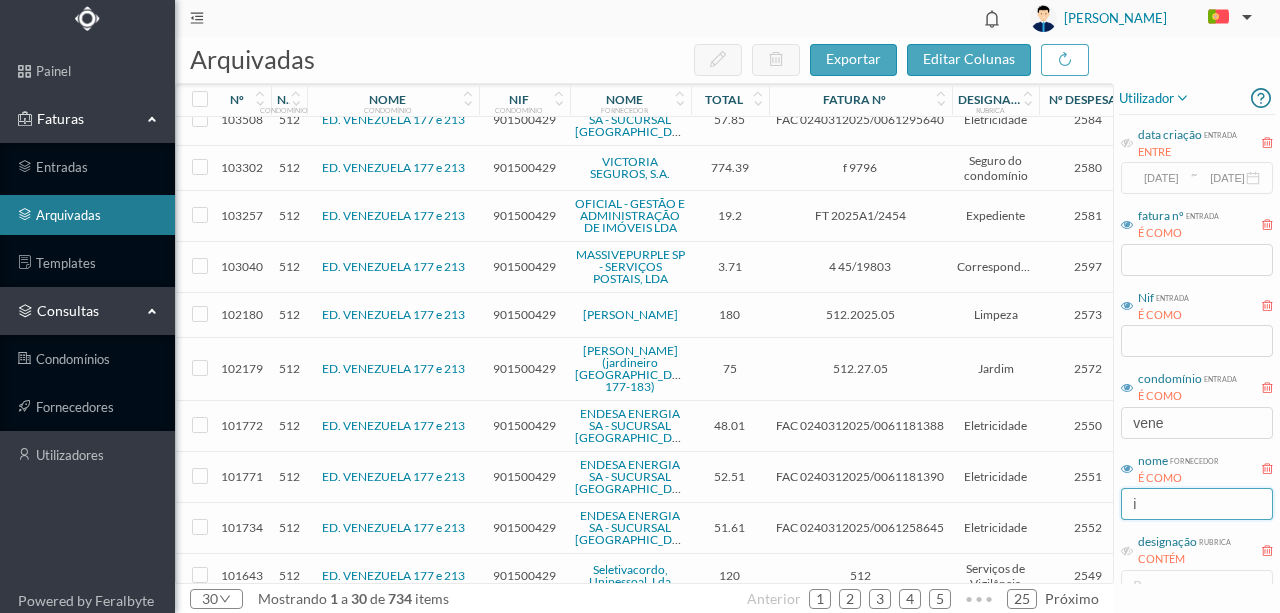 scroll, scrollTop: 1180, scrollLeft: 0, axis: vertical 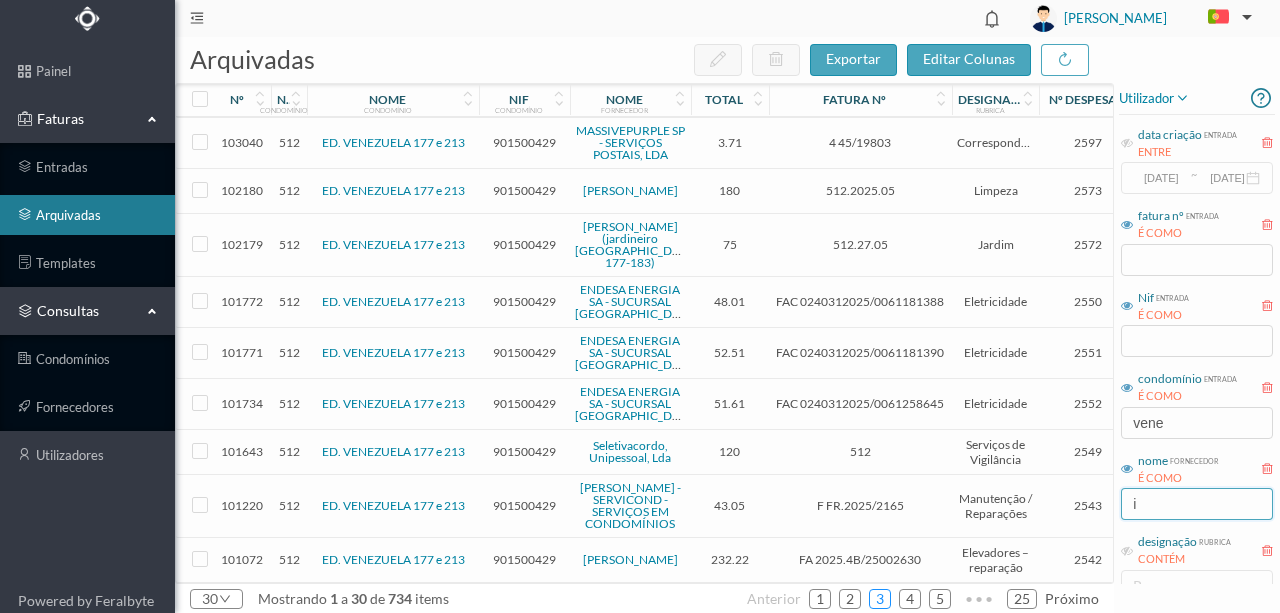 type on "i" 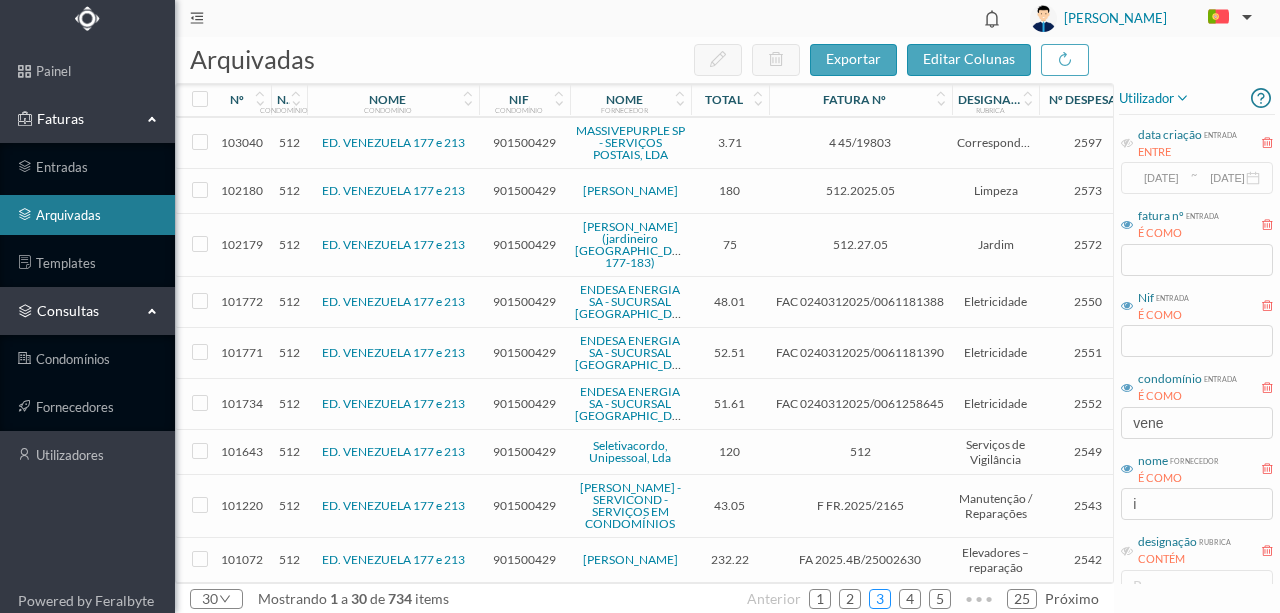 click on "3" at bounding box center [880, 599] 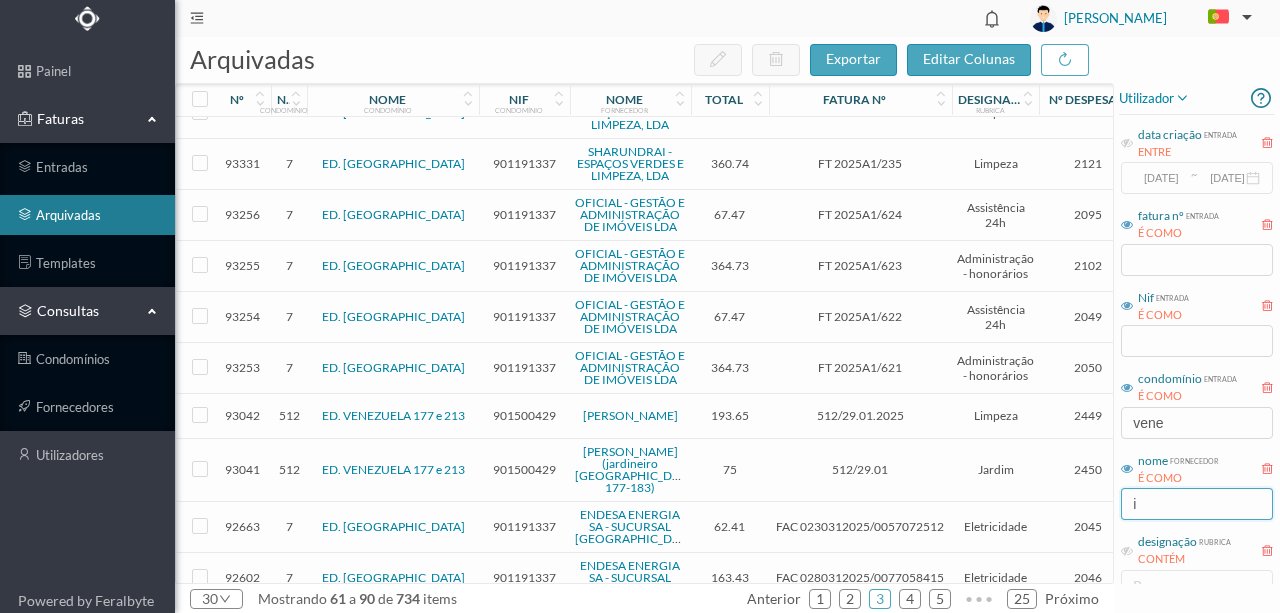 scroll, scrollTop: 1064, scrollLeft: 0, axis: vertical 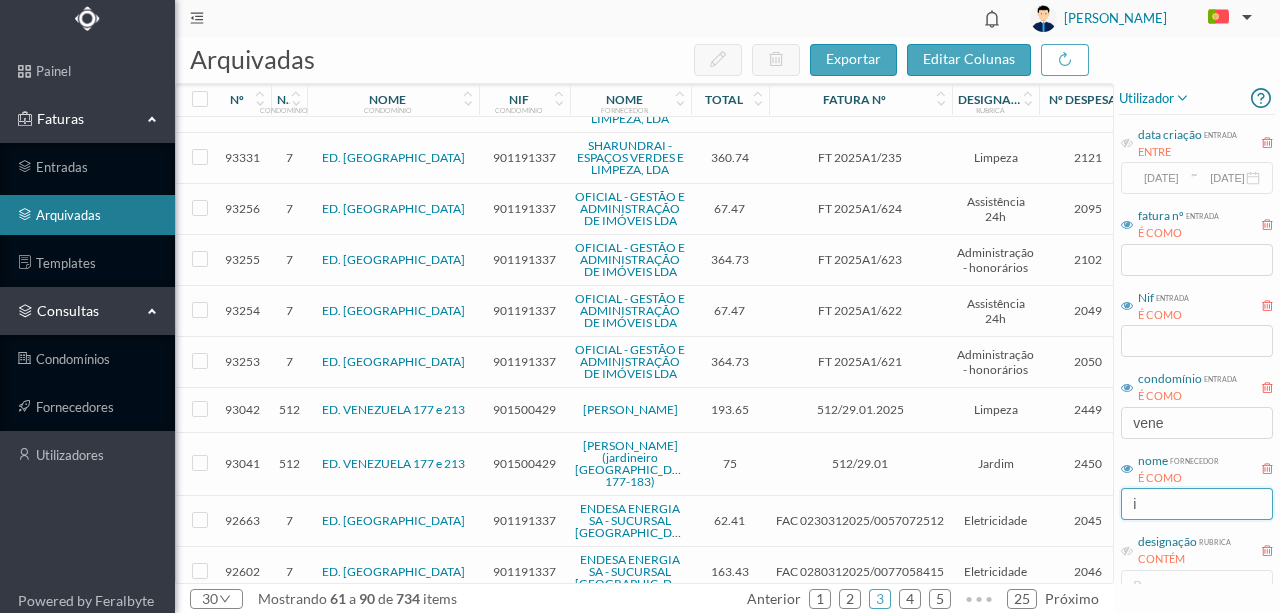 drag, startPoint x: 1152, startPoint y: 500, endPoint x: 1106, endPoint y: 507, distance: 46.52956 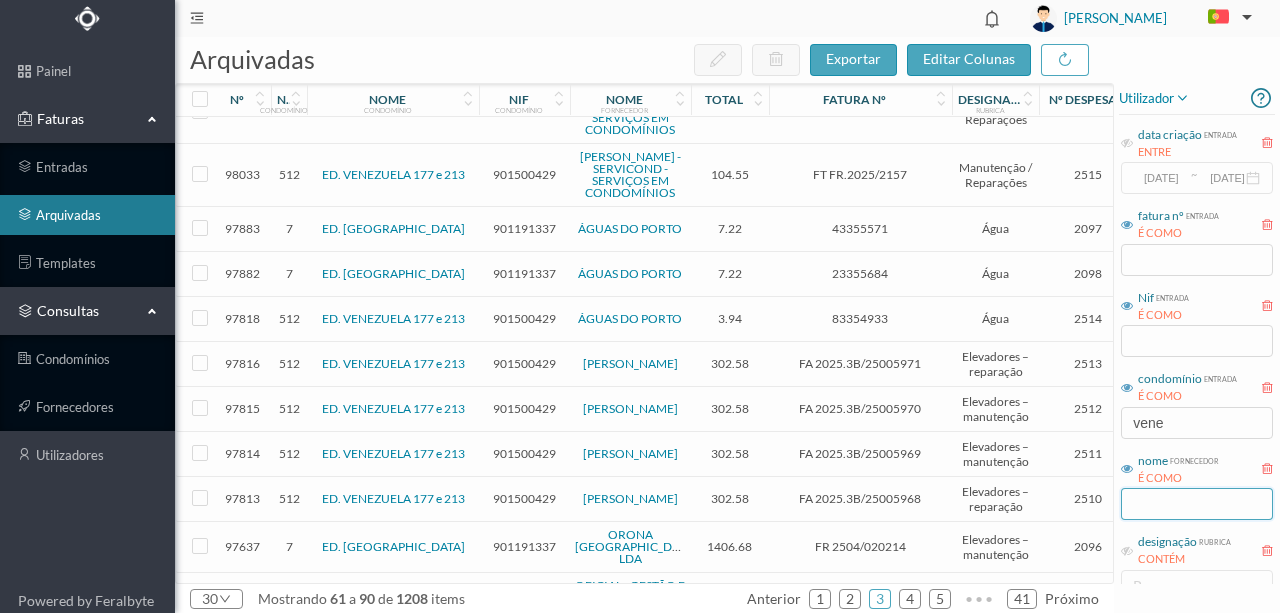 scroll, scrollTop: 374, scrollLeft: 0, axis: vertical 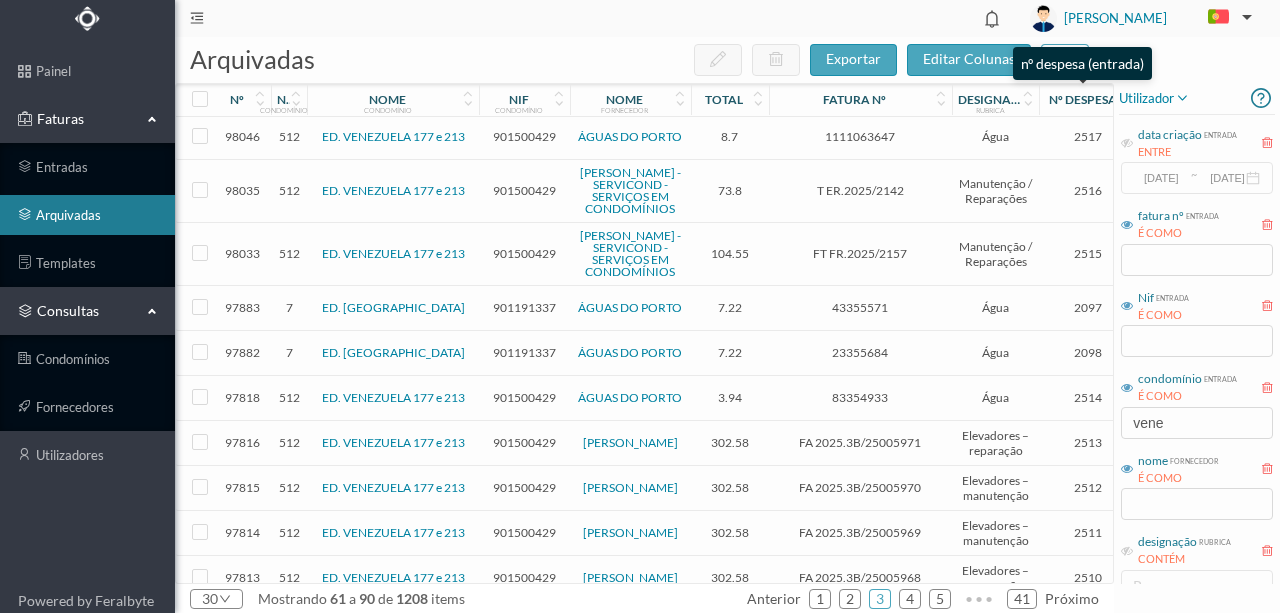 click on "nº despesa" at bounding box center (1083, 99) 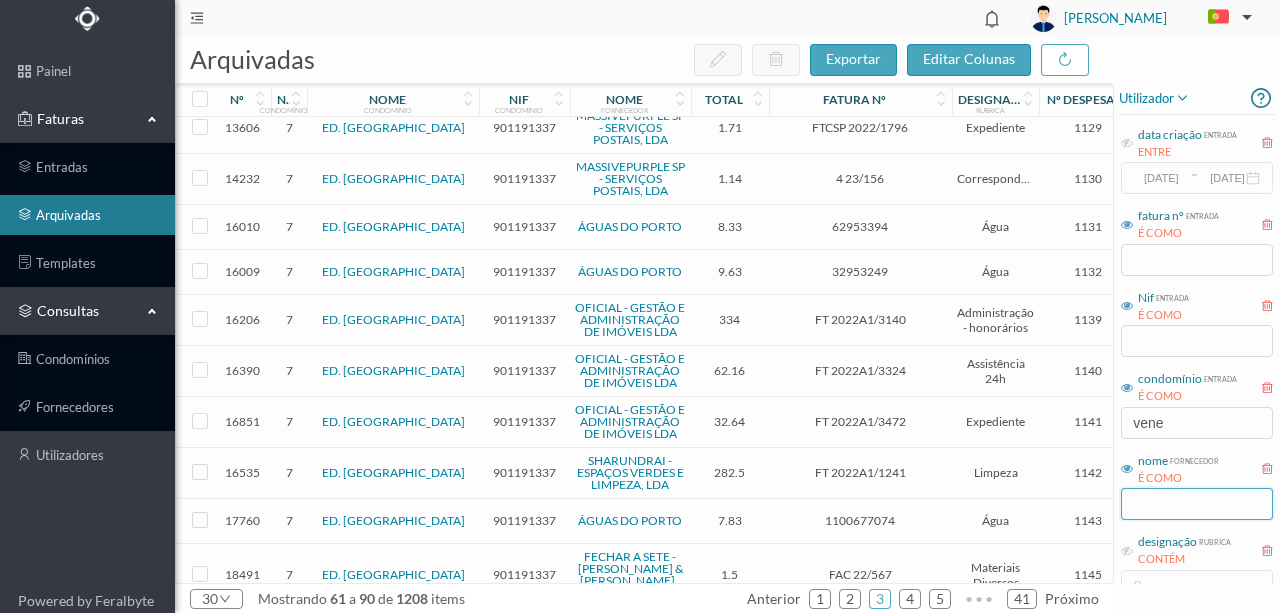 click at bounding box center [1197, 504] 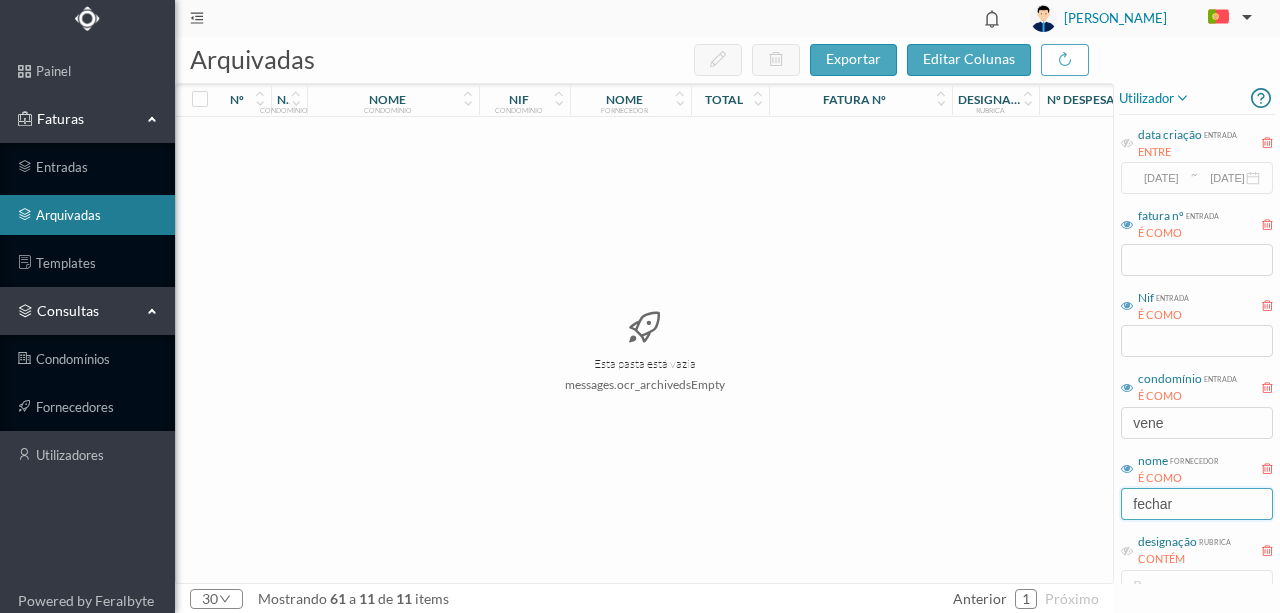 scroll, scrollTop: 0, scrollLeft: 0, axis: both 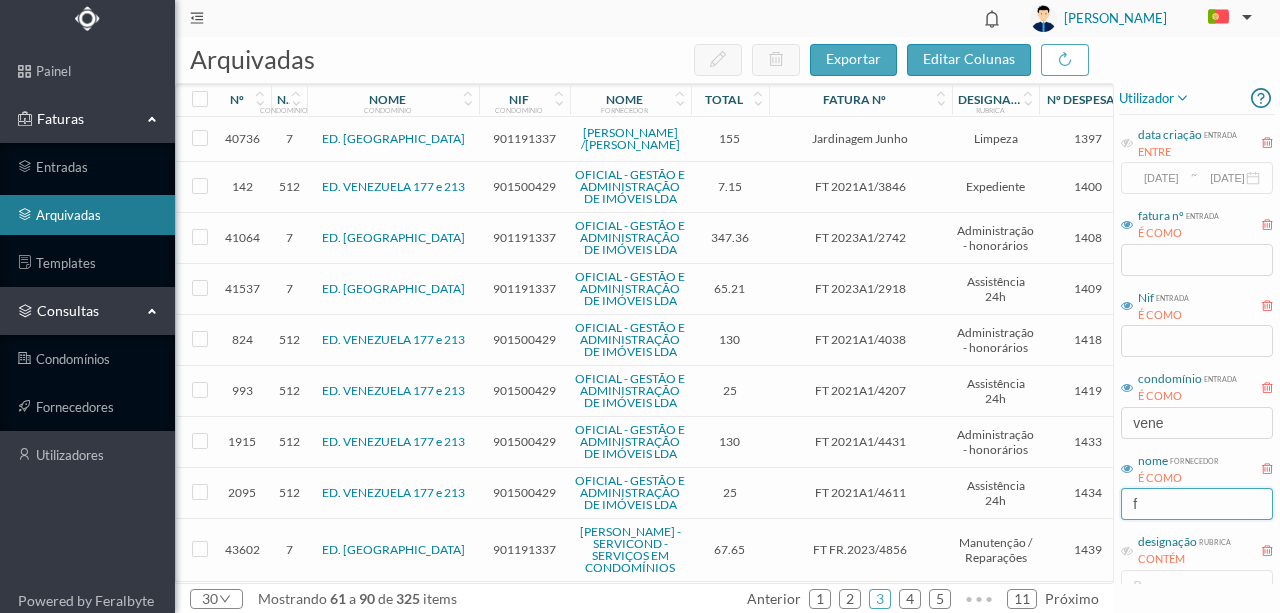 type on "ferna" 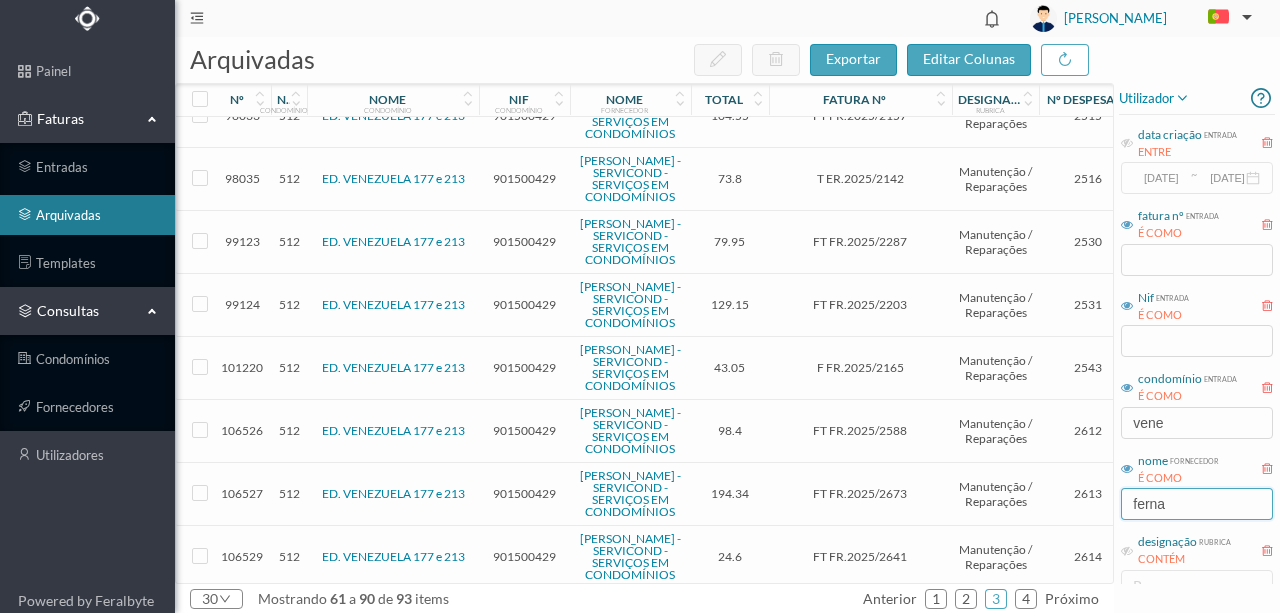 scroll, scrollTop: 1333, scrollLeft: 0, axis: vertical 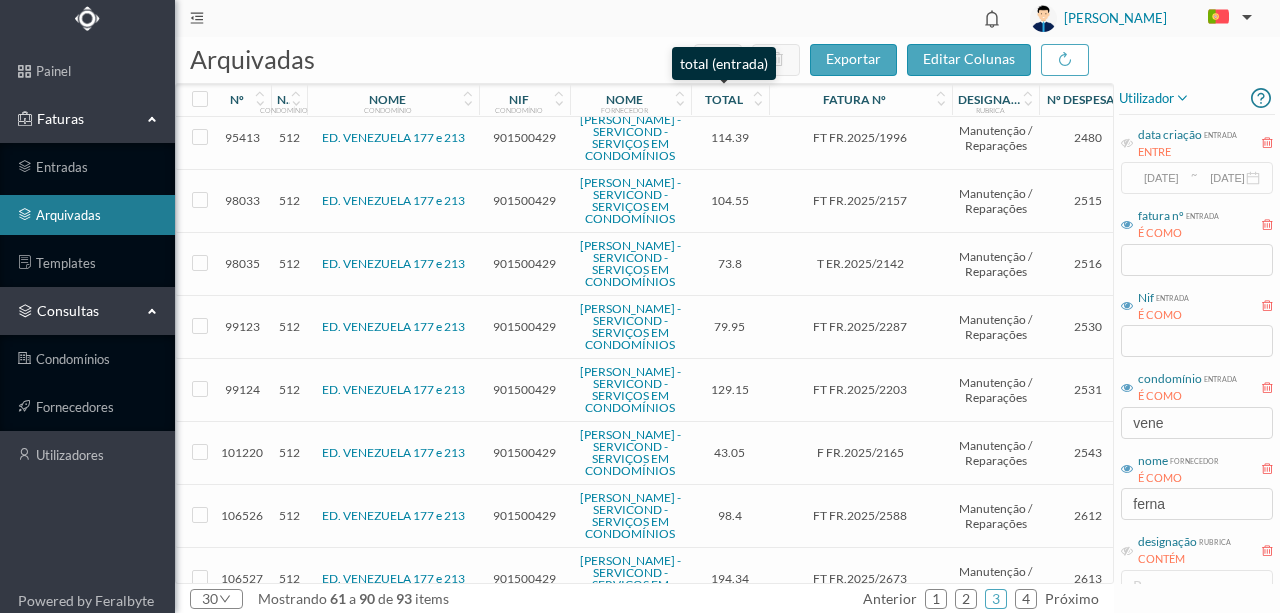 click on "total" at bounding box center [724, 99] 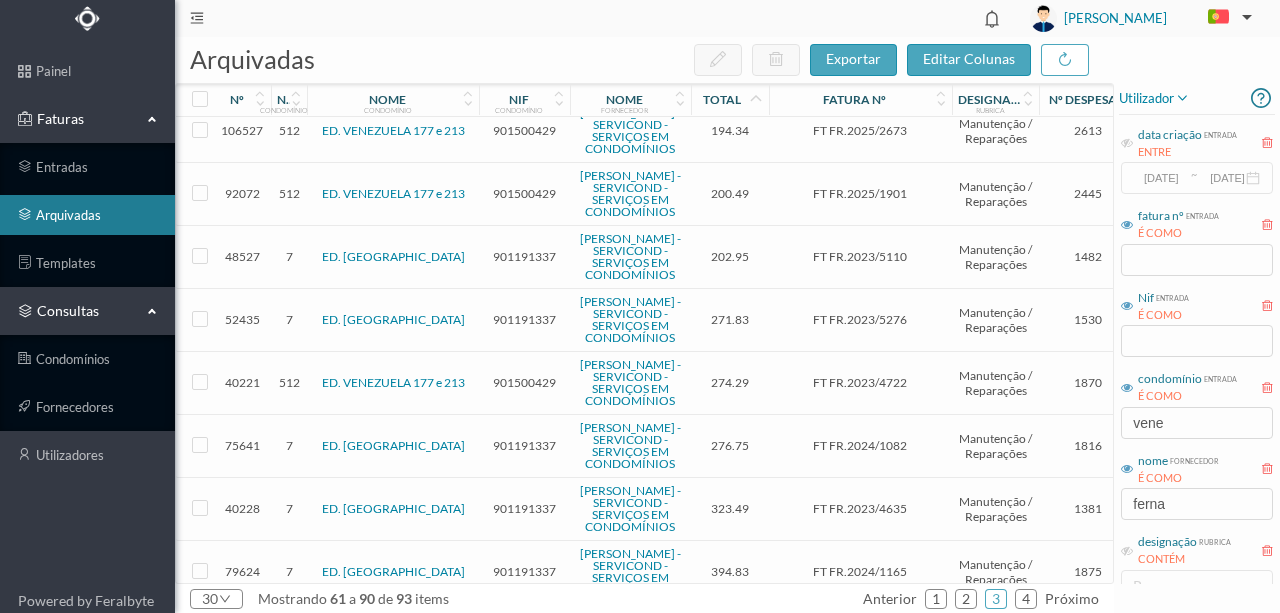 scroll, scrollTop: 1200, scrollLeft: 0, axis: vertical 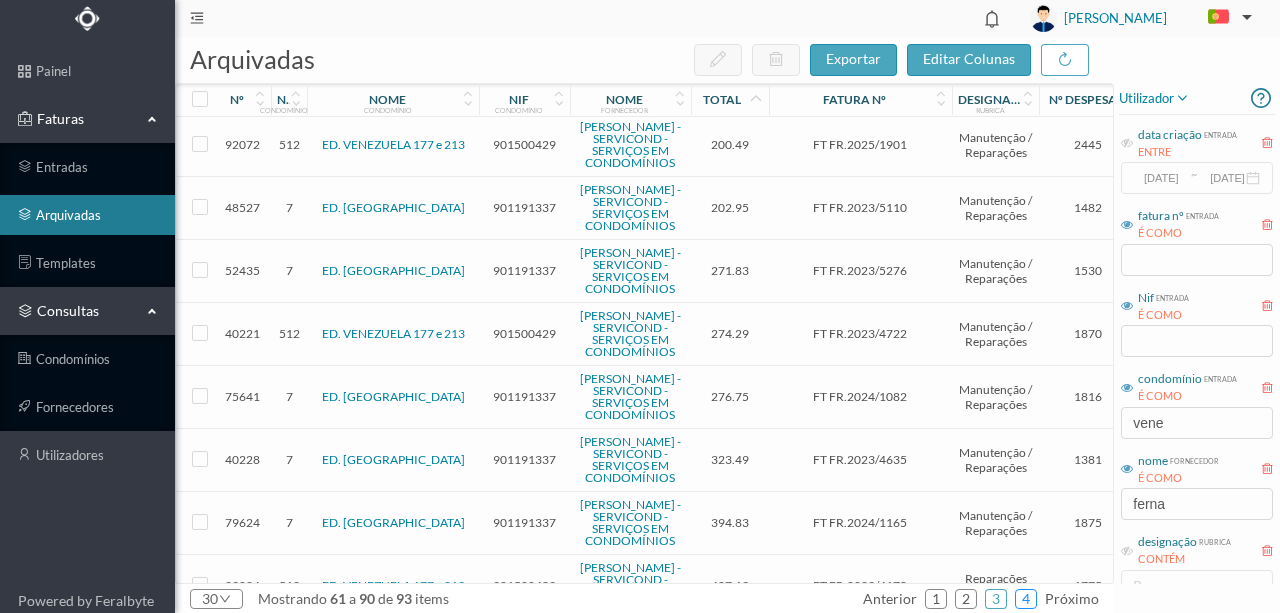 click on "4" at bounding box center [1026, 599] 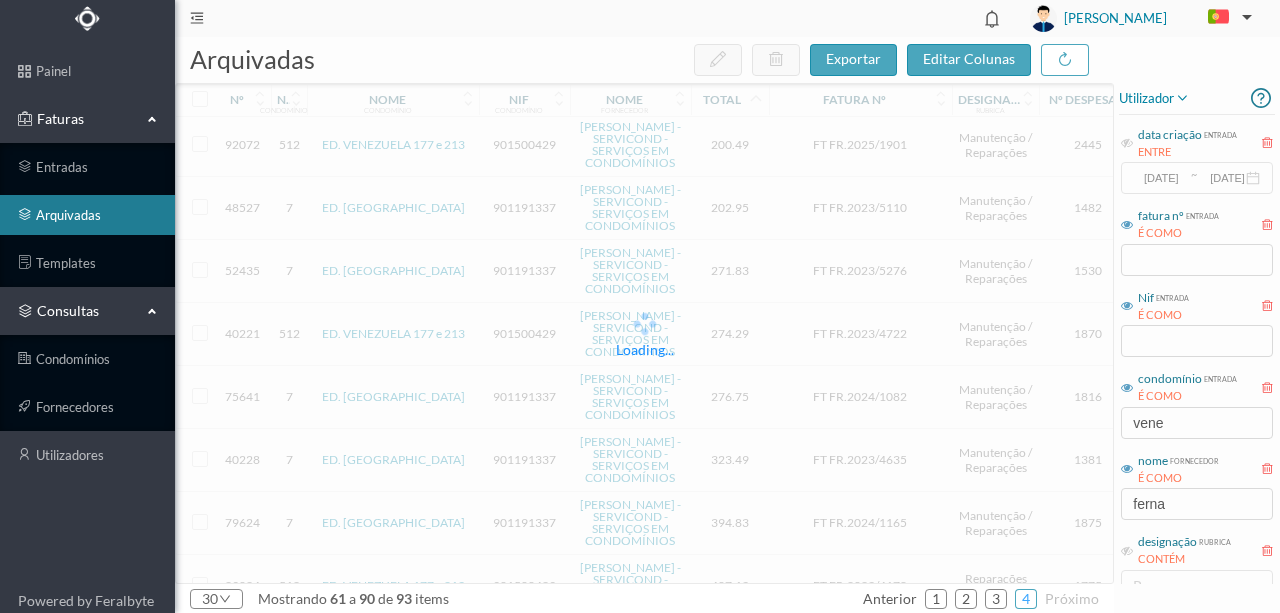 scroll, scrollTop: 0, scrollLeft: 0, axis: both 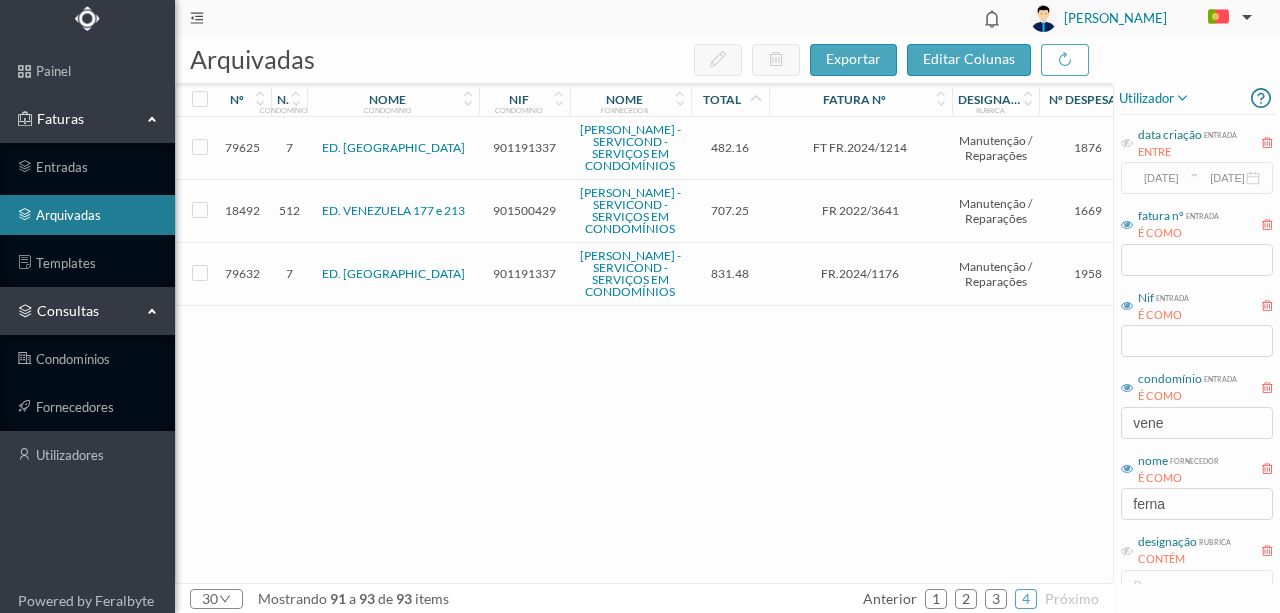 click on "nome" at bounding box center [1153, 461] 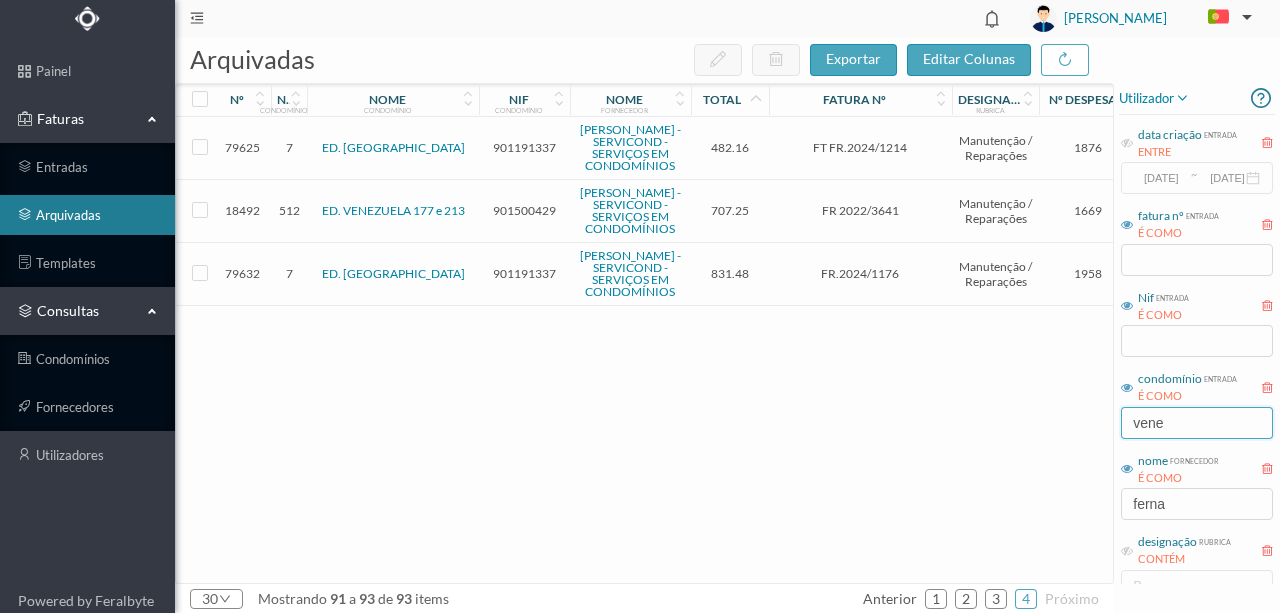 click on "vene" at bounding box center [1197, 423] 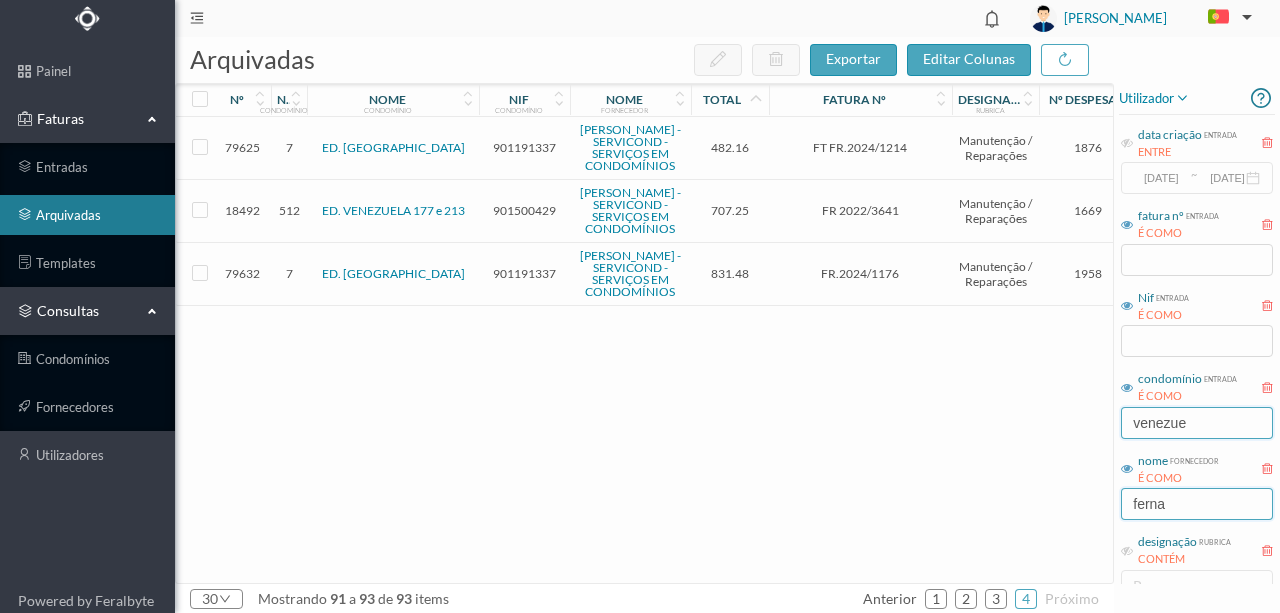 type on "venezue" 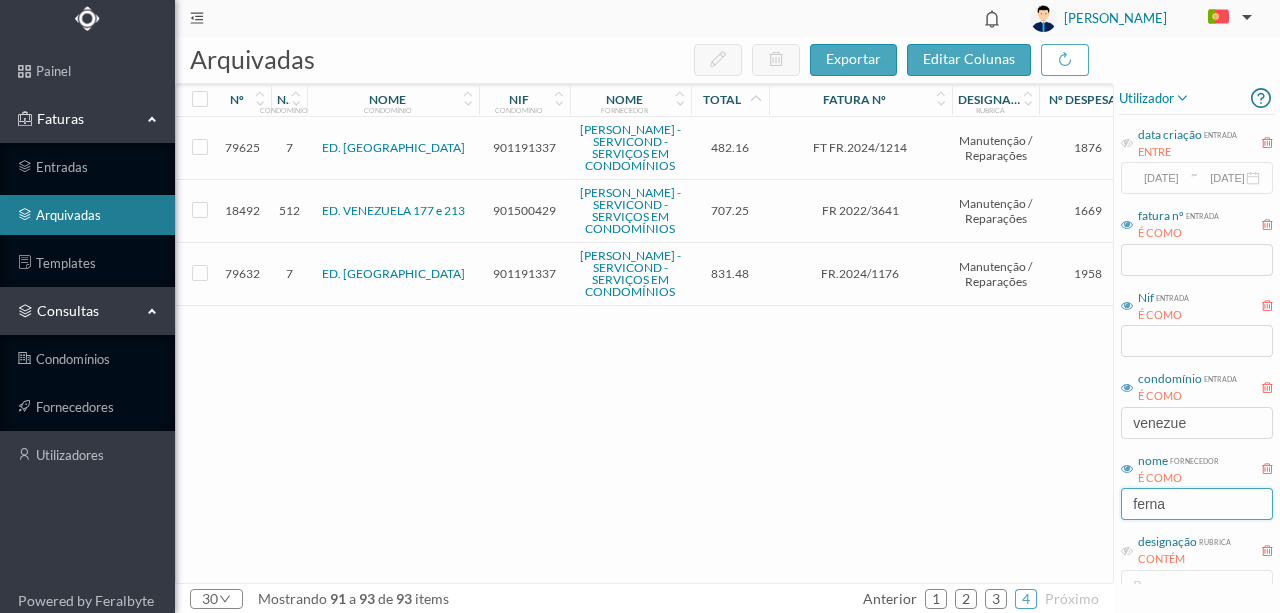 drag, startPoint x: 1187, startPoint y: 504, endPoint x: 1099, endPoint y: 500, distance: 88.09086 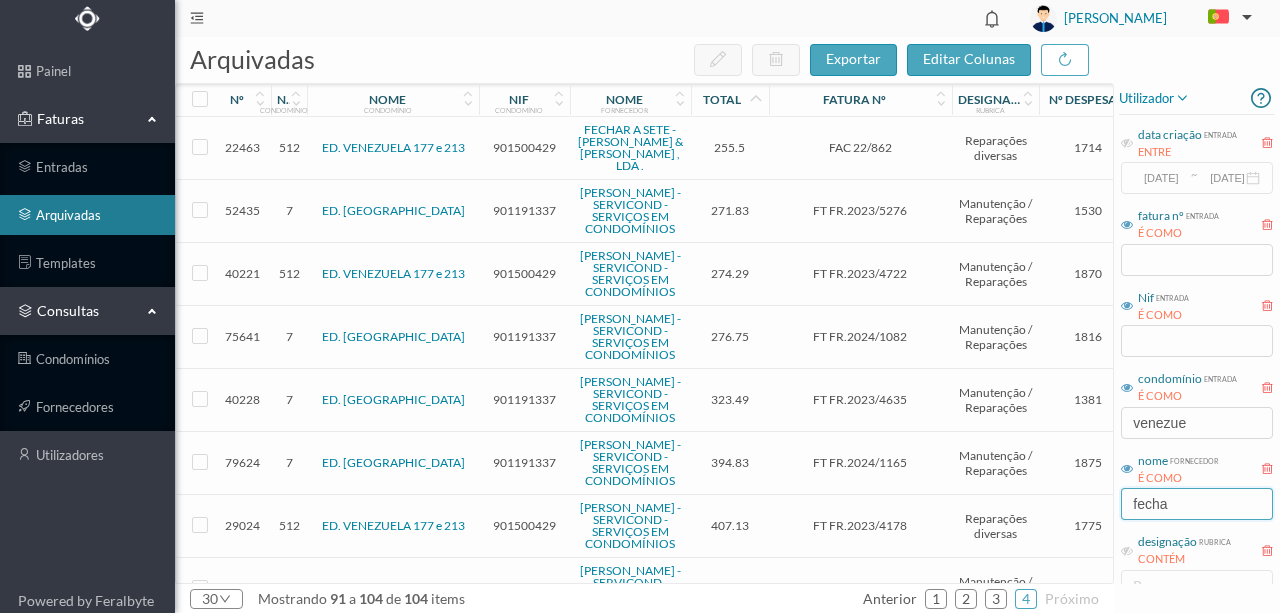 type on "fechar" 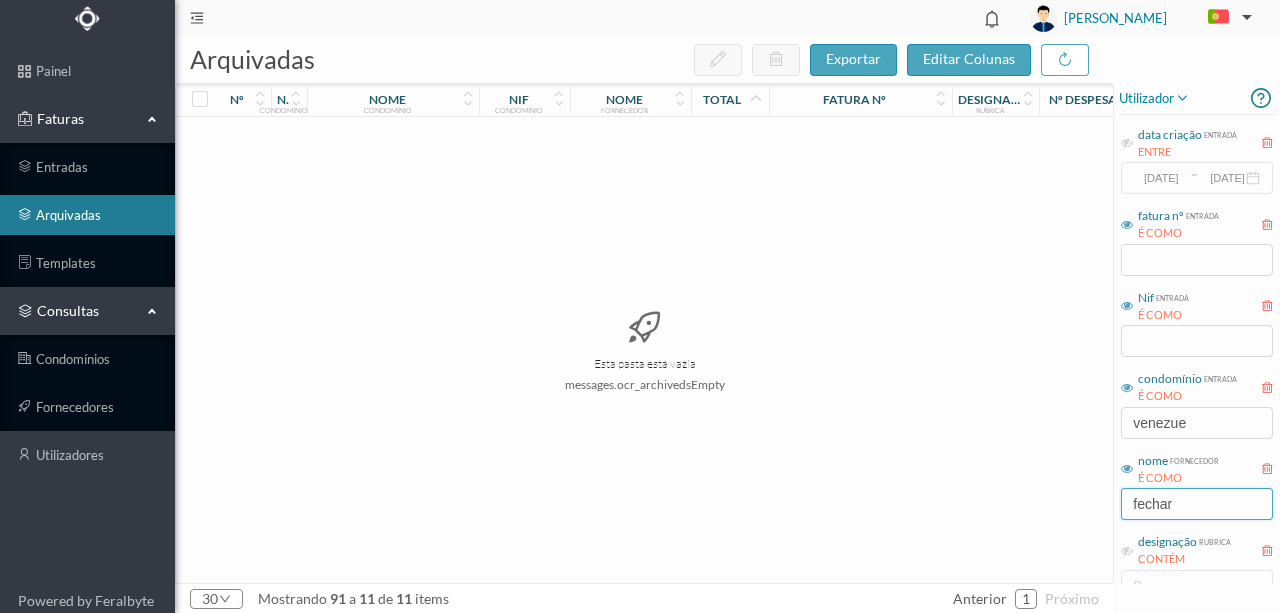drag, startPoint x: 1194, startPoint y: 505, endPoint x: 1070, endPoint y: 496, distance: 124.32619 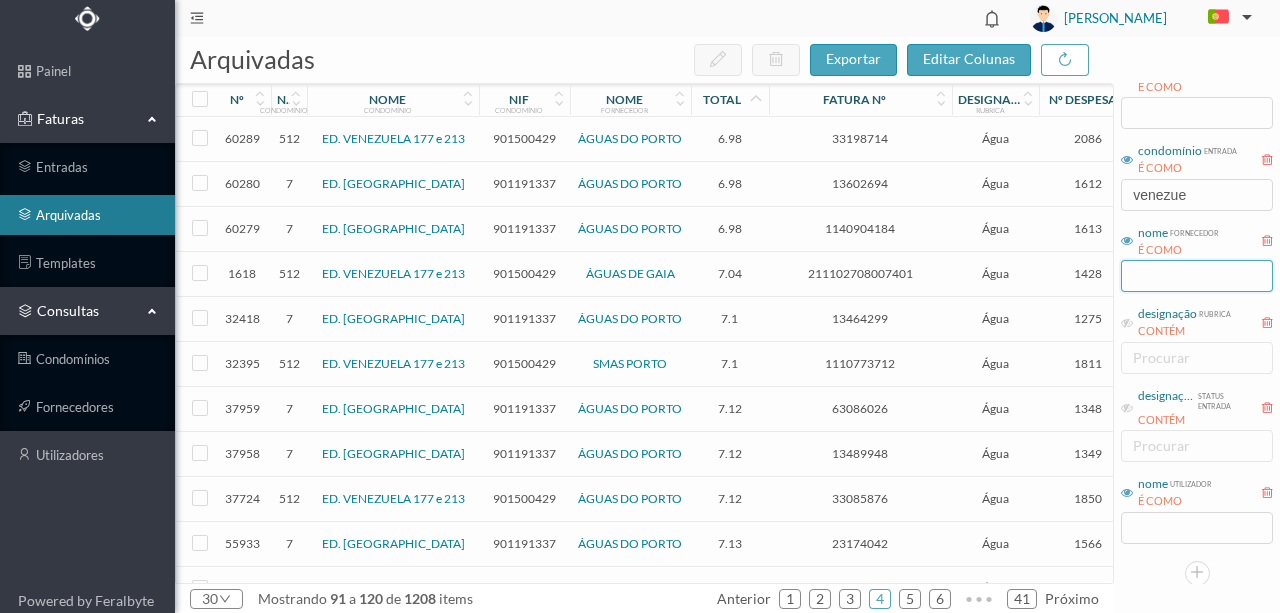 scroll, scrollTop: 230, scrollLeft: 0, axis: vertical 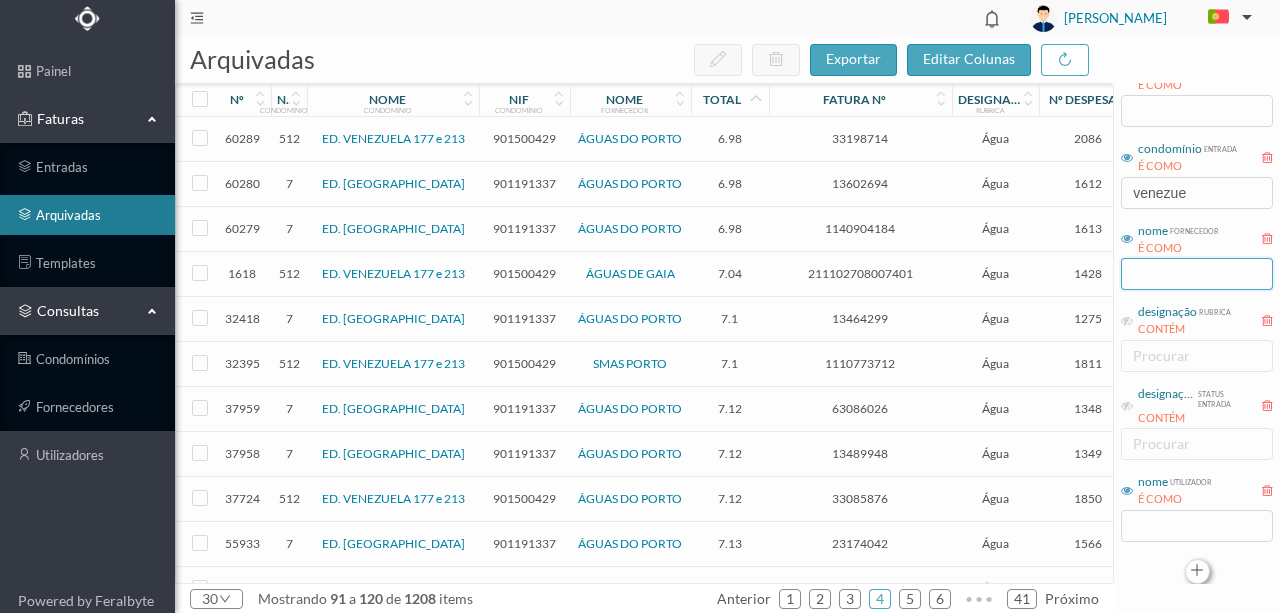 type 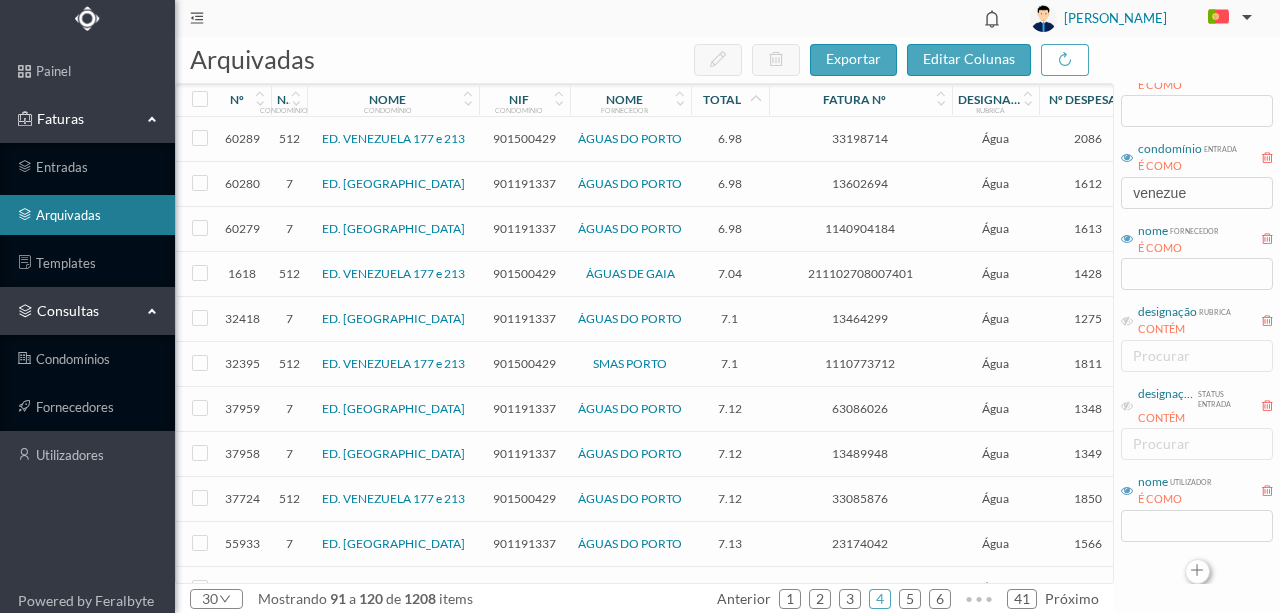 click at bounding box center [1197, 571] 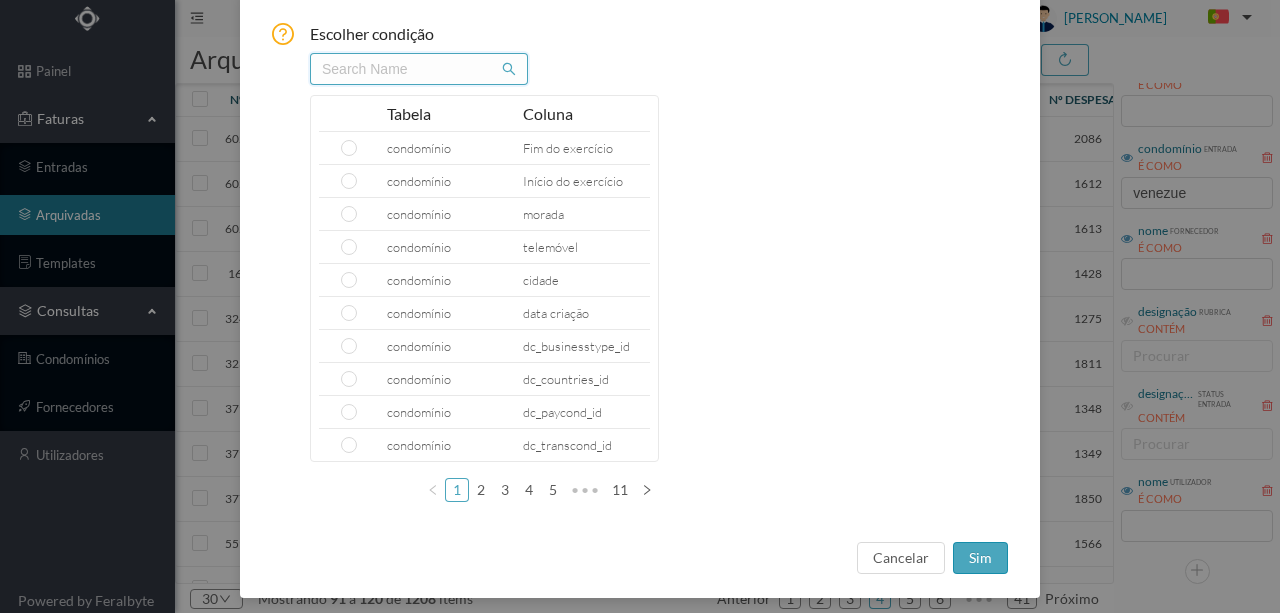 click at bounding box center (419, 69) 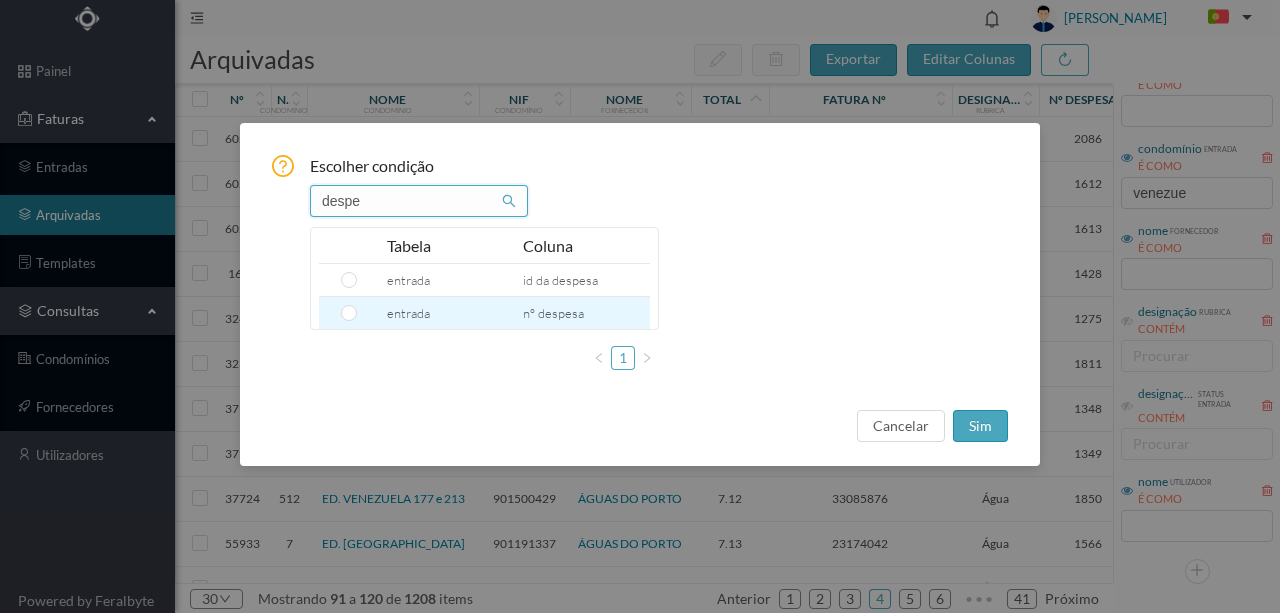 type on "despe" 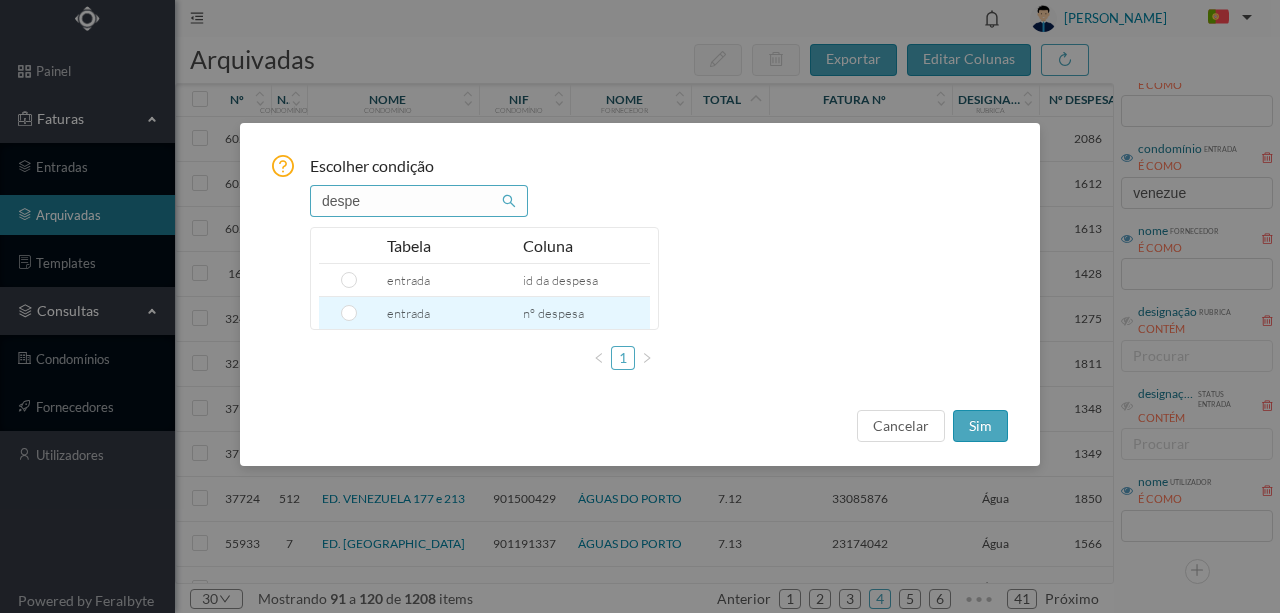 click on "nº despesa" at bounding box center (583, 313) 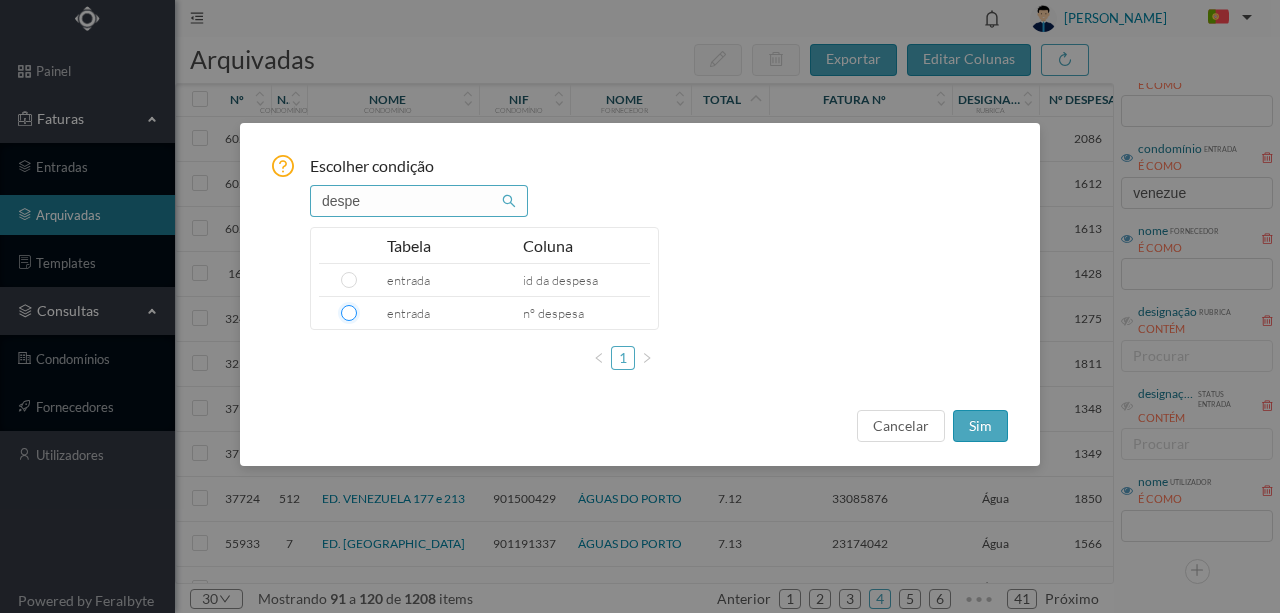 drag, startPoint x: 345, startPoint y: 309, endPoint x: 367, endPoint y: 312, distance: 22.203604 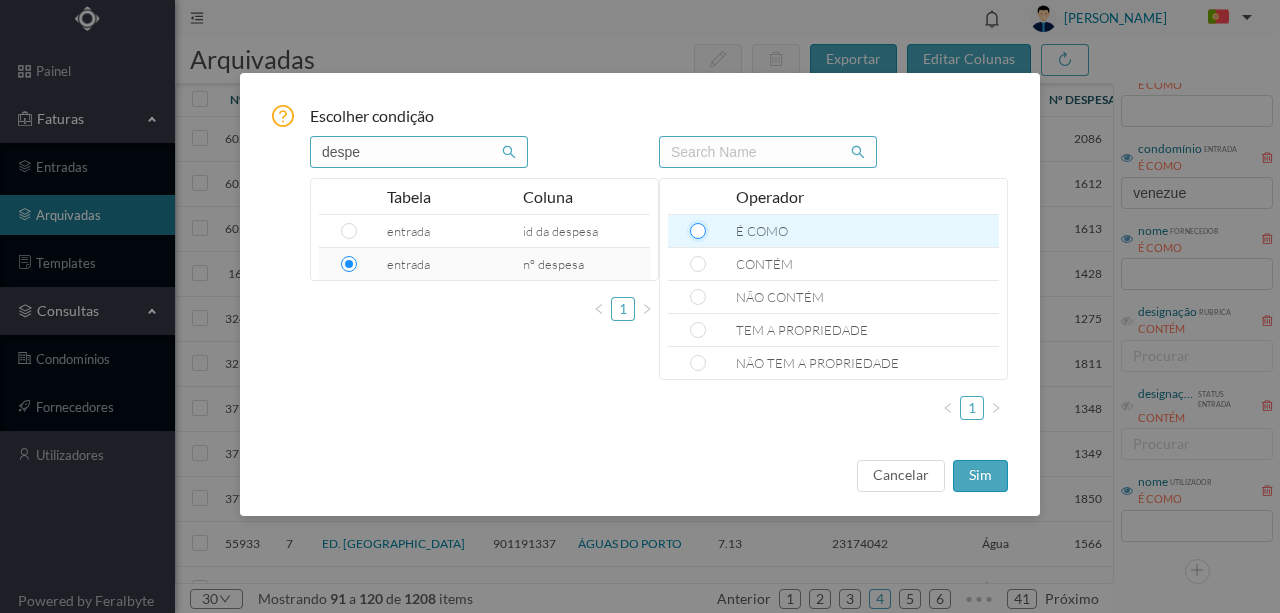 click at bounding box center (698, 231) 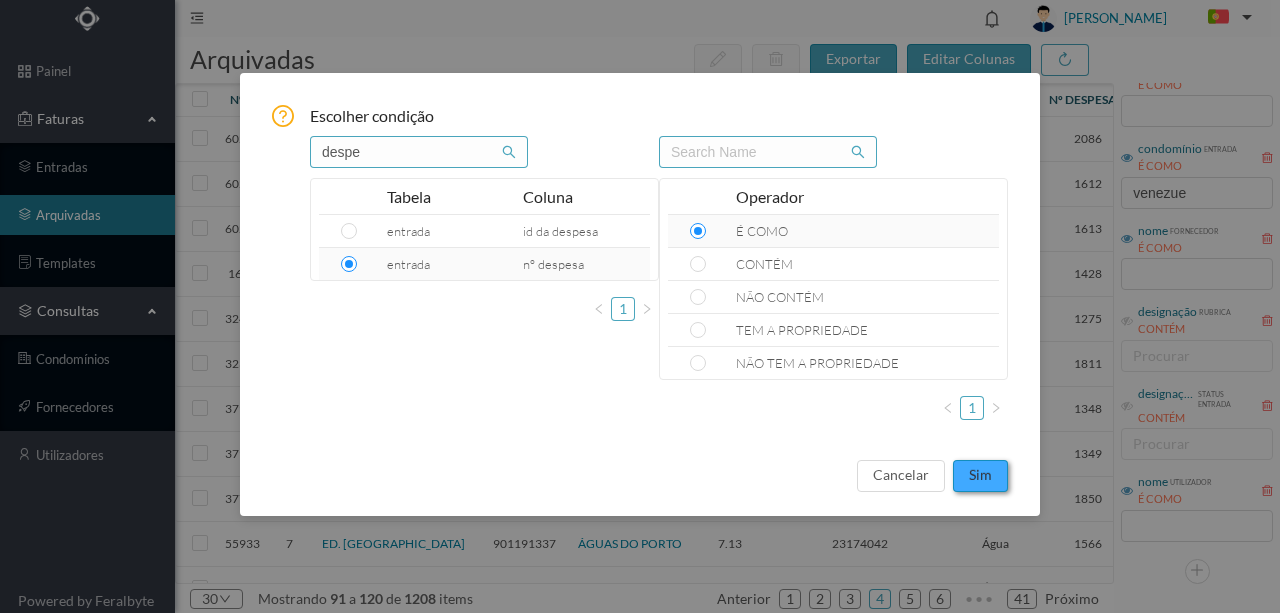 click on "sim" at bounding box center (980, 476) 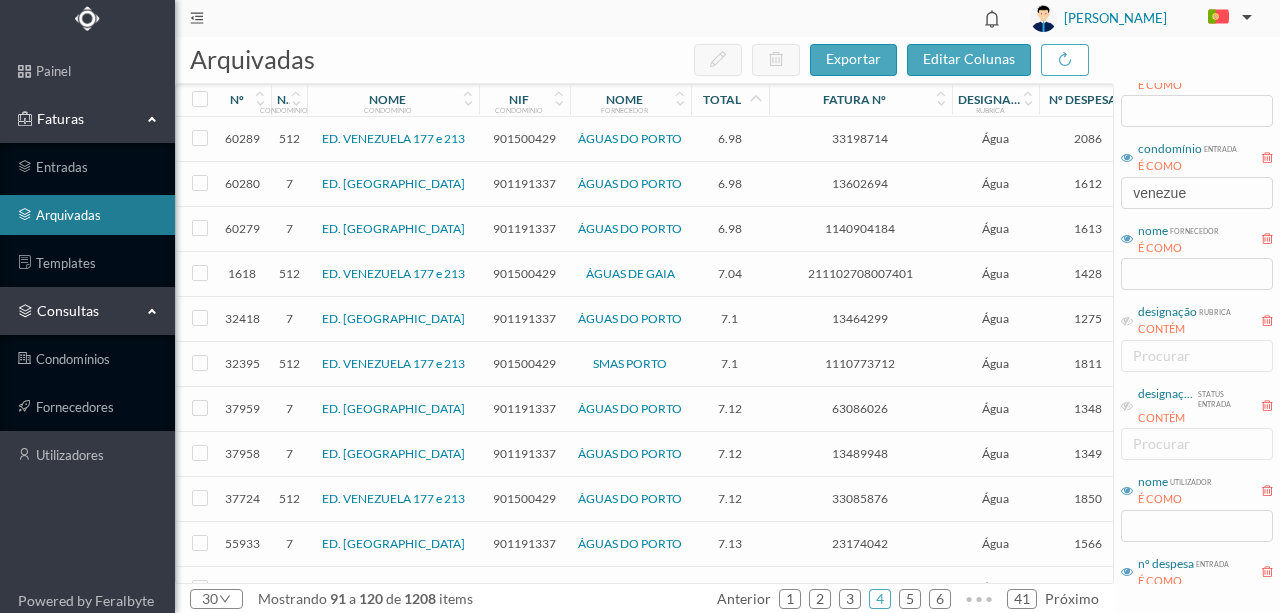 scroll, scrollTop: 311, scrollLeft: 0, axis: vertical 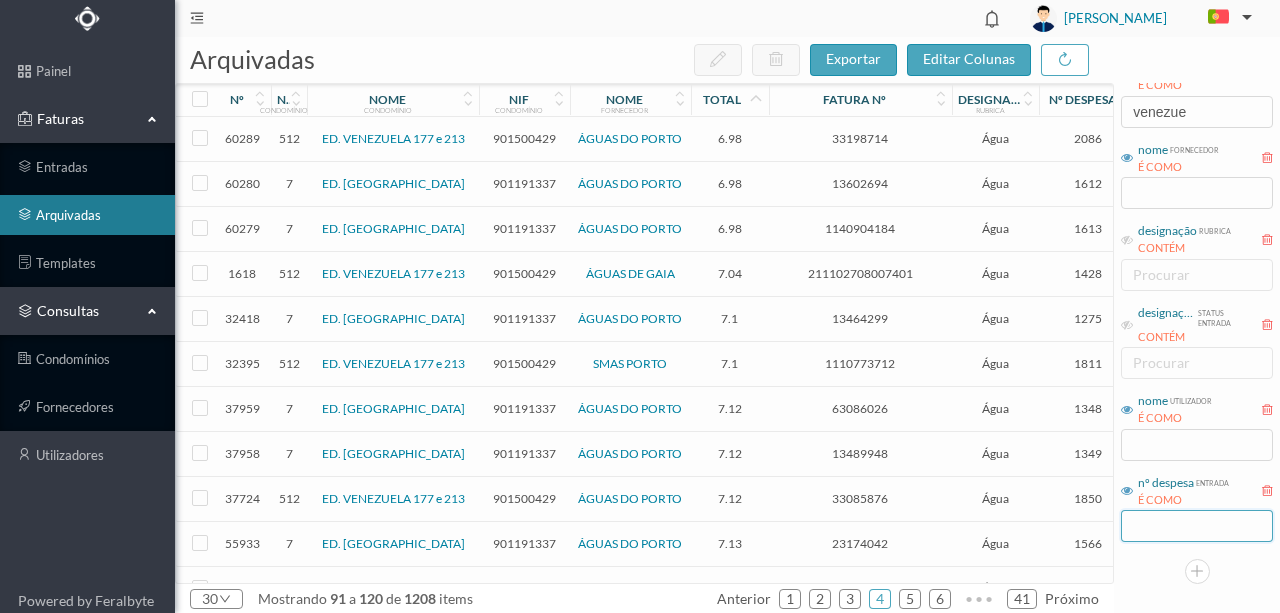 click at bounding box center [1197, 526] 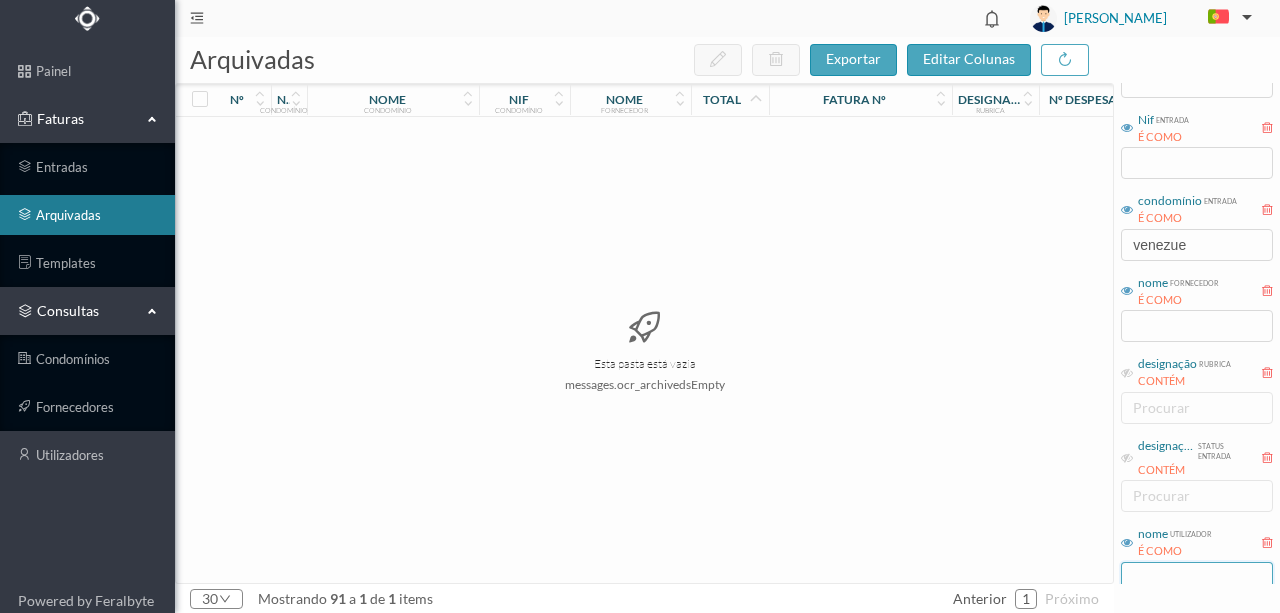 scroll, scrollTop: 311, scrollLeft: 0, axis: vertical 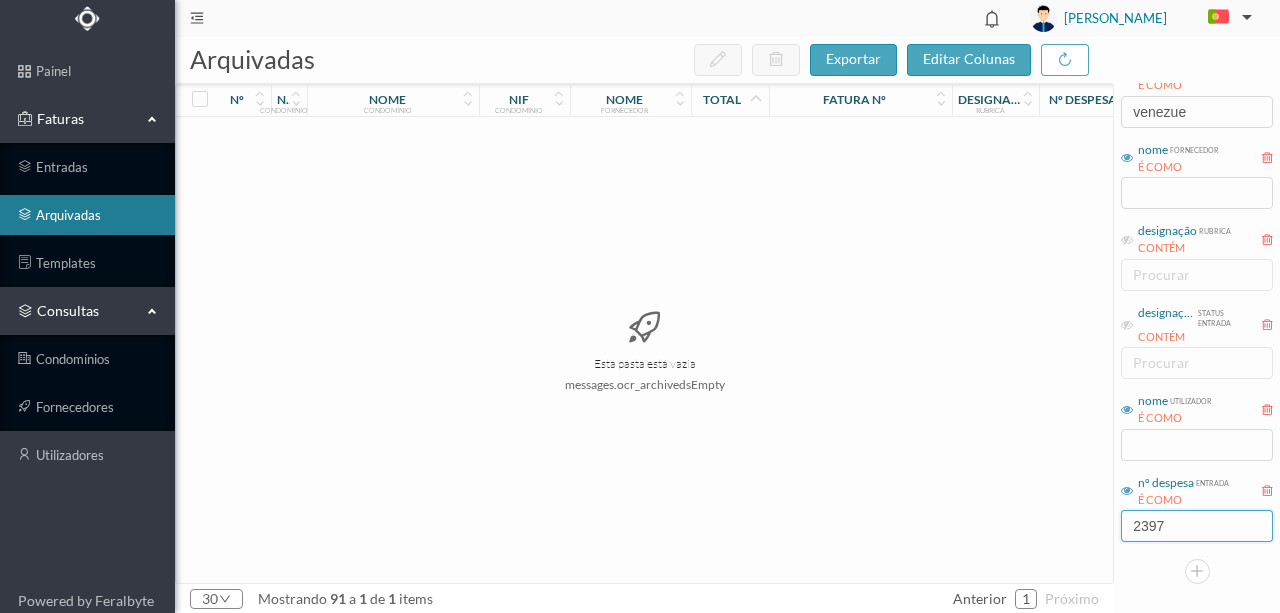drag, startPoint x: 1167, startPoint y: 518, endPoint x: 1067, endPoint y: 519, distance: 100.005 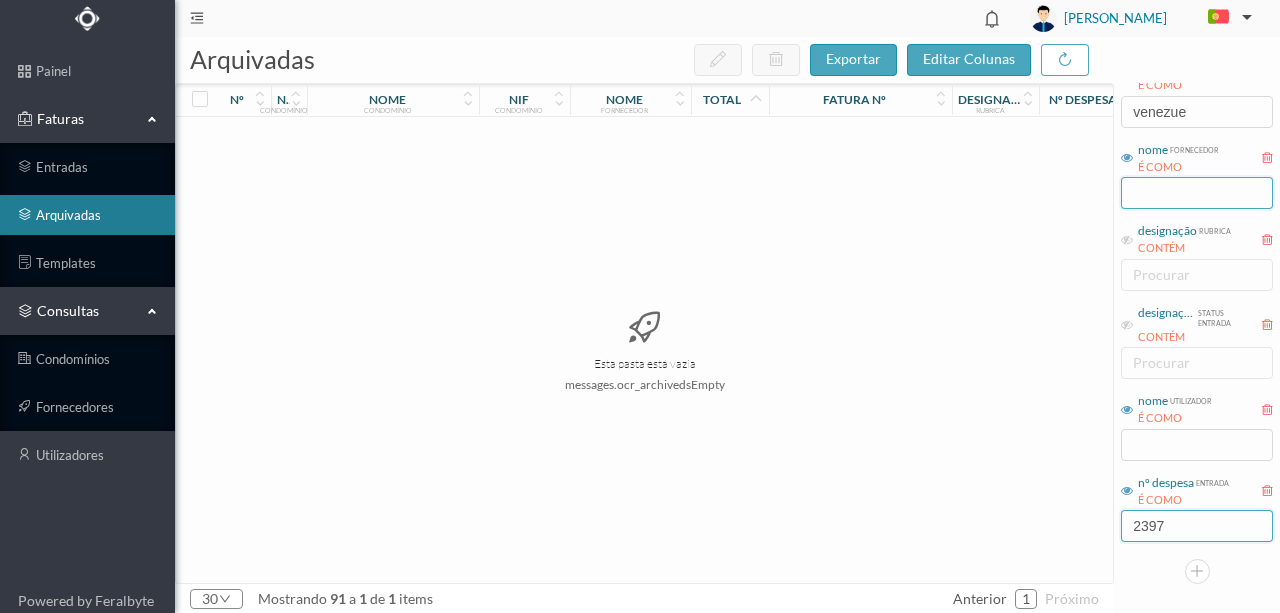 type on "2397" 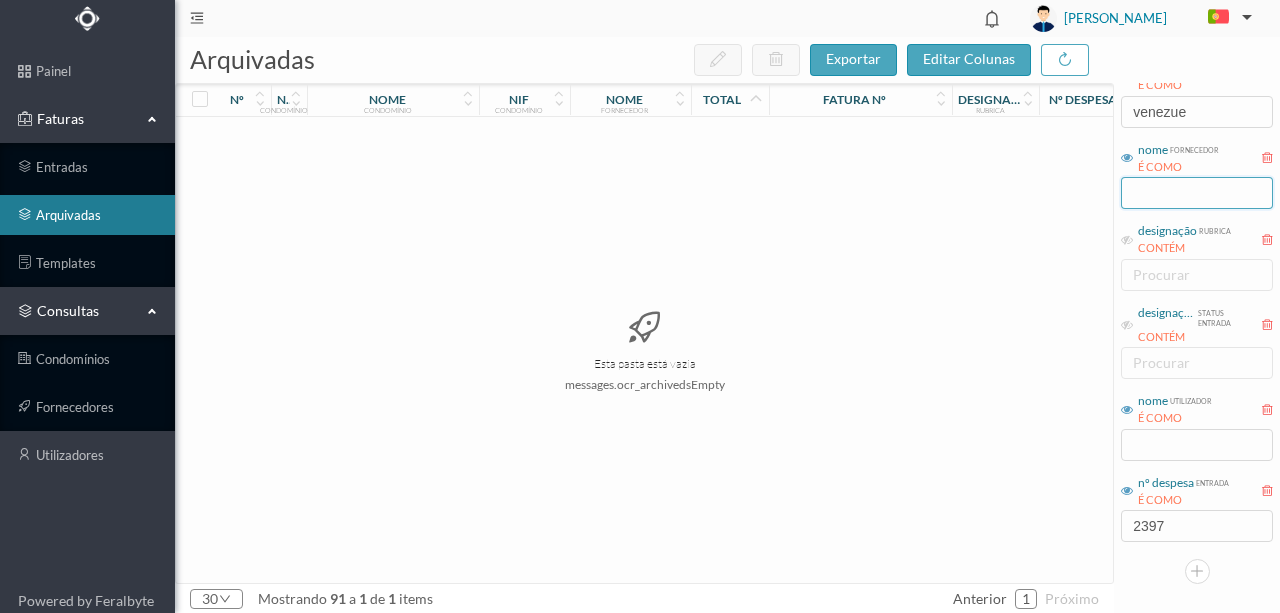 click at bounding box center (1197, 193) 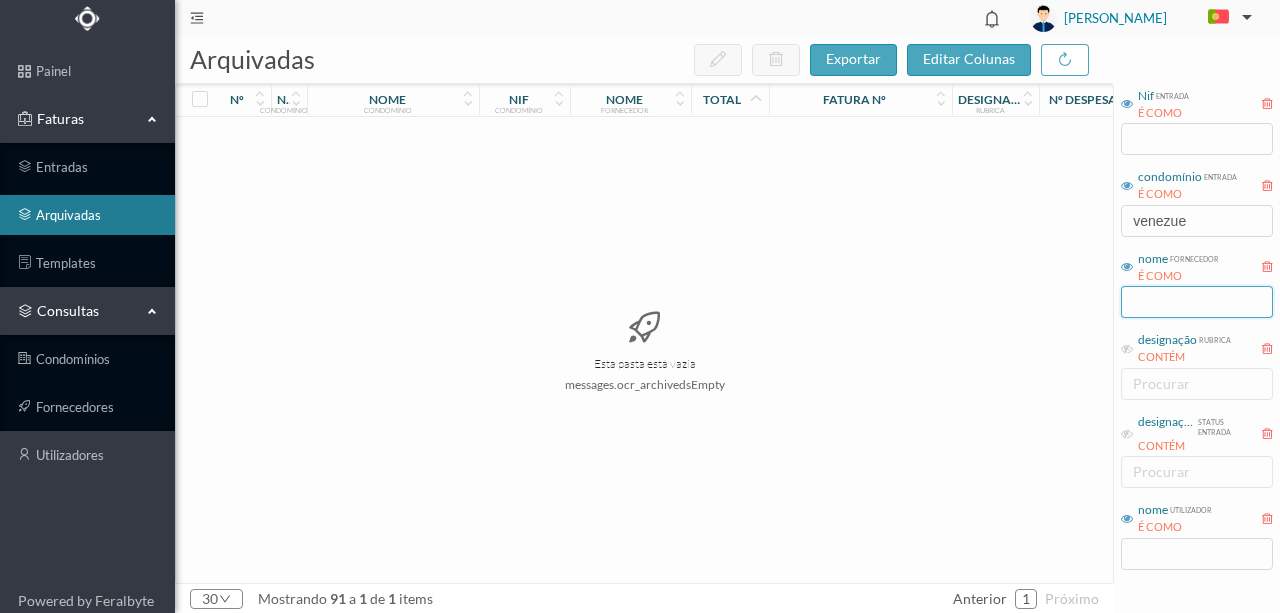 scroll, scrollTop: 44, scrollLeft: 0, axis: vertical 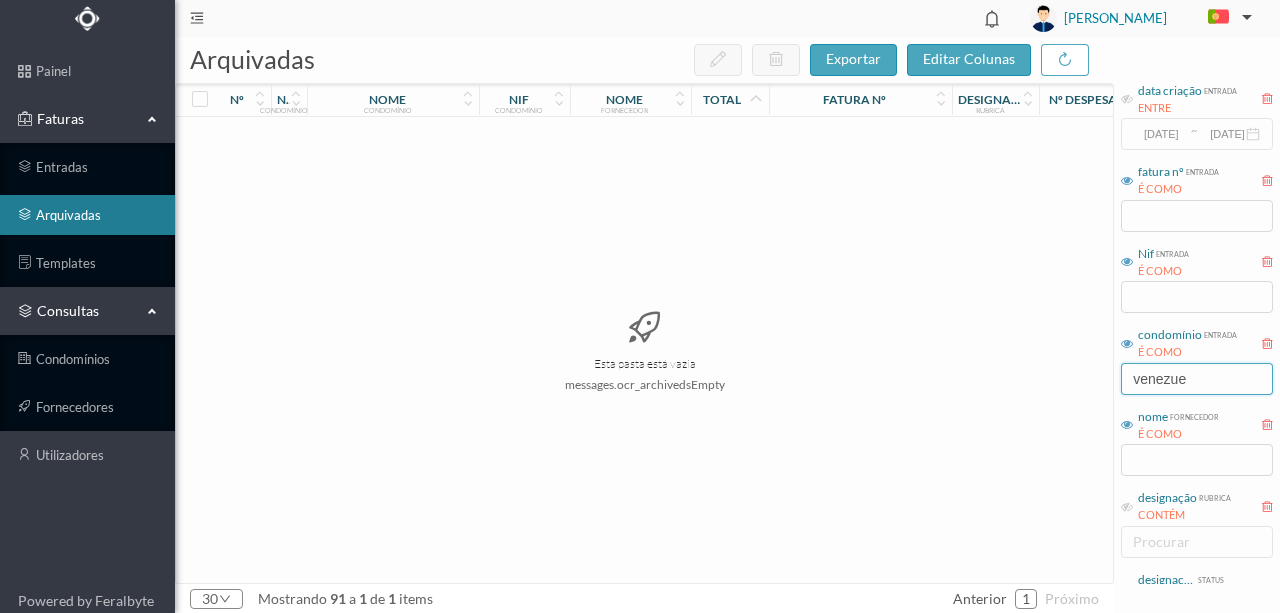 drag, startPoint x: 1194, startPoint y: 378, endPoint x: 986, endPoint y: 376, distance: 208.00961 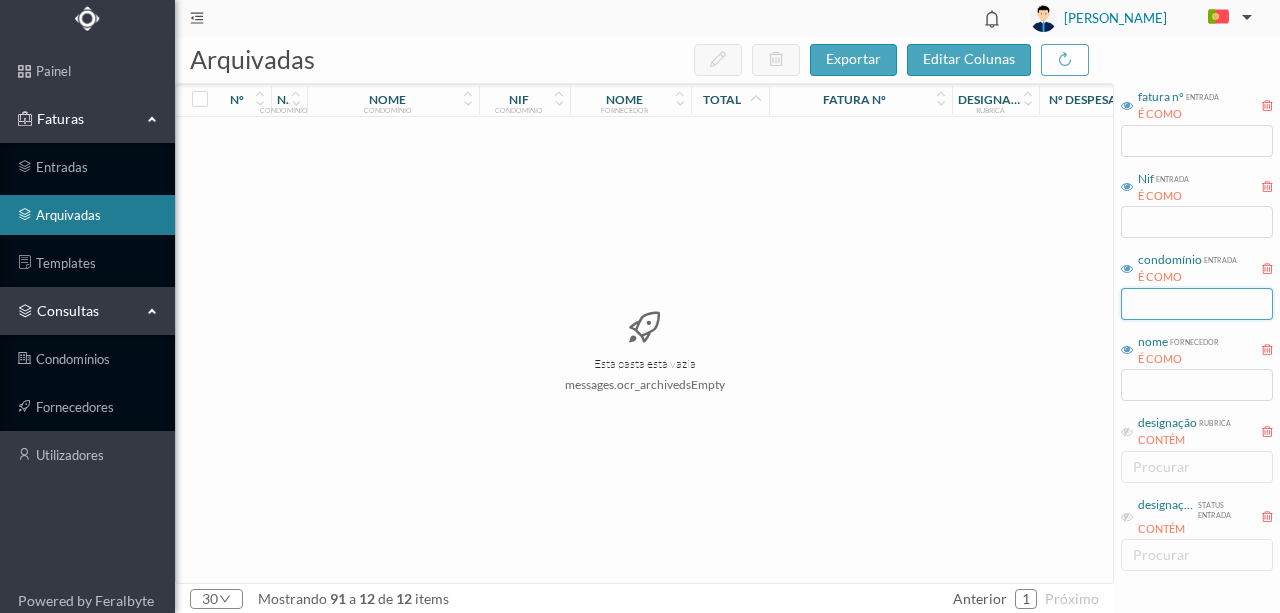 scroll, scrollTop: 133, scrollLeft: 0, axis: vertical 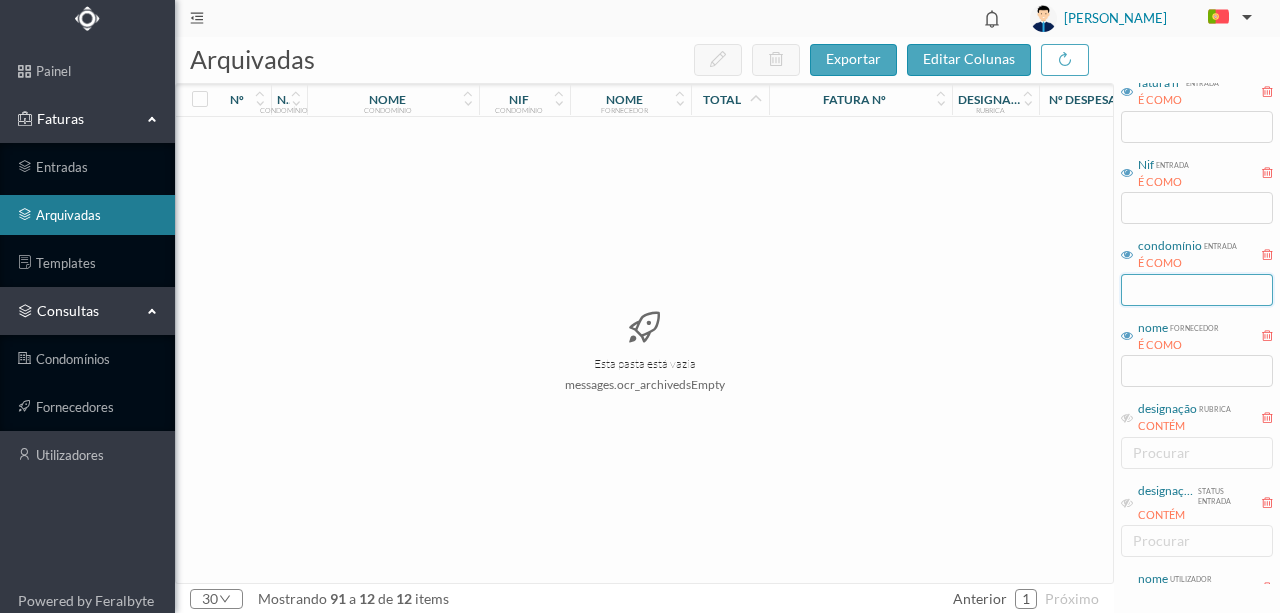 click at bounding box center (1197, 290) 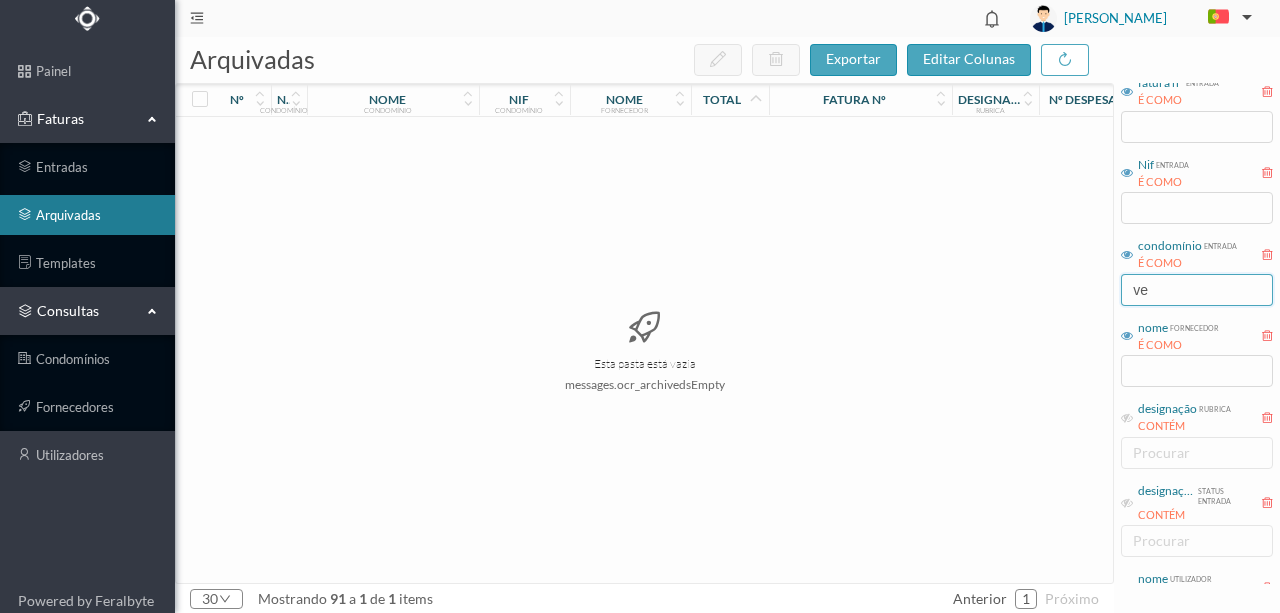 type on "ve" 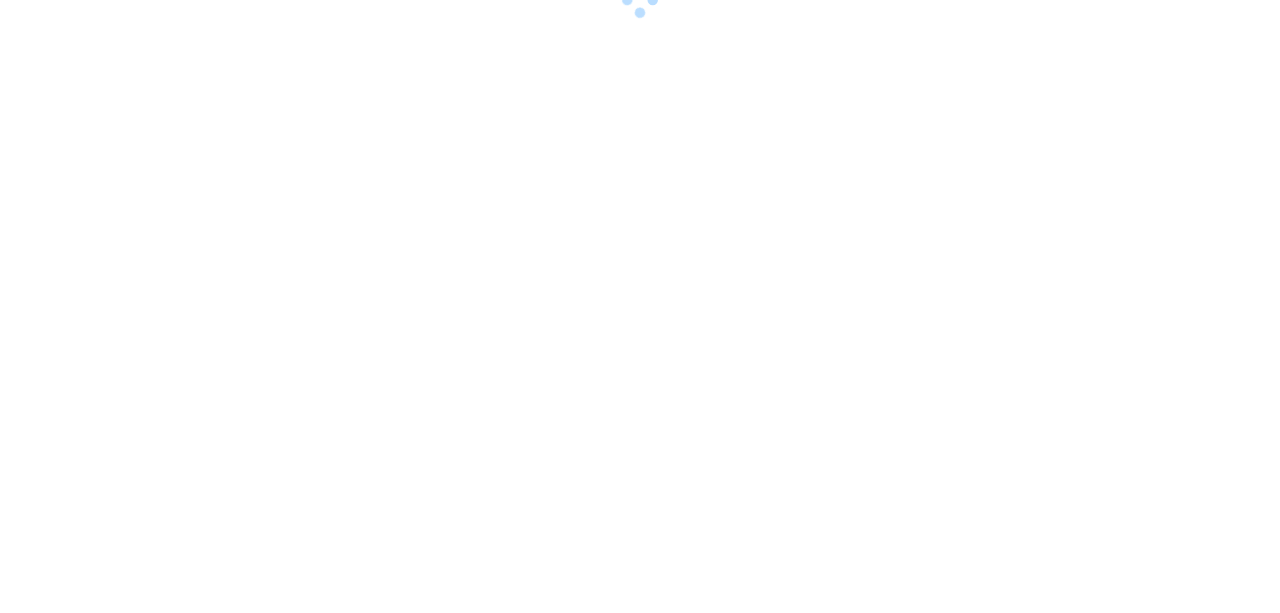 scroll, scrollTop: 0, scrollLeft: 0, axis: both 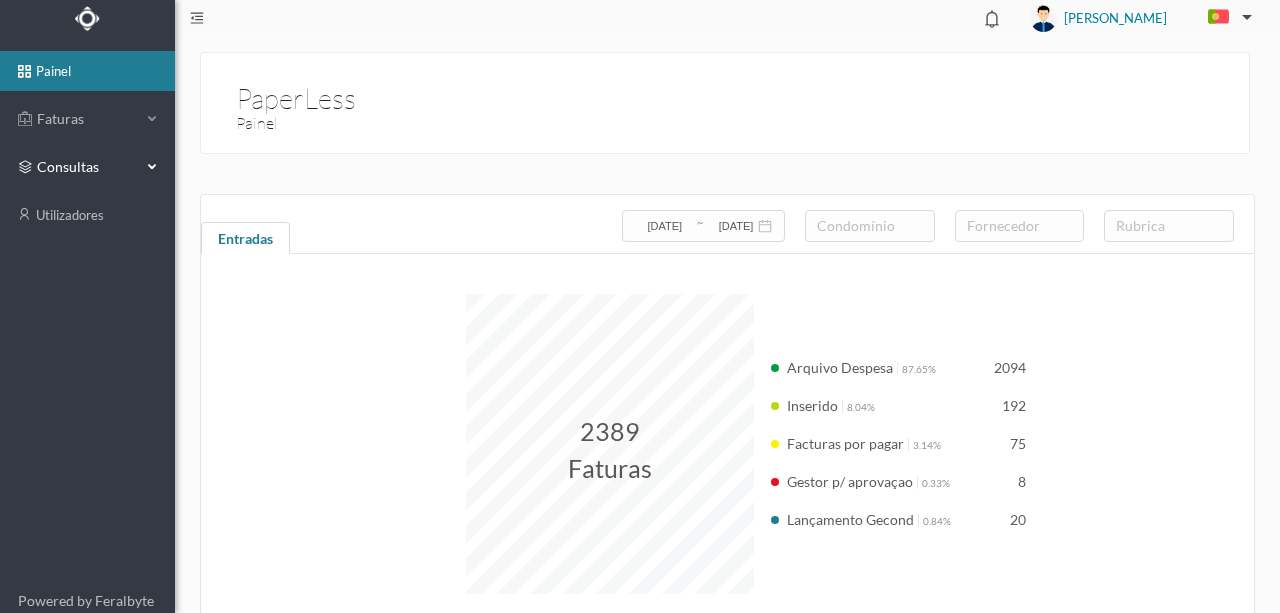 click on "consultas" at bounding box center (87, 167) 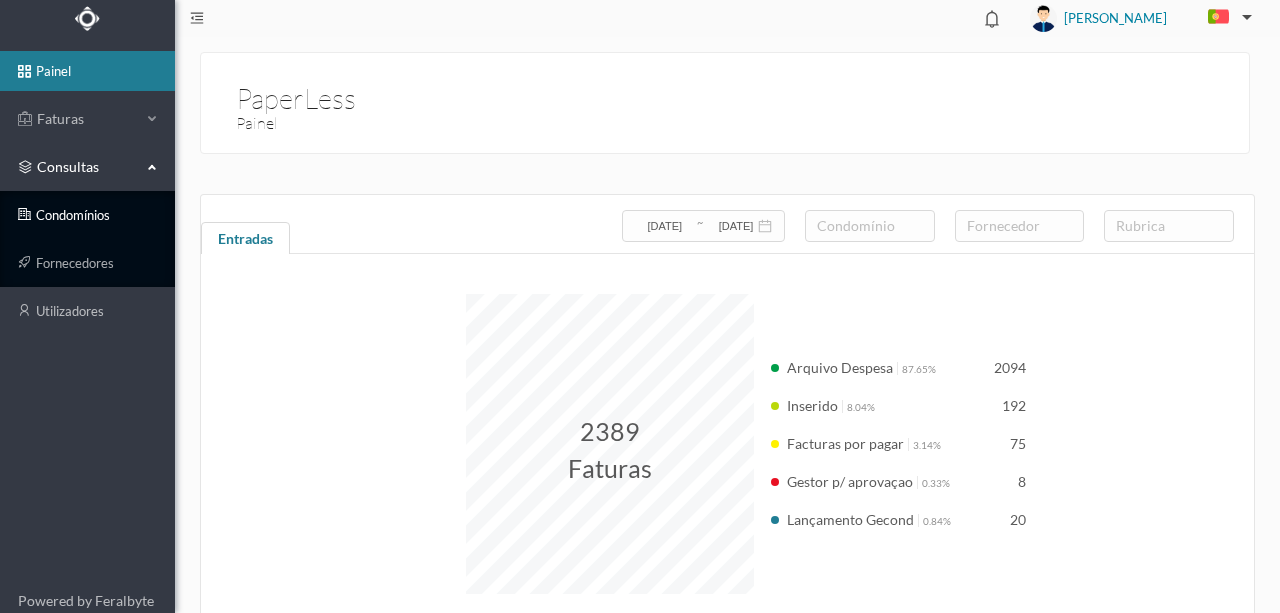 click on "condomínios" at bounding box center (87, 215) 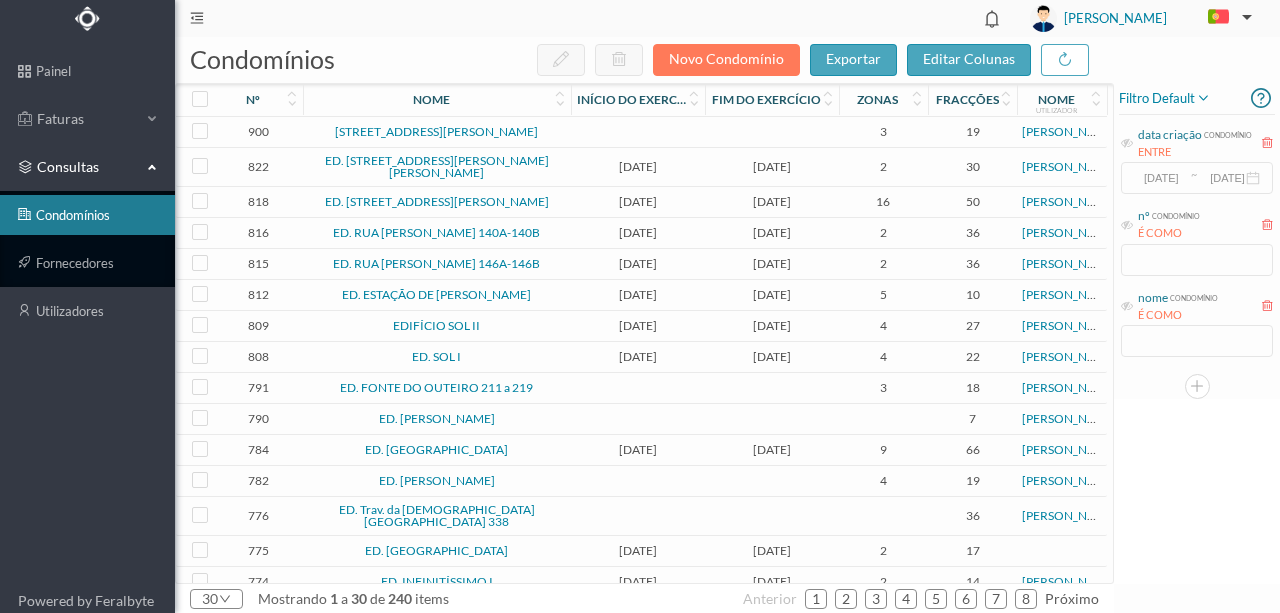 click on "consultas" at bounding box center (87, 167) 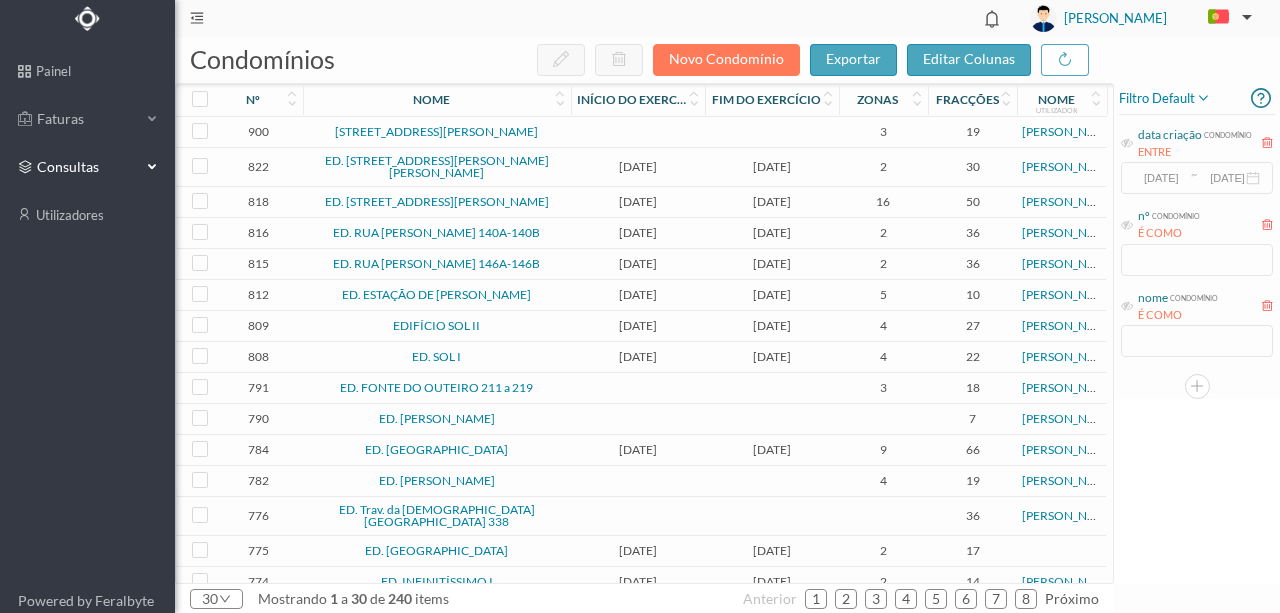 click on "consultas" at bounding box center (79, 167) 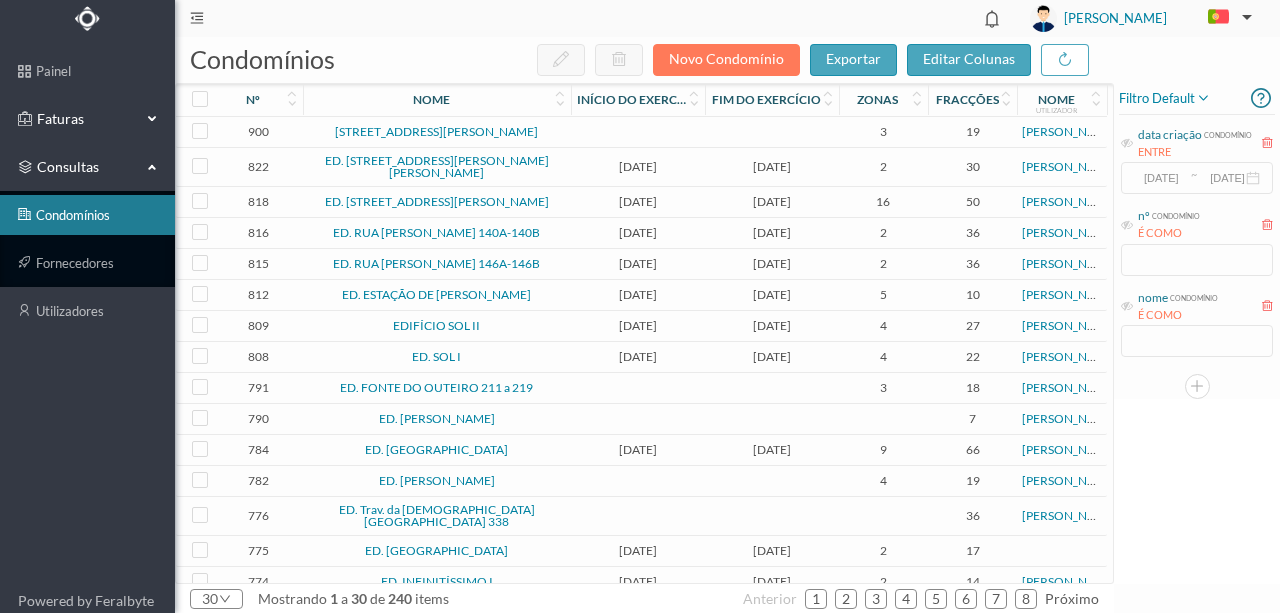 click on "Faturas" at bounding box center (87, 119) 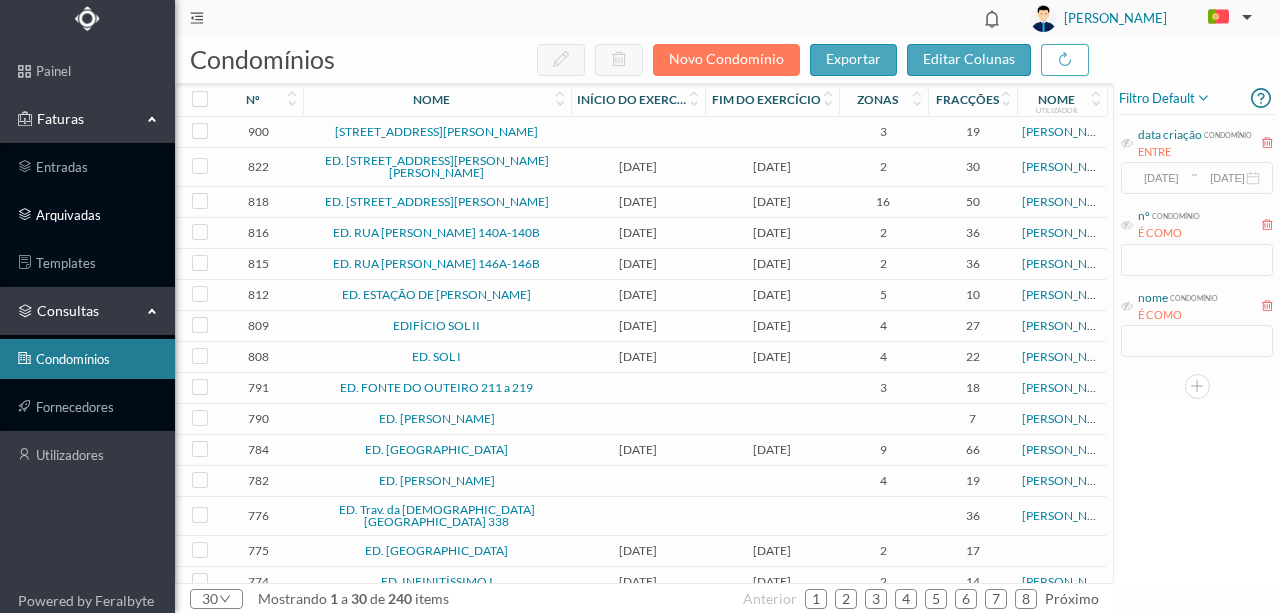 click on "arquivadas" at bounding box center (87, 215) 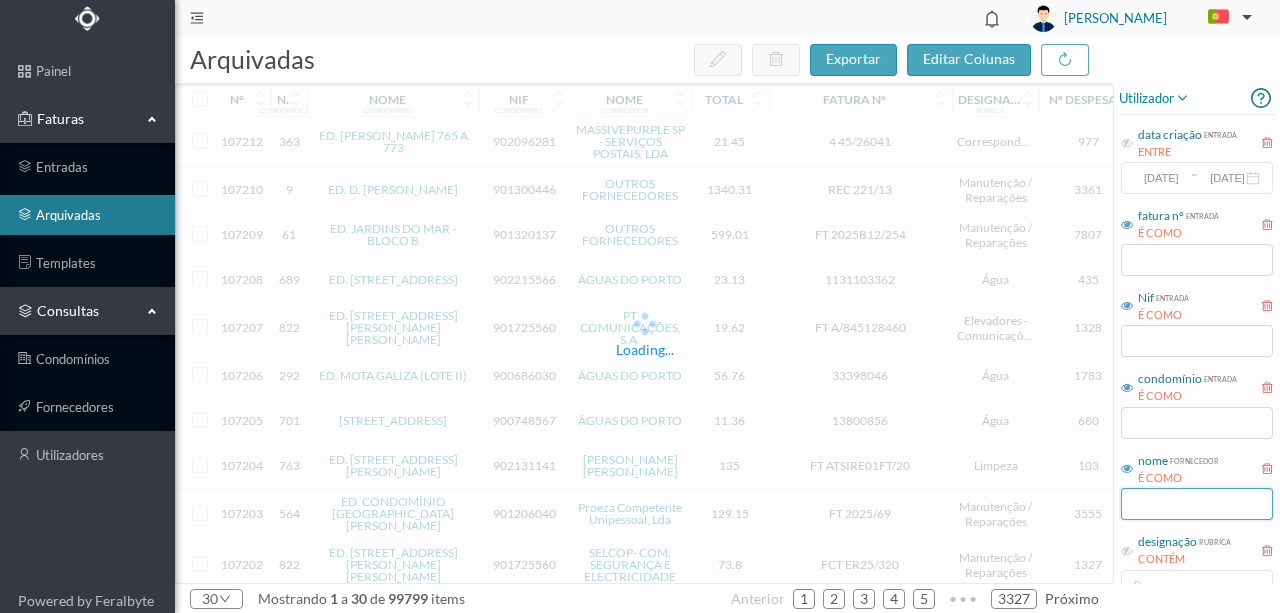 click at bounding box center [1197, 504] 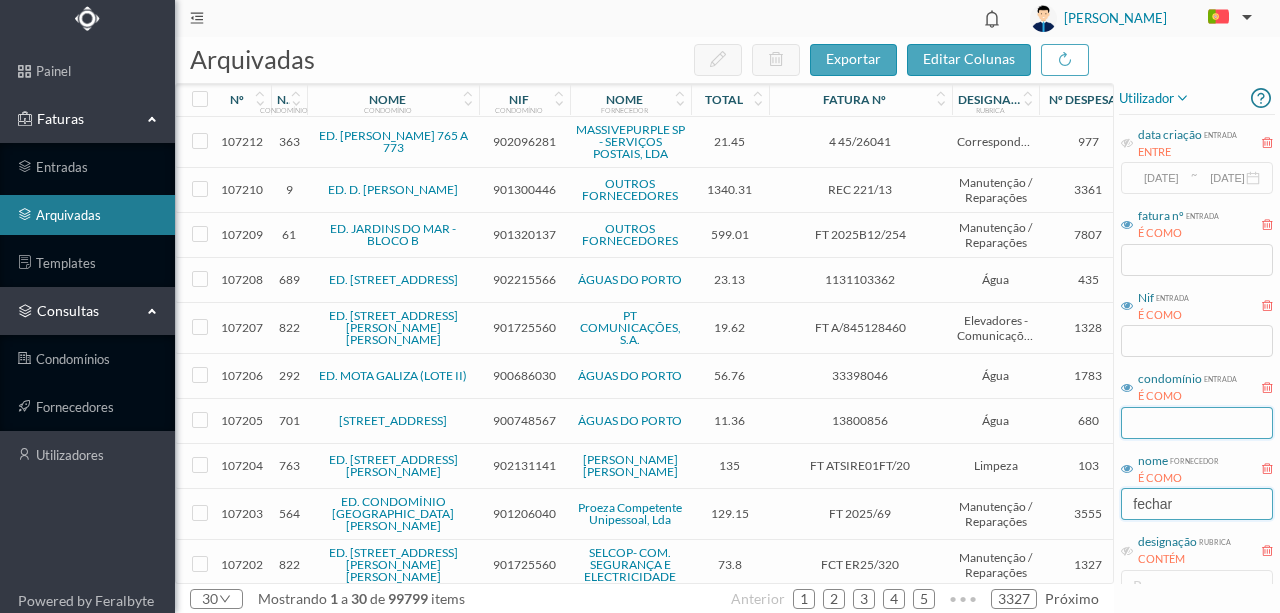 type on "fechar" 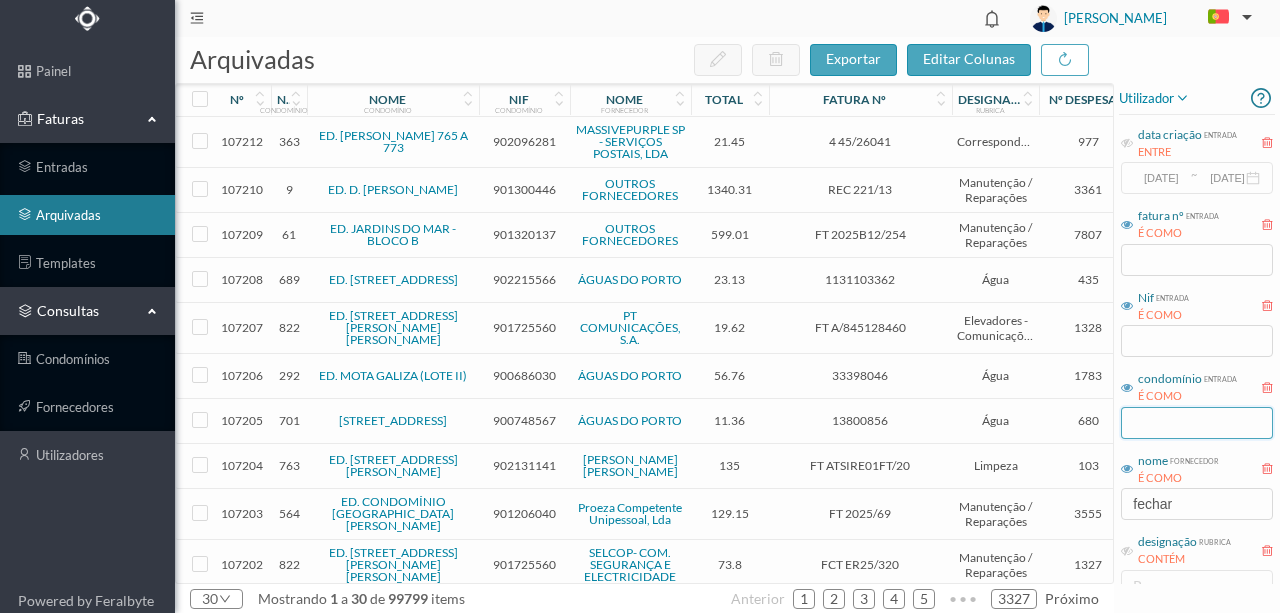 click at bounding box center (1197, 423) 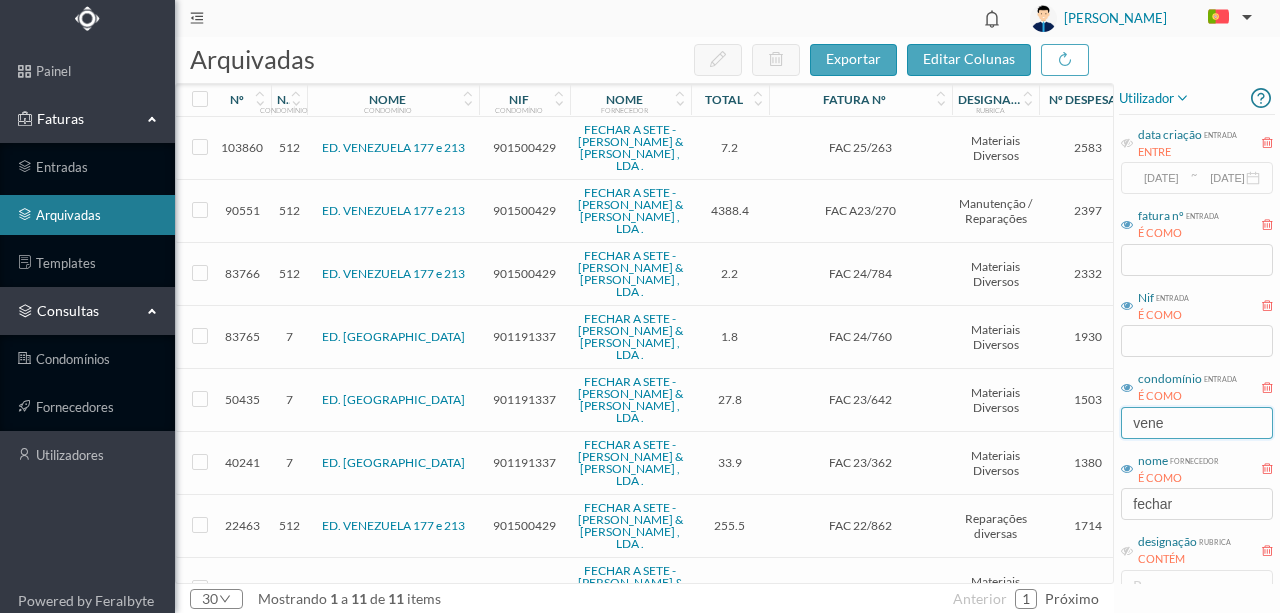 type on "vene" 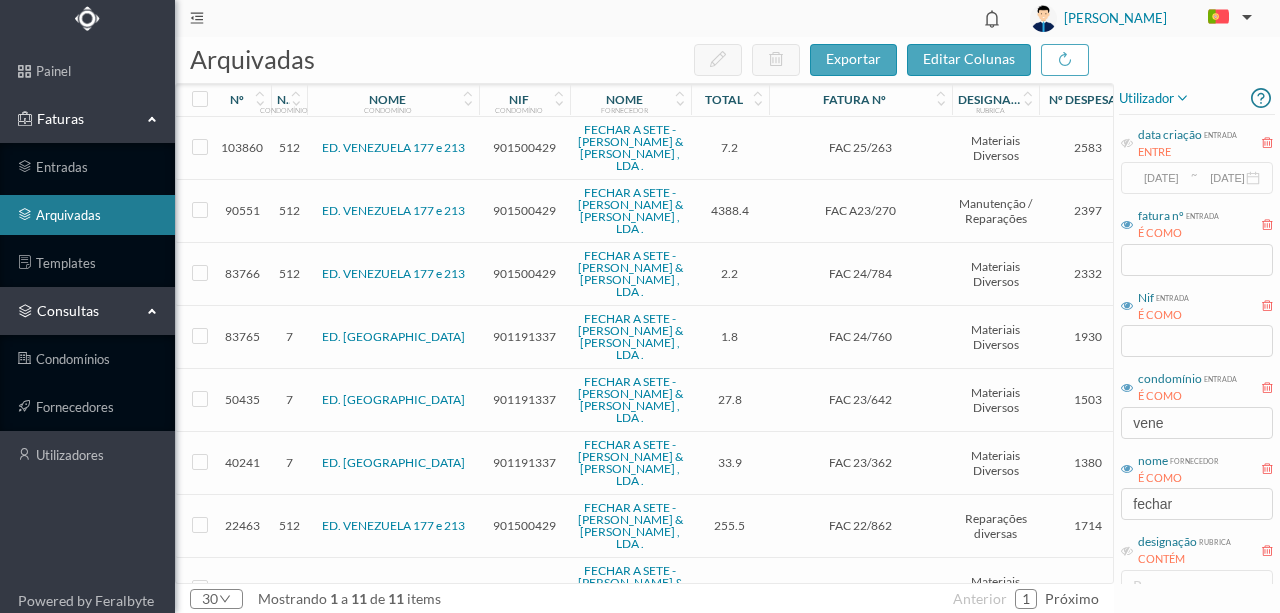 click on "901500429" at bounding box center [524, 210] 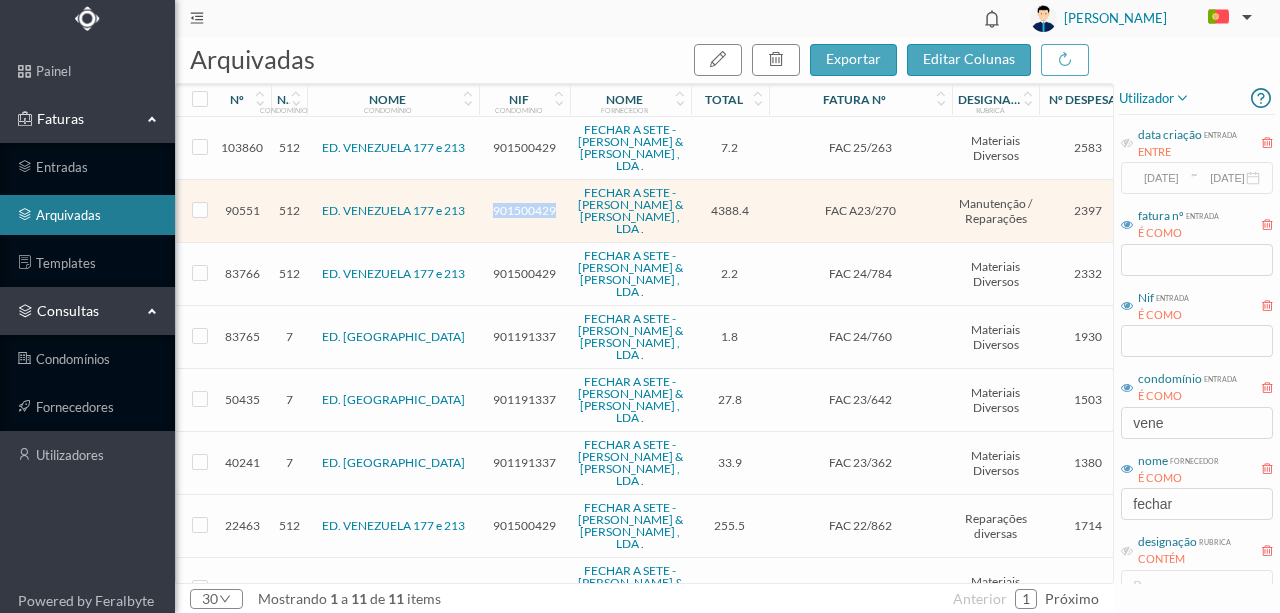 click on "901500429" at bounding box center [524, 210] 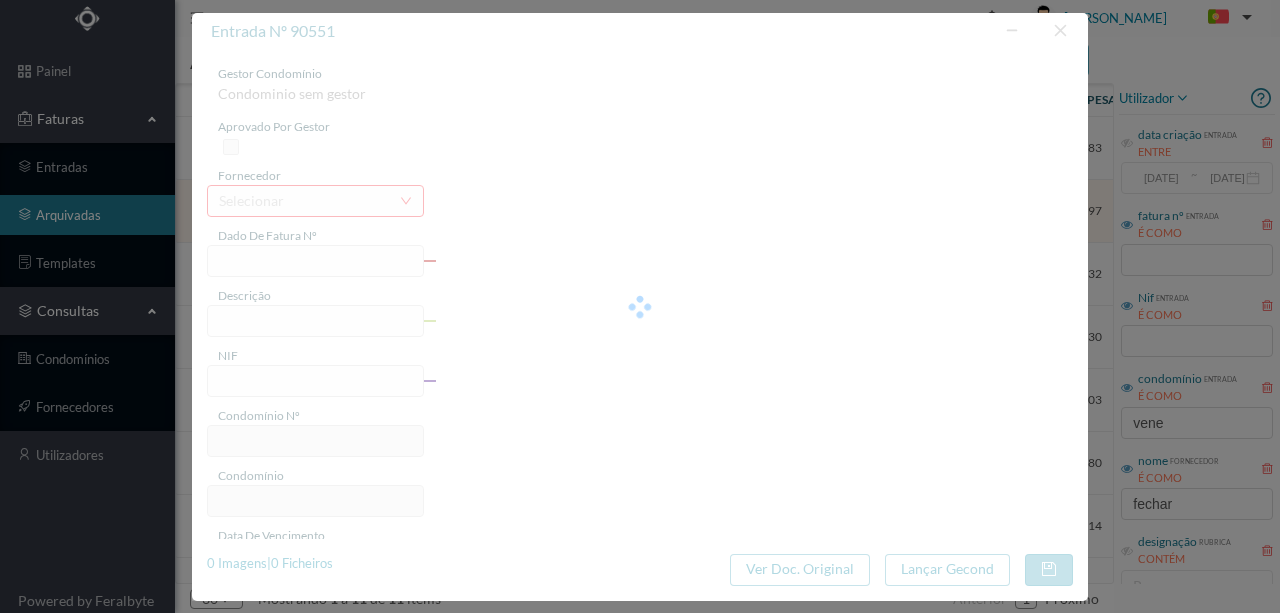 type on "FAC A23/270" 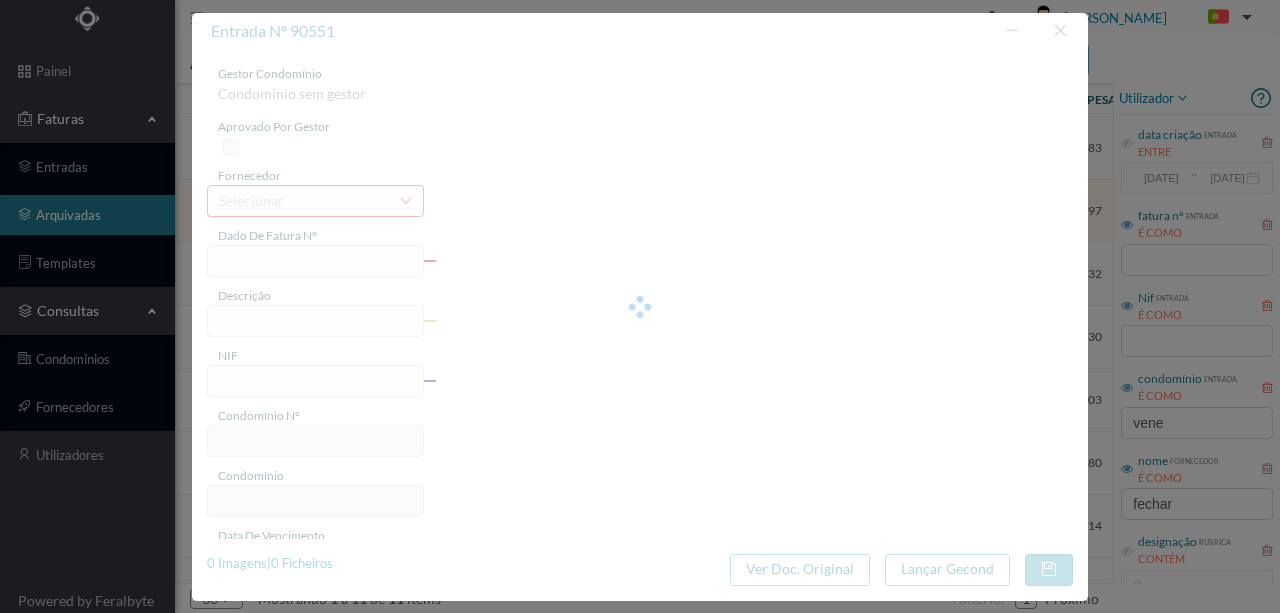 type on "Pagamento 3 de 3 - Remodelação da instalação electrica" 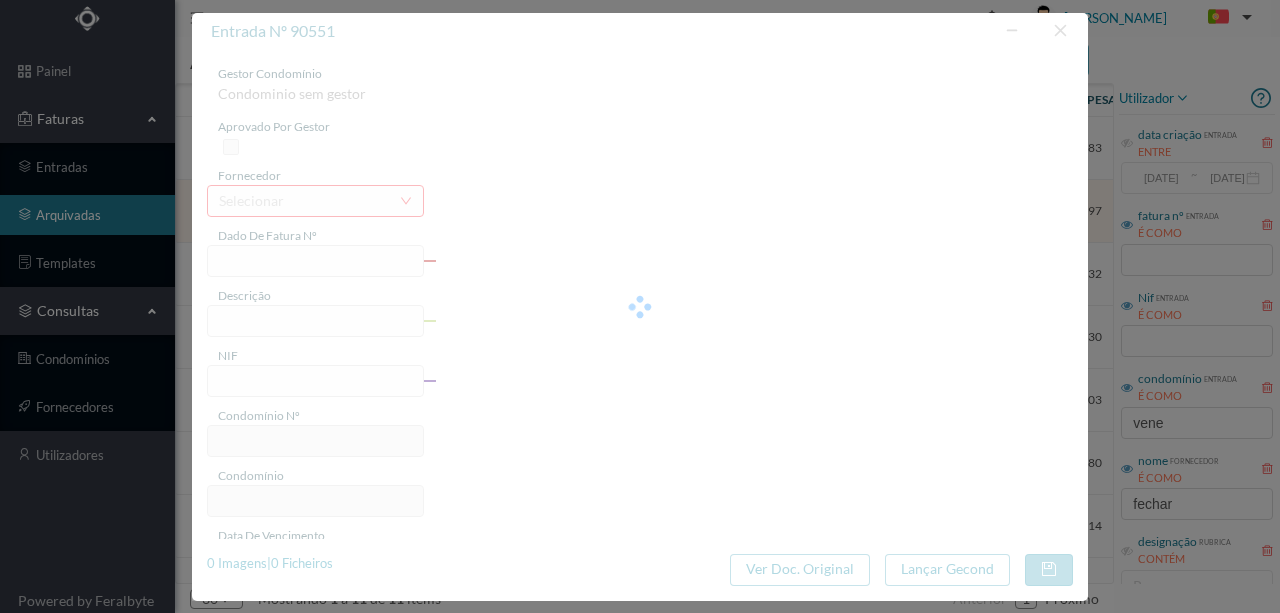 type on "[DATE]" 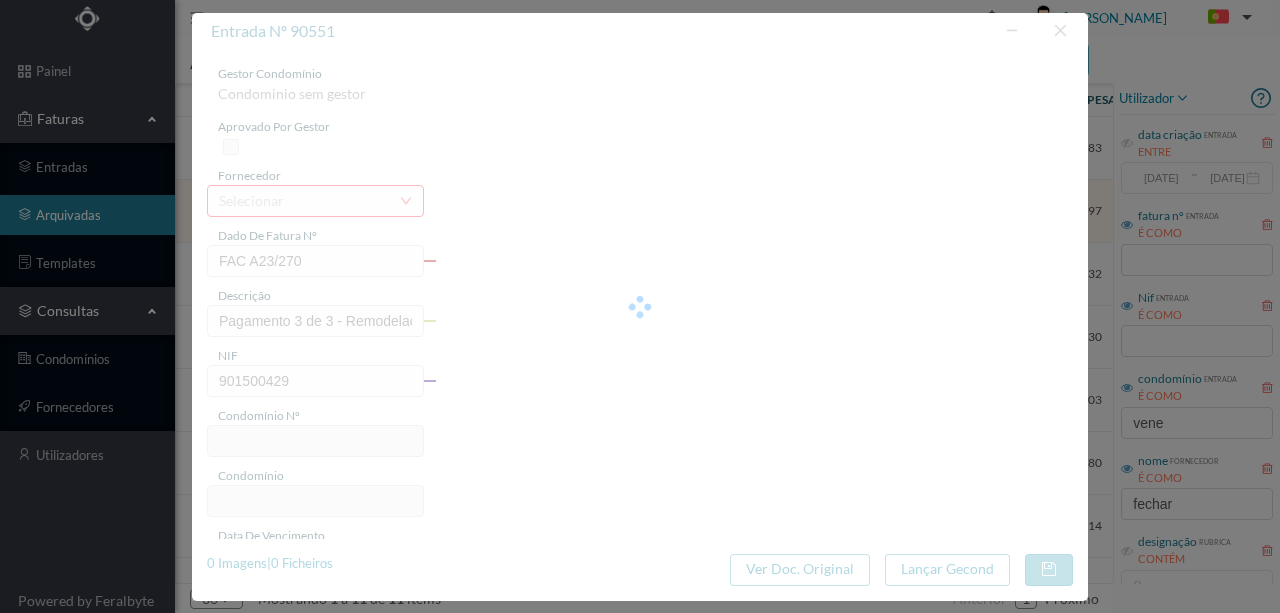 type on "512" 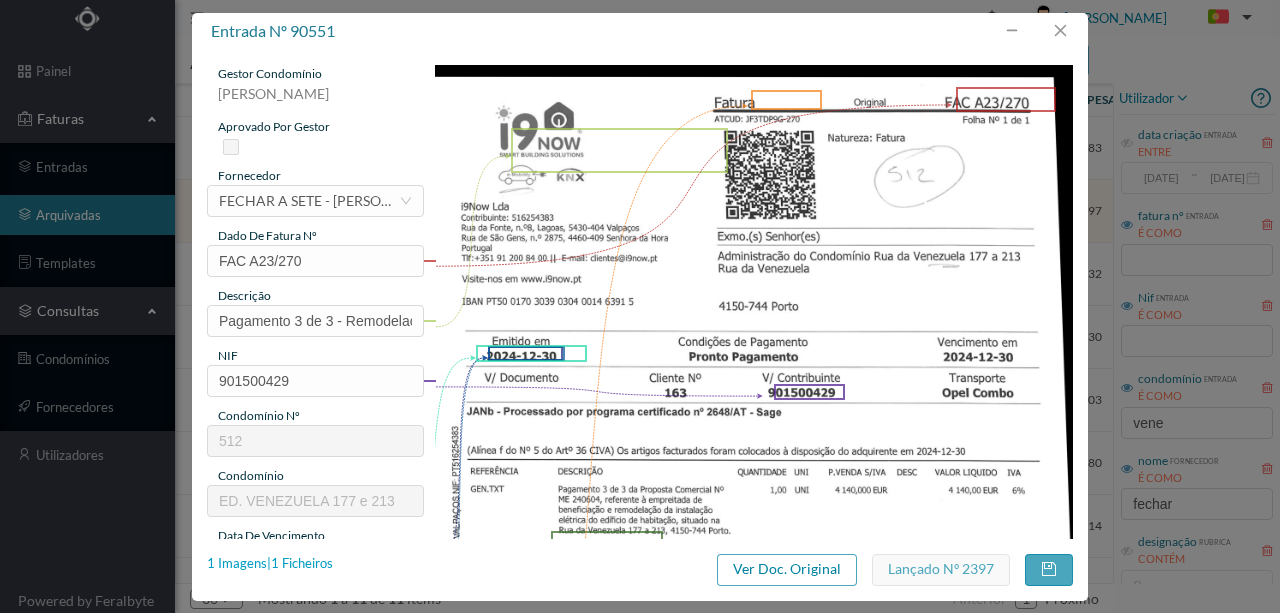 click on "1   Imagens  |  1   Ficheiros" at bounding box center [270, 564] 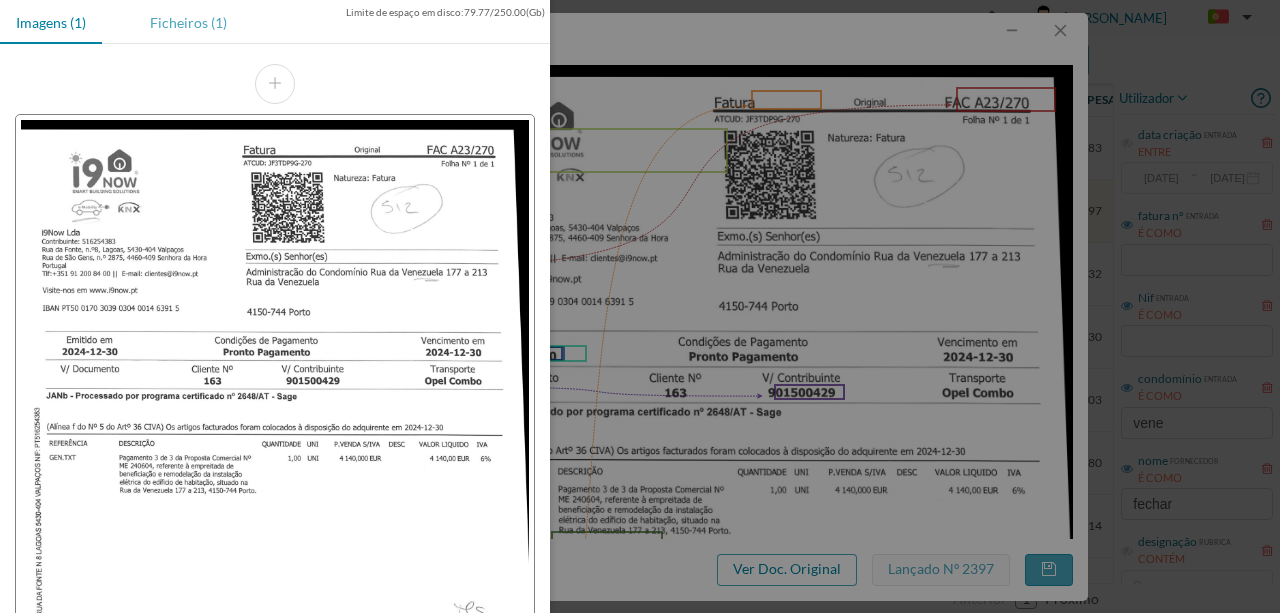 click on "Ficheiros (1)" at bounding box center [188, 22] 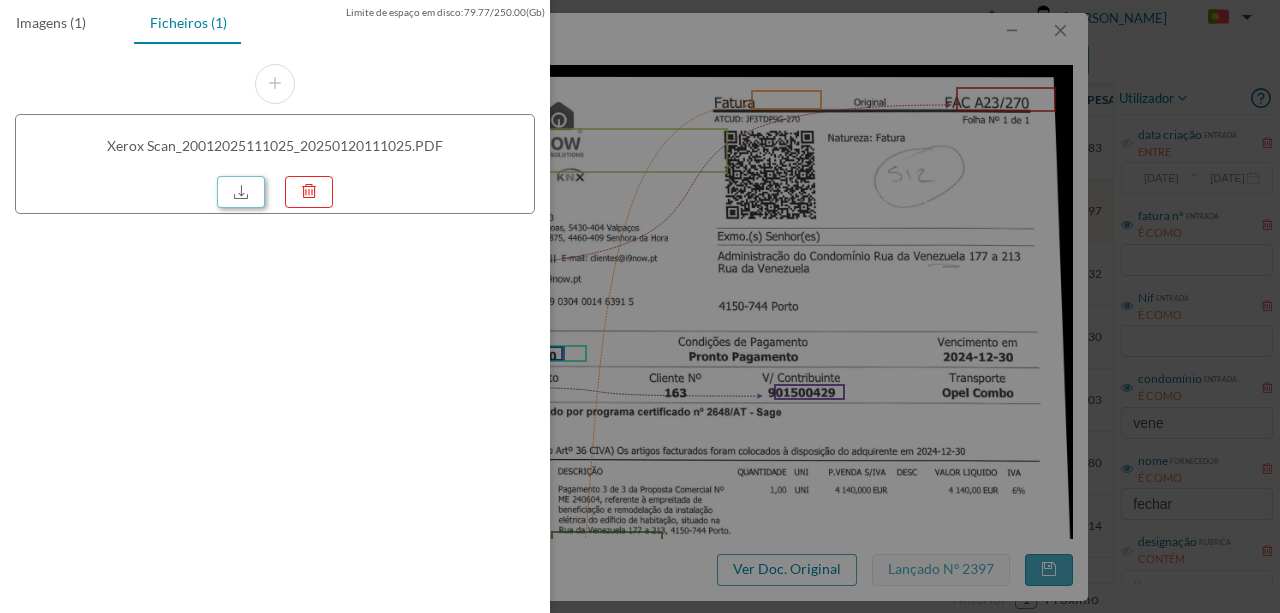 click at bounding box center (241, 192) 